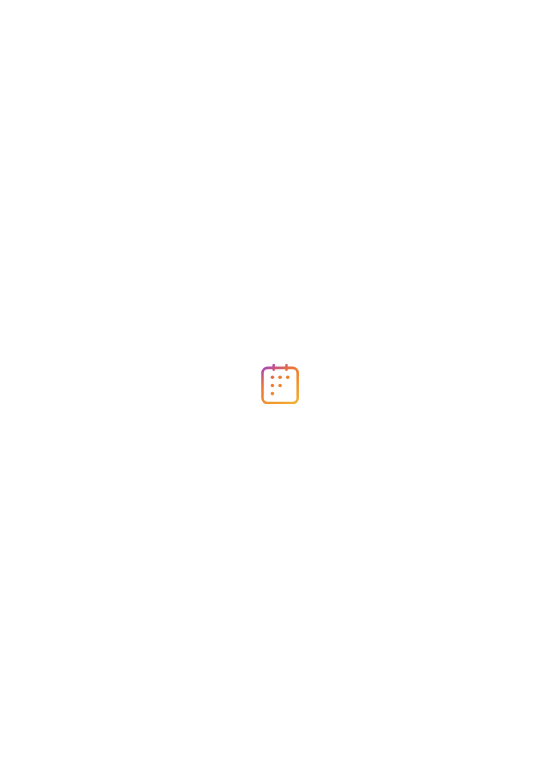 scroll, scrollTop: 0, scrollLeft: 0, axis: both 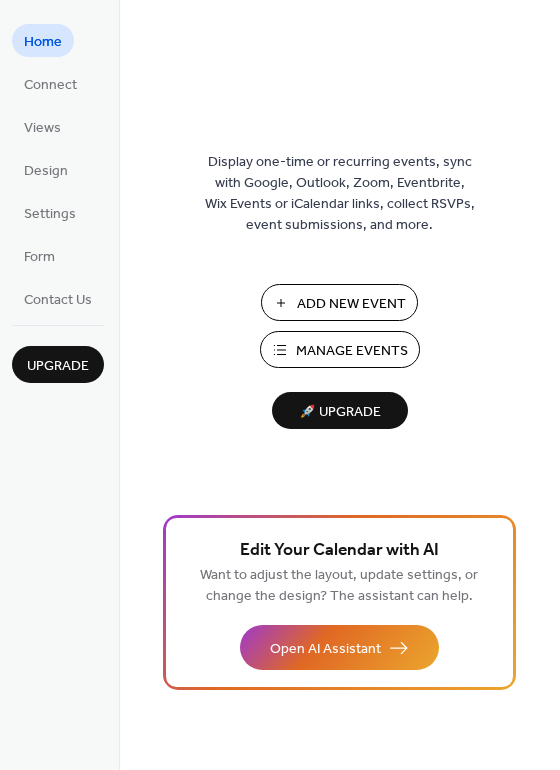 click on "Add New Event" at bounding box center (351, 304) 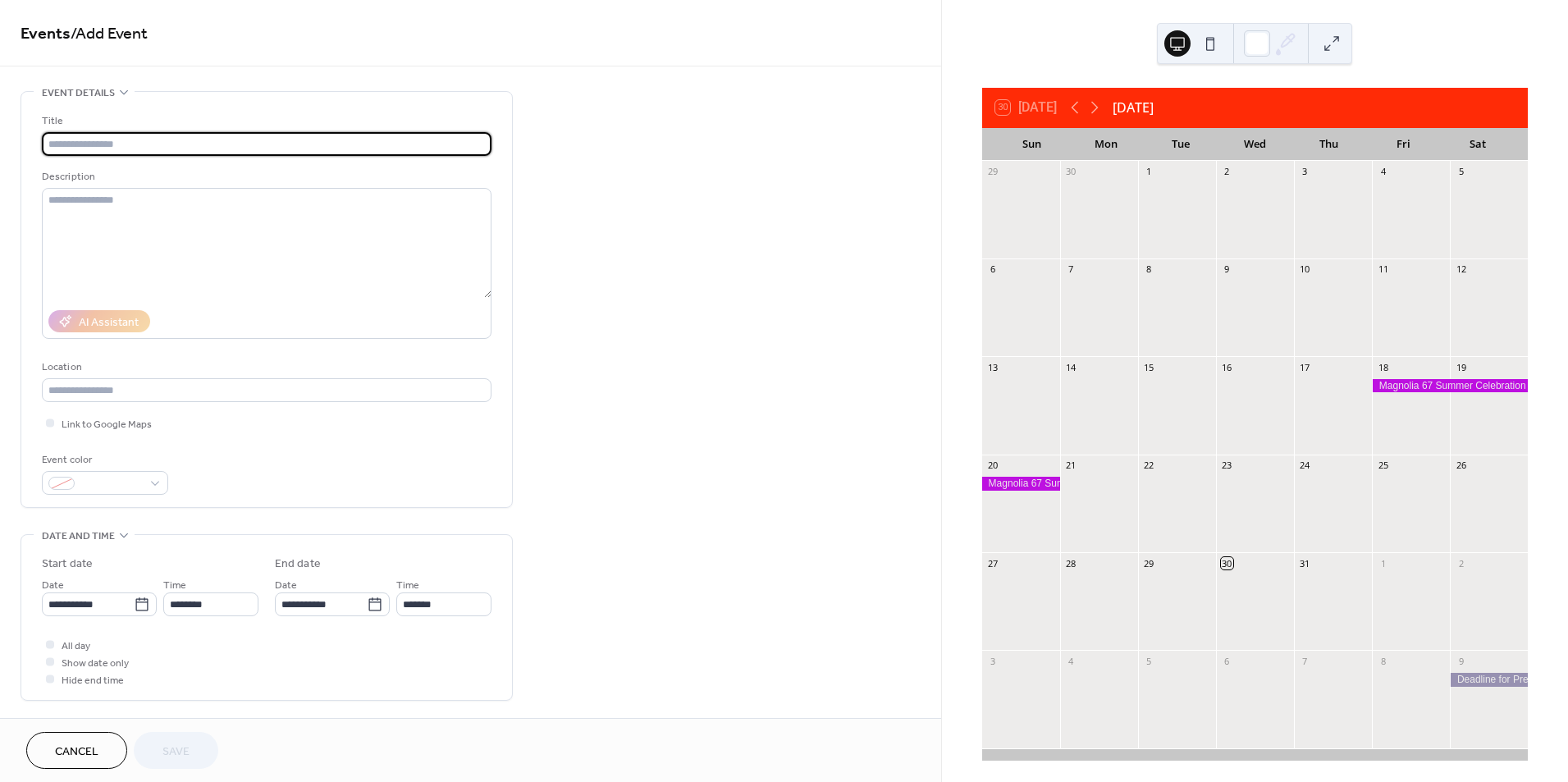 scroll, scrollTop: 0, scrollLeft: 0, axis: both 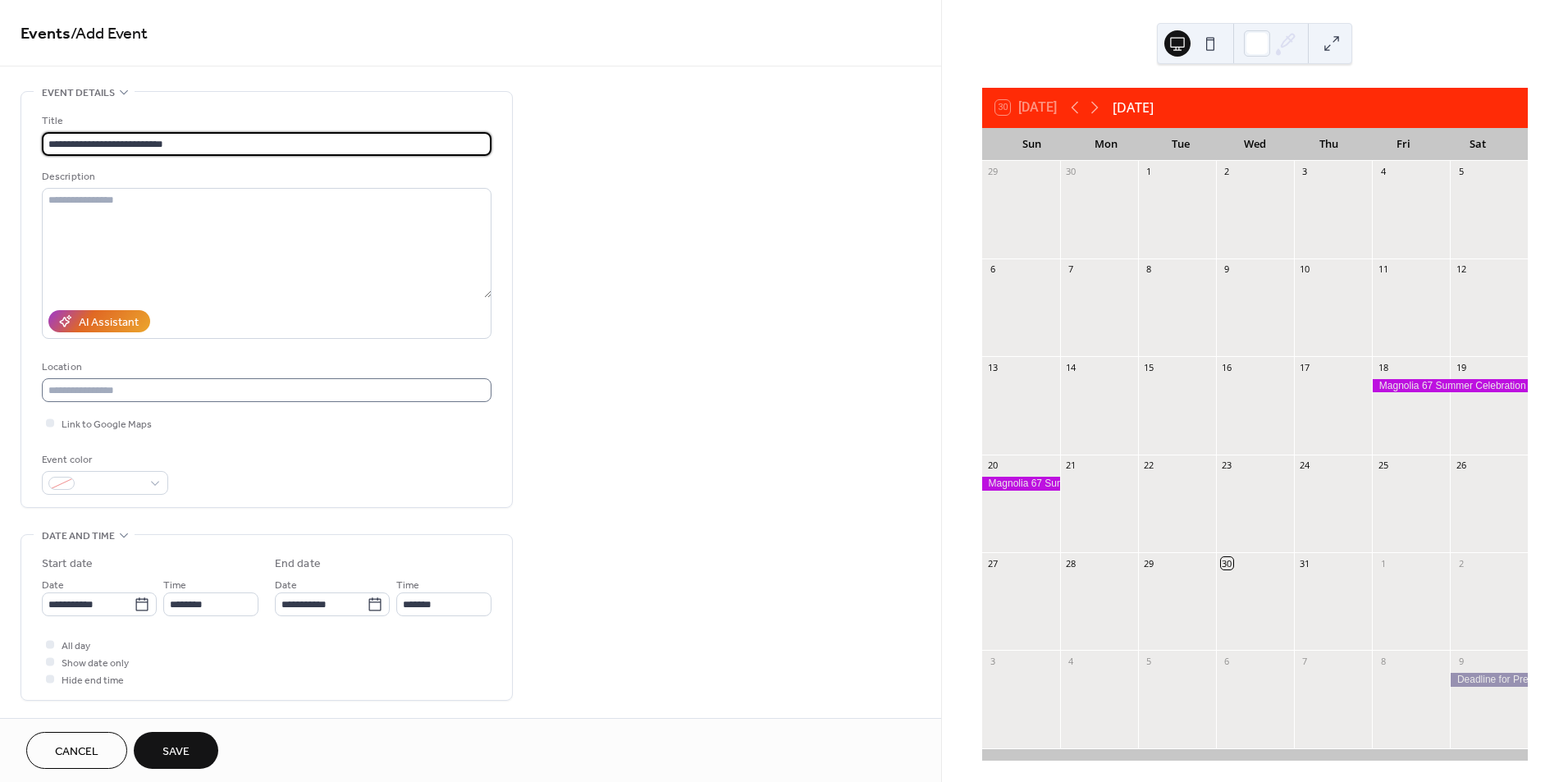 type on "**********" 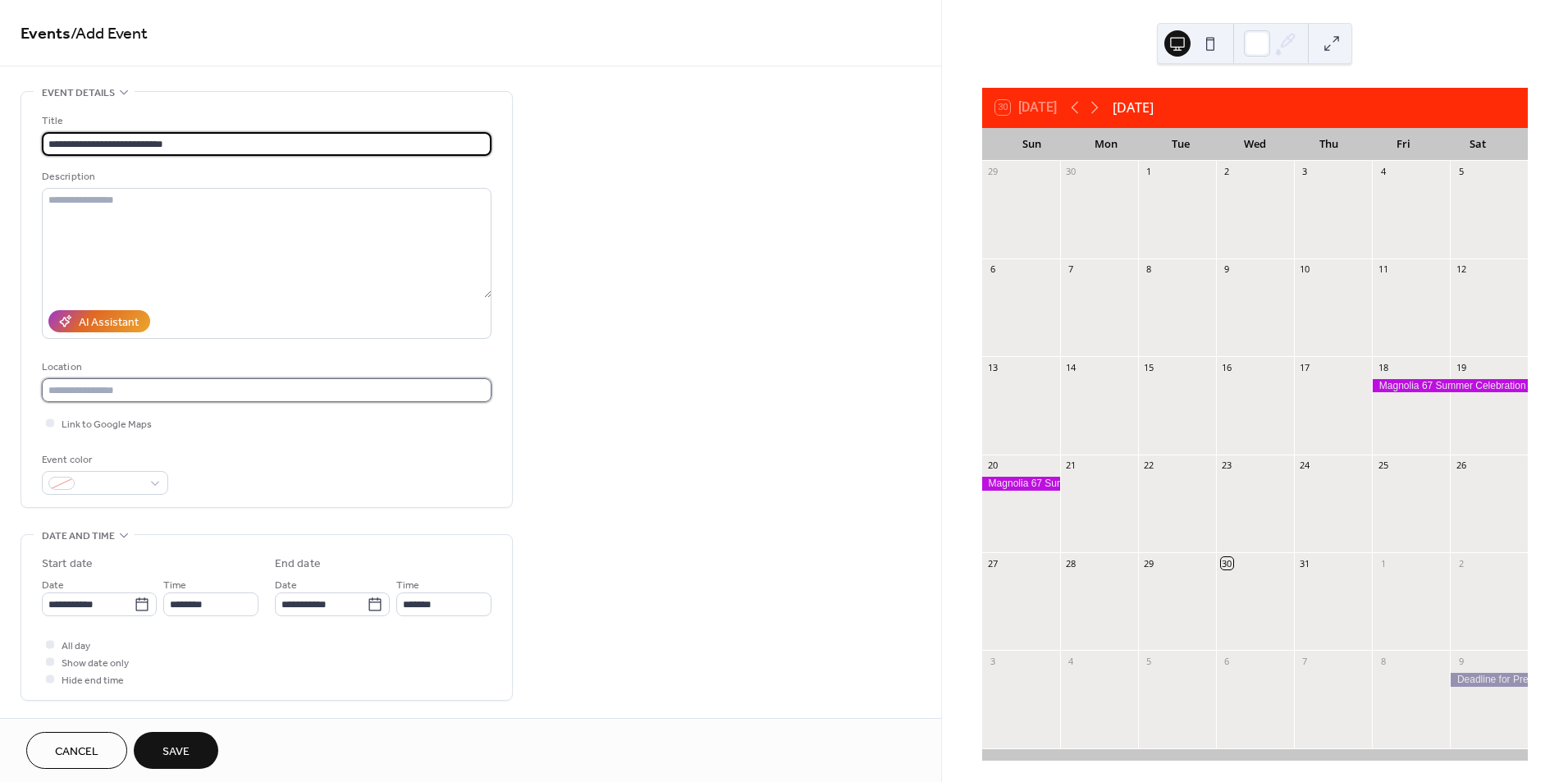 click at bounding box center [267, 390] 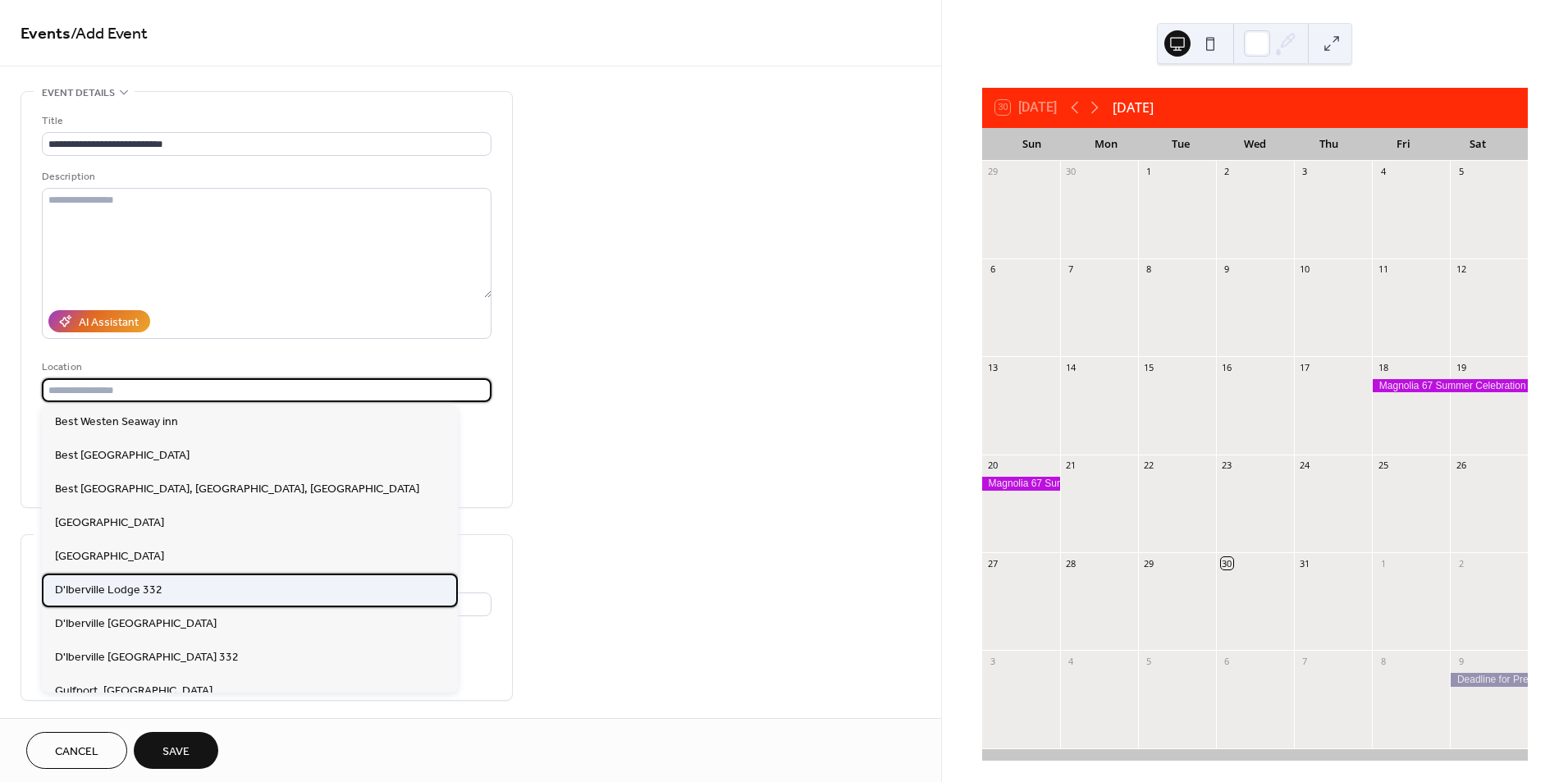 click on "D'Iberville Lodge 332" at bounding box center [108, 590] 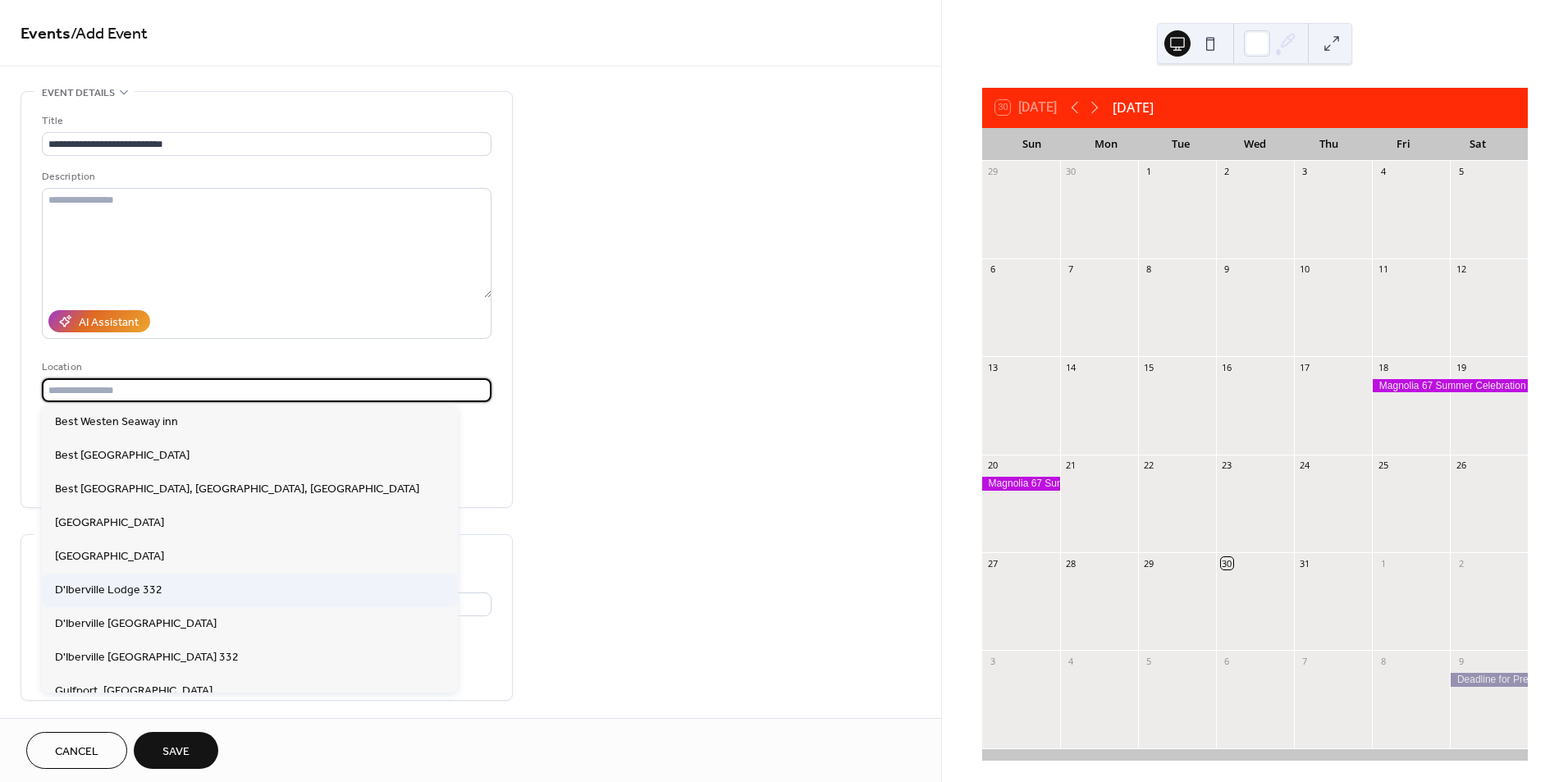 type on "**********" 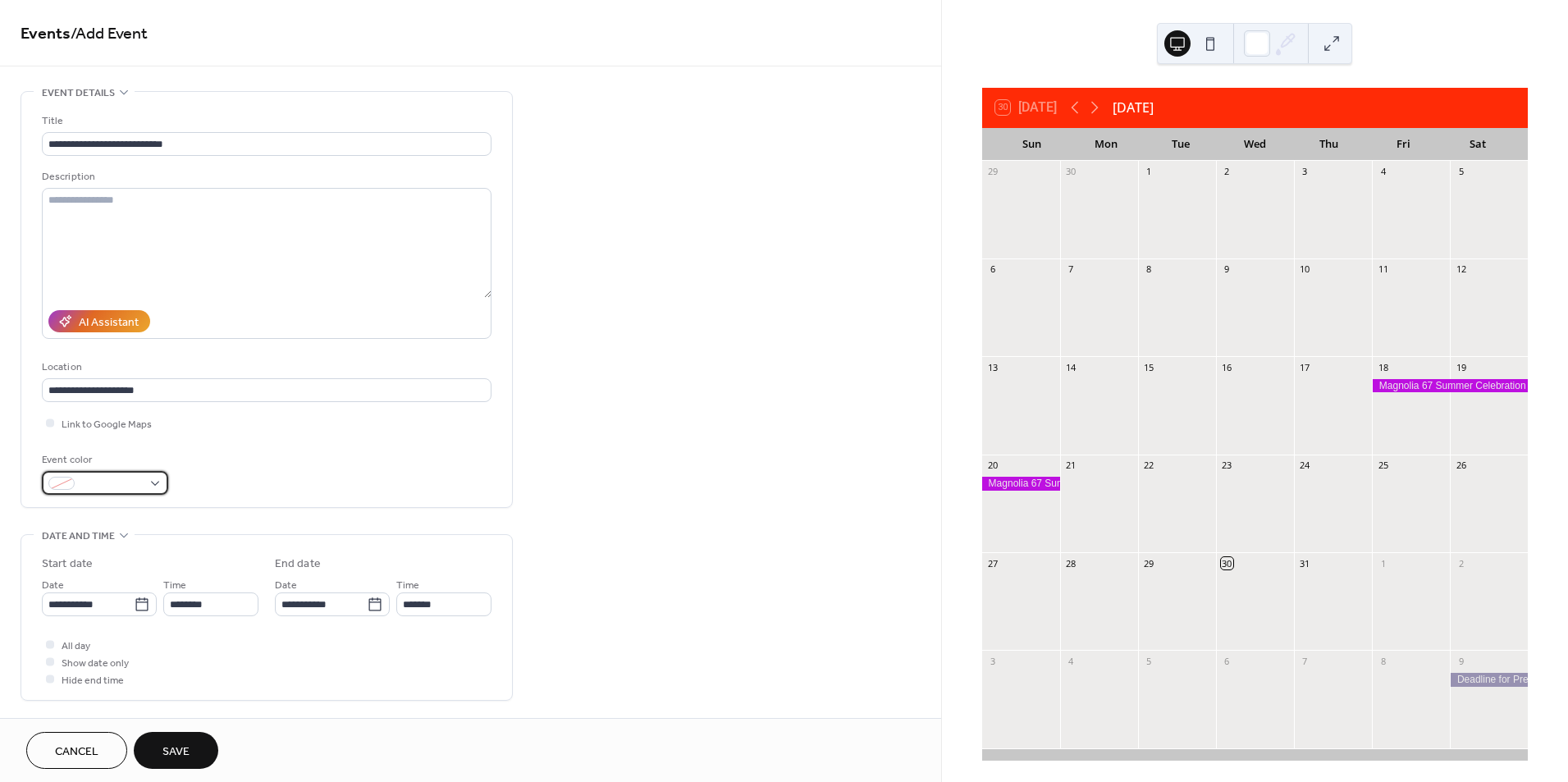 click at bounding box center (112, 484) 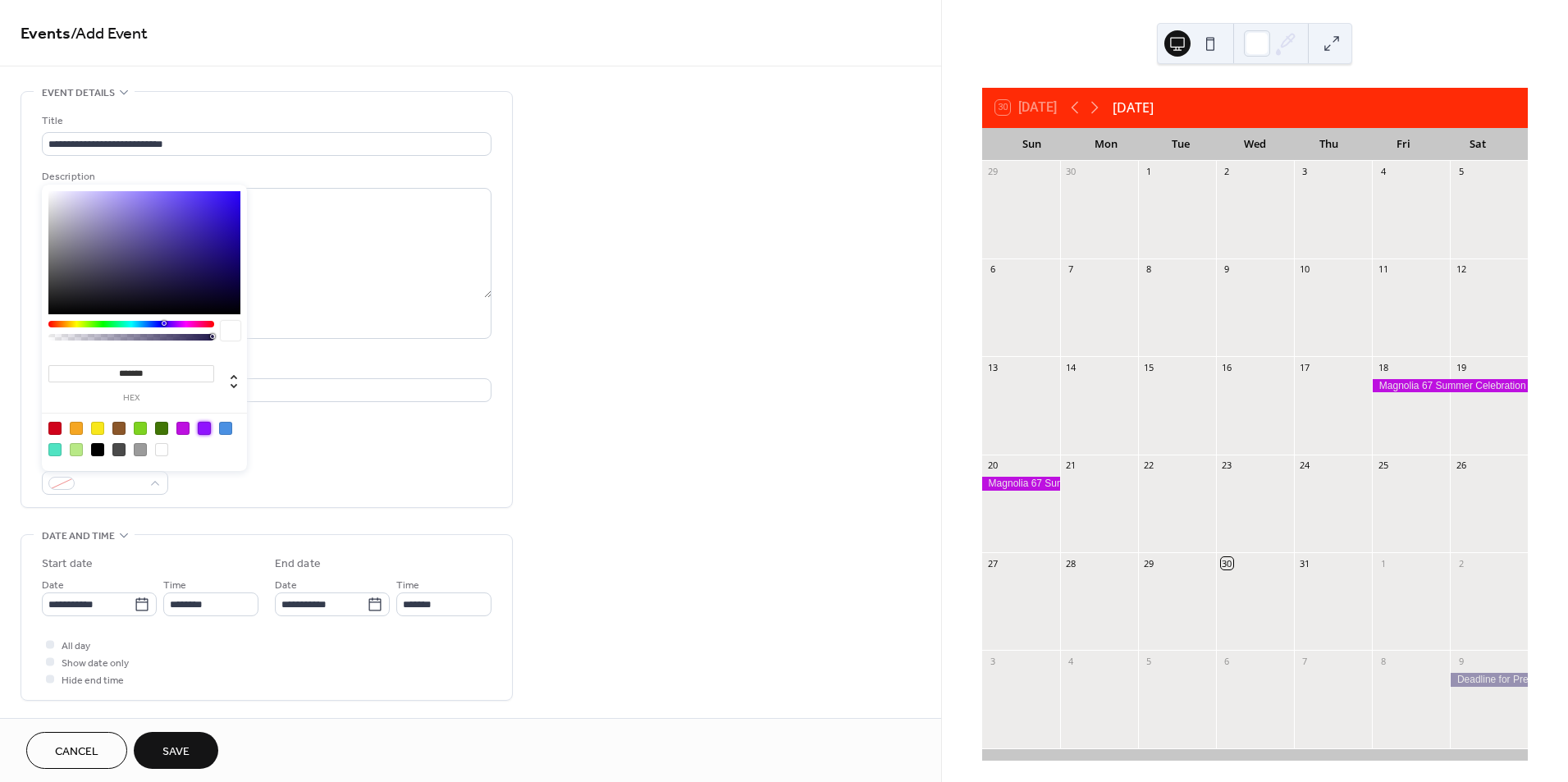 click at bounding box center [204, 428] 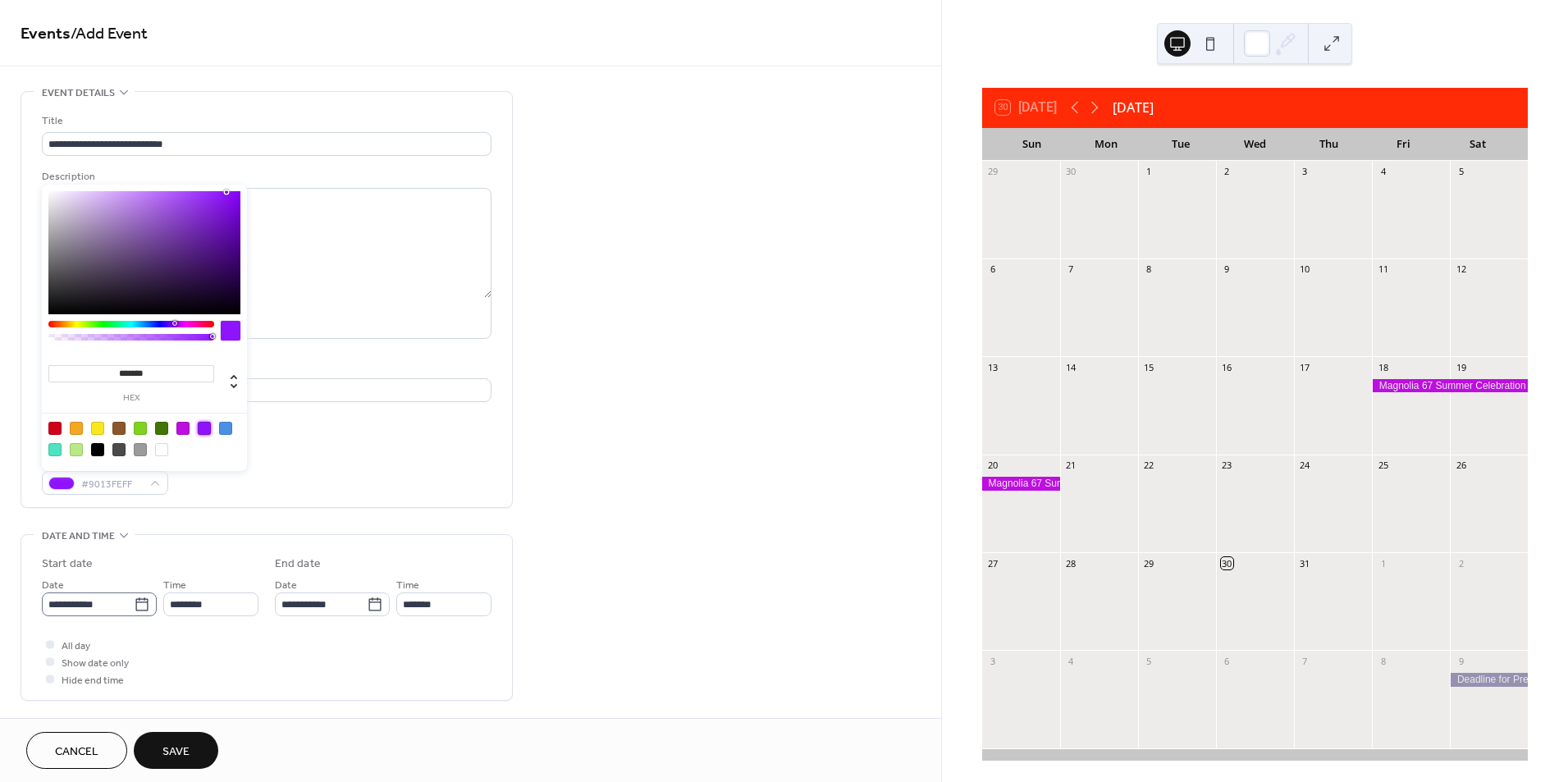 click 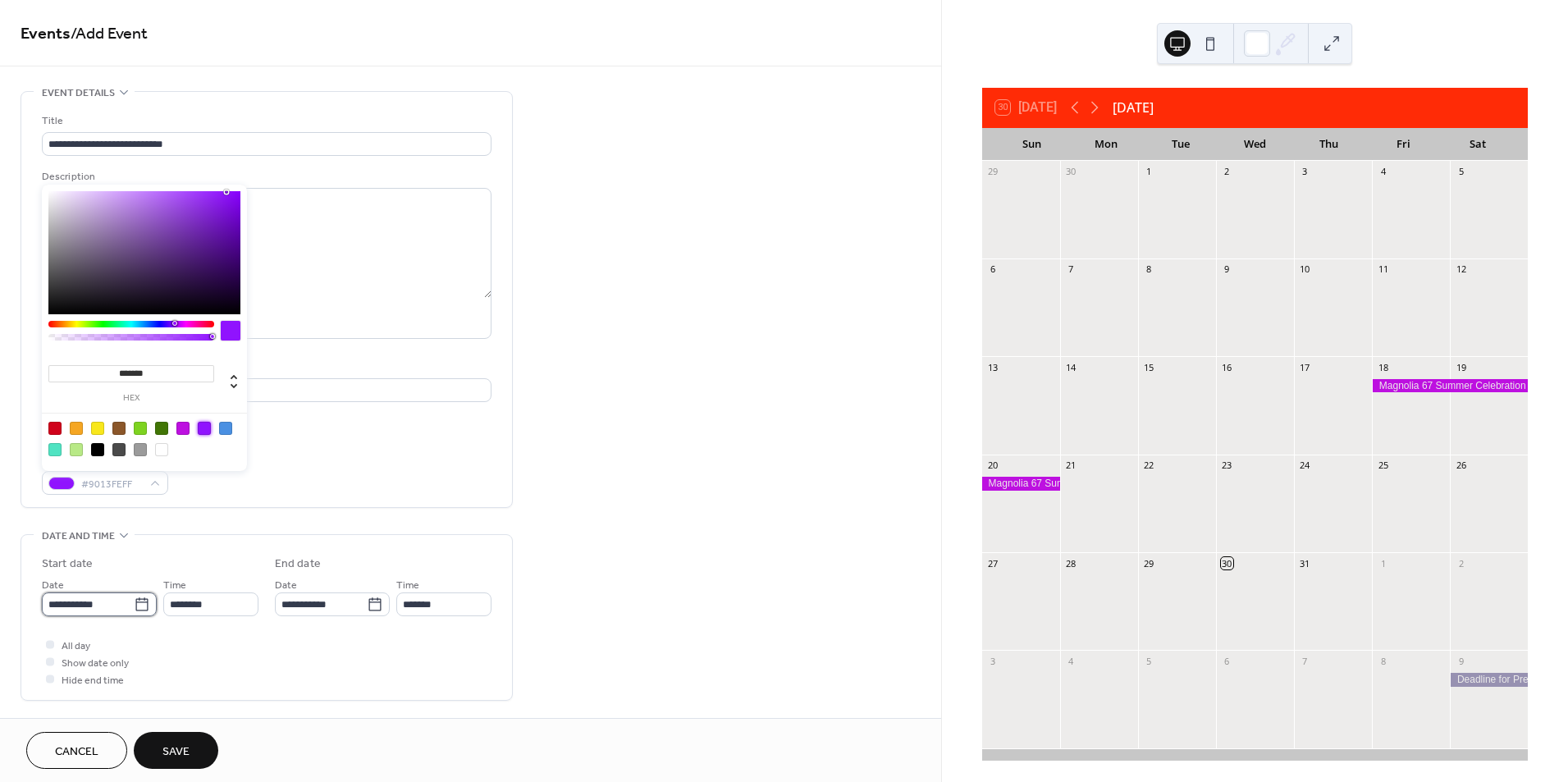 click on "**********" at bounding box center [88, 604] 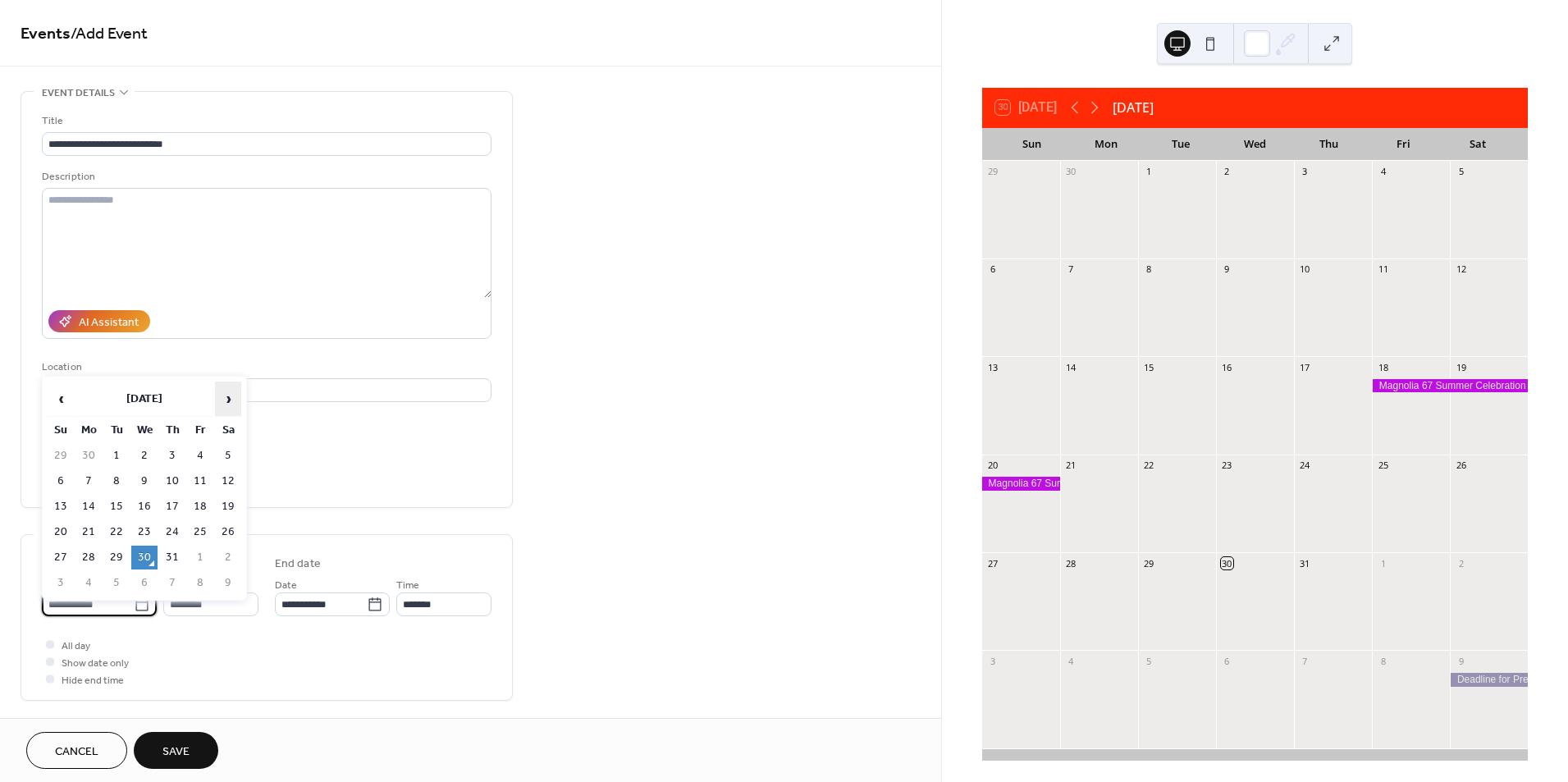click on "›" at bounding box center (228, 399) 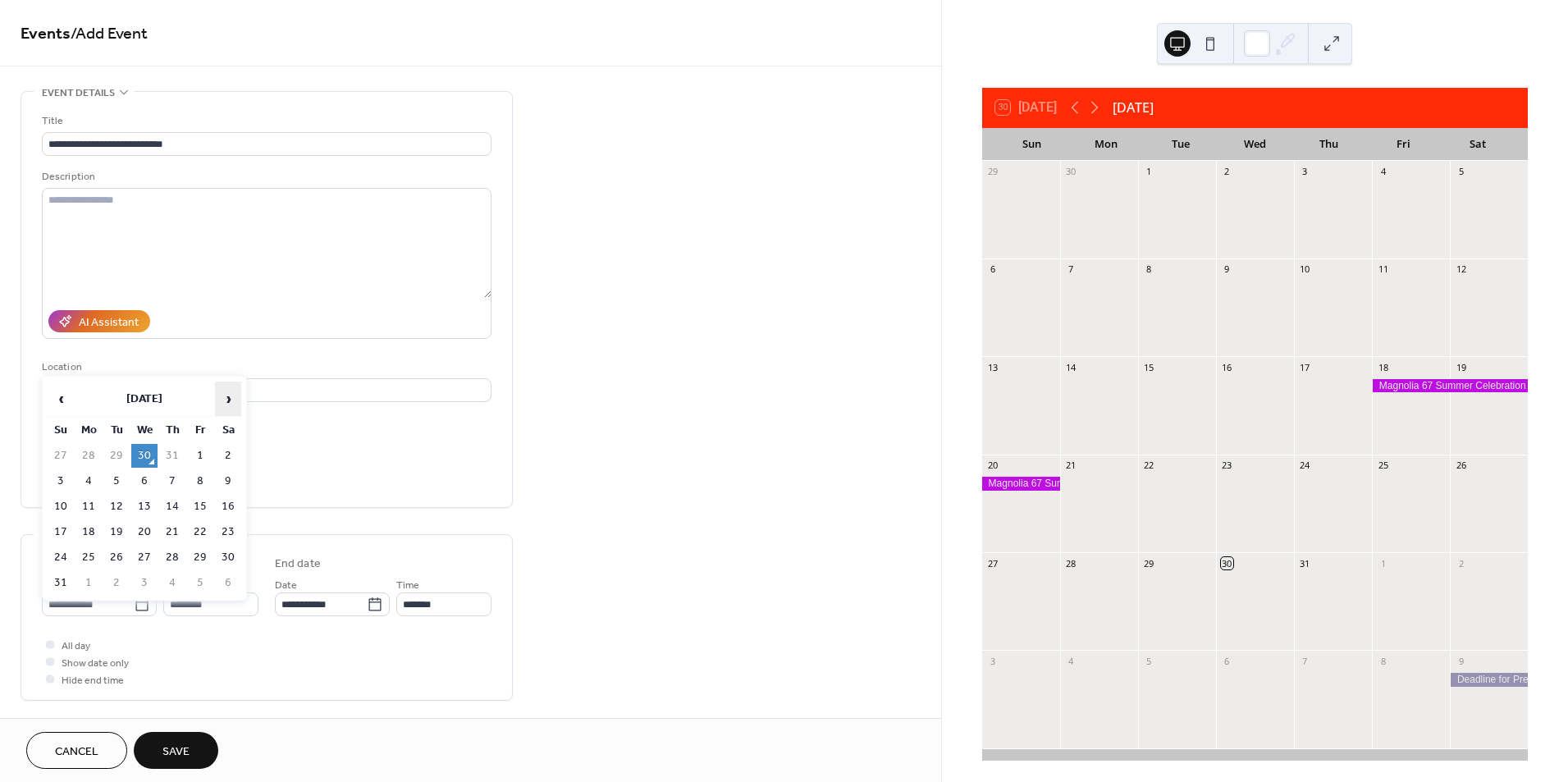 click on "›" at bounding box center (228, 399) 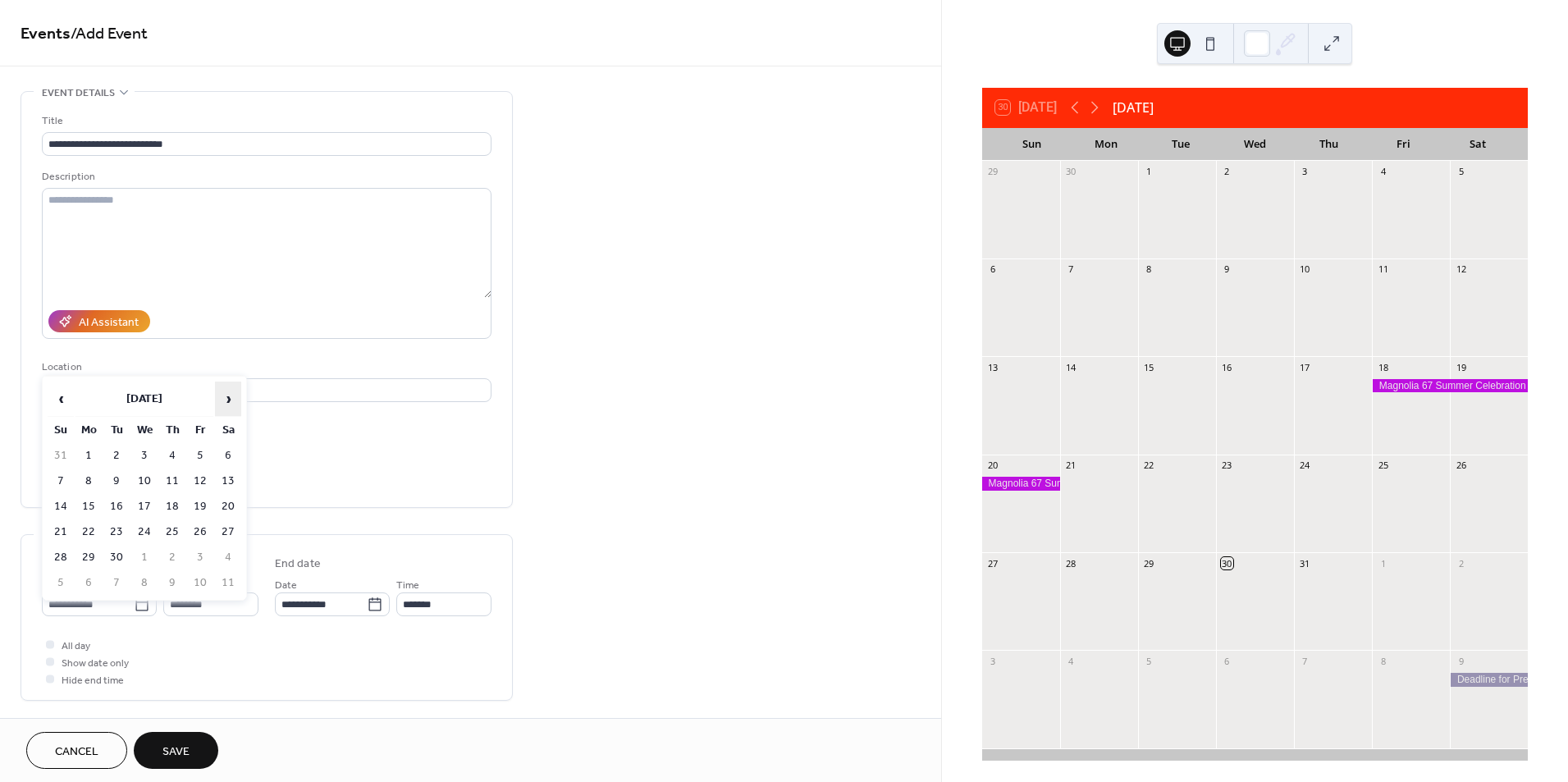 click on "›" at bounding box center (228, 399) 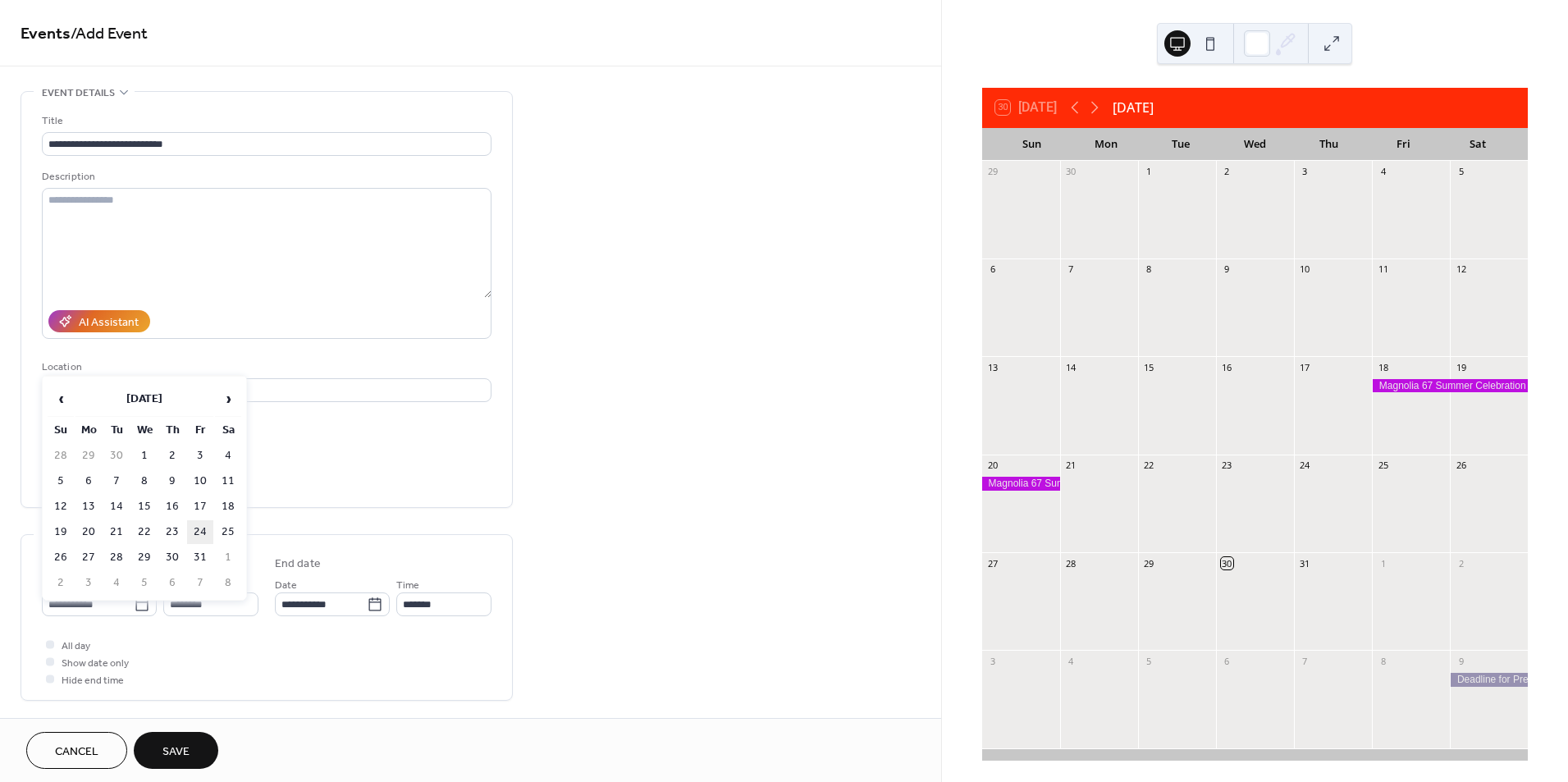 click on "24" at bounding box center (200, 532) 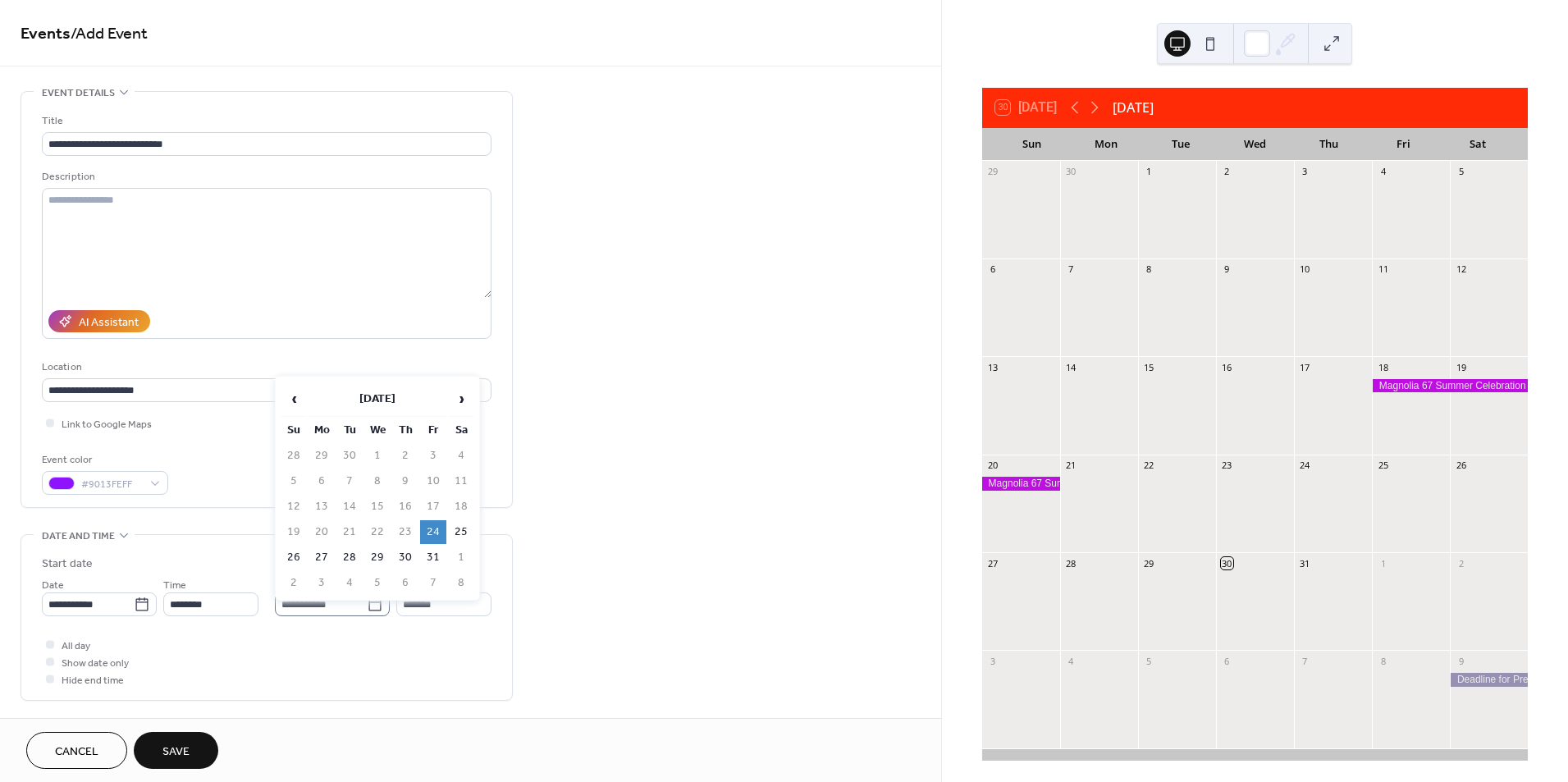 click 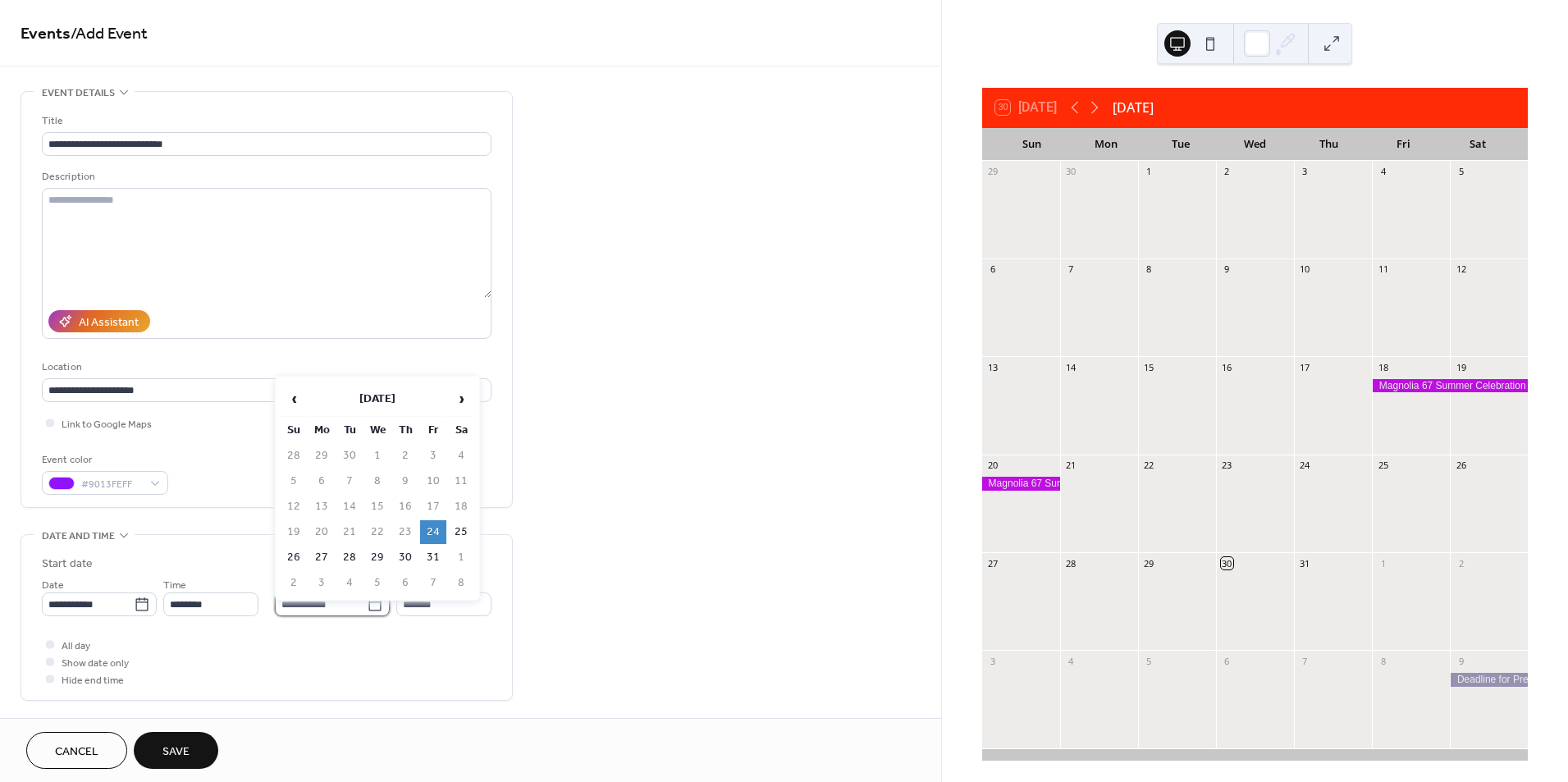 click on "**********" at bounding box center [321, 604] 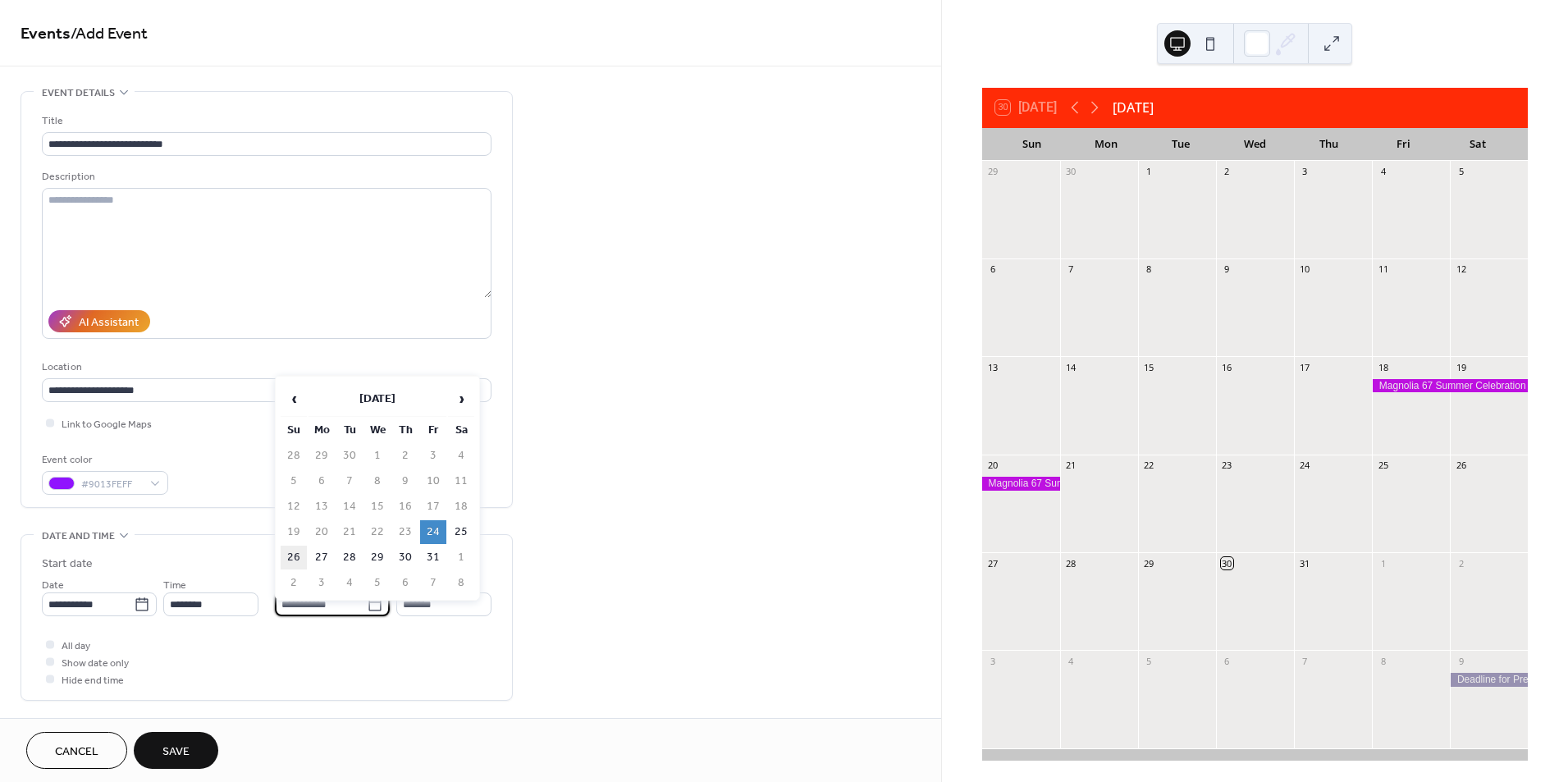 click on "26" at bounding box center (294, 557) 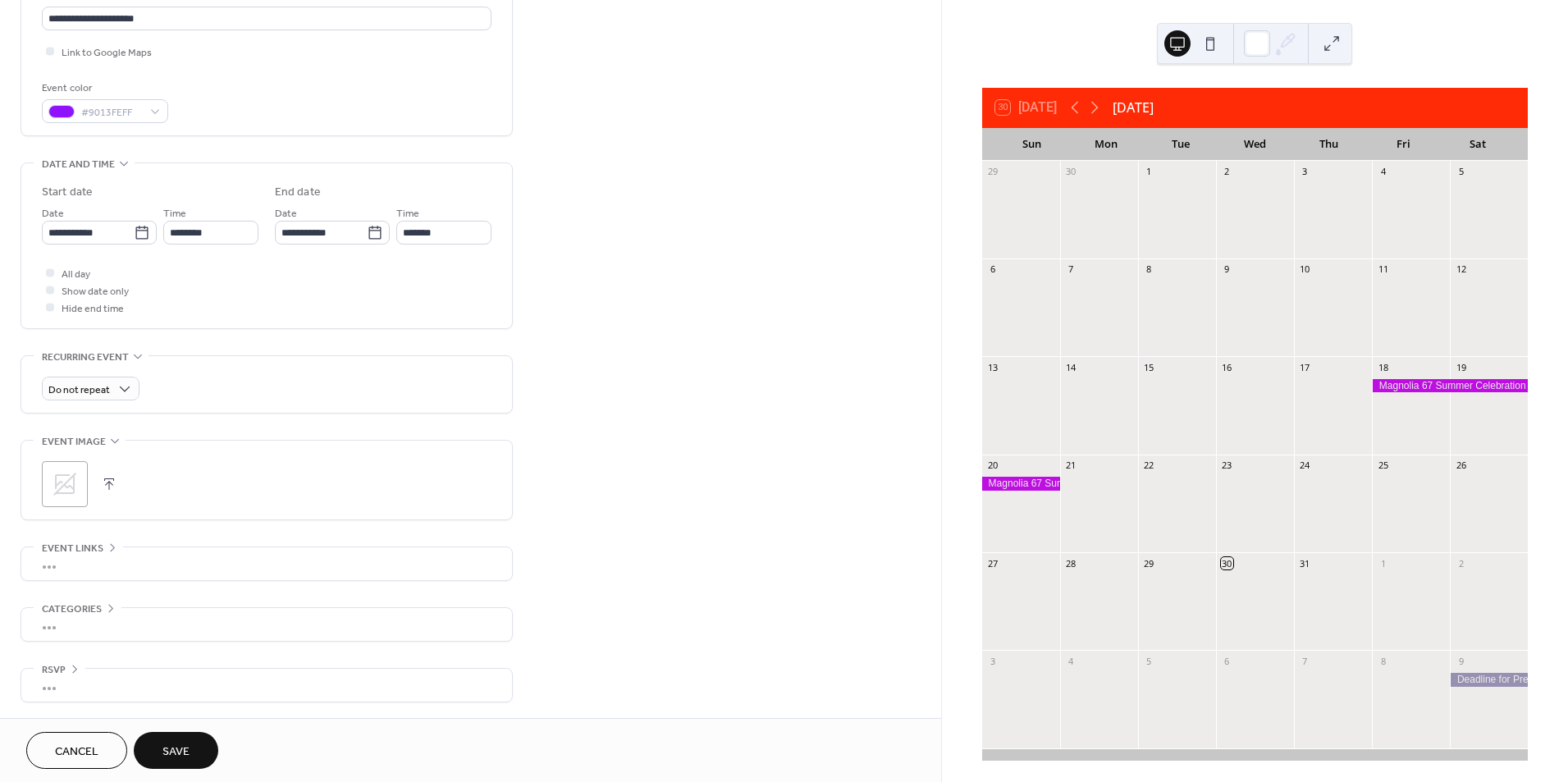 scroll, scrollTop: 373, scrollLeft: 0, axis: vertical 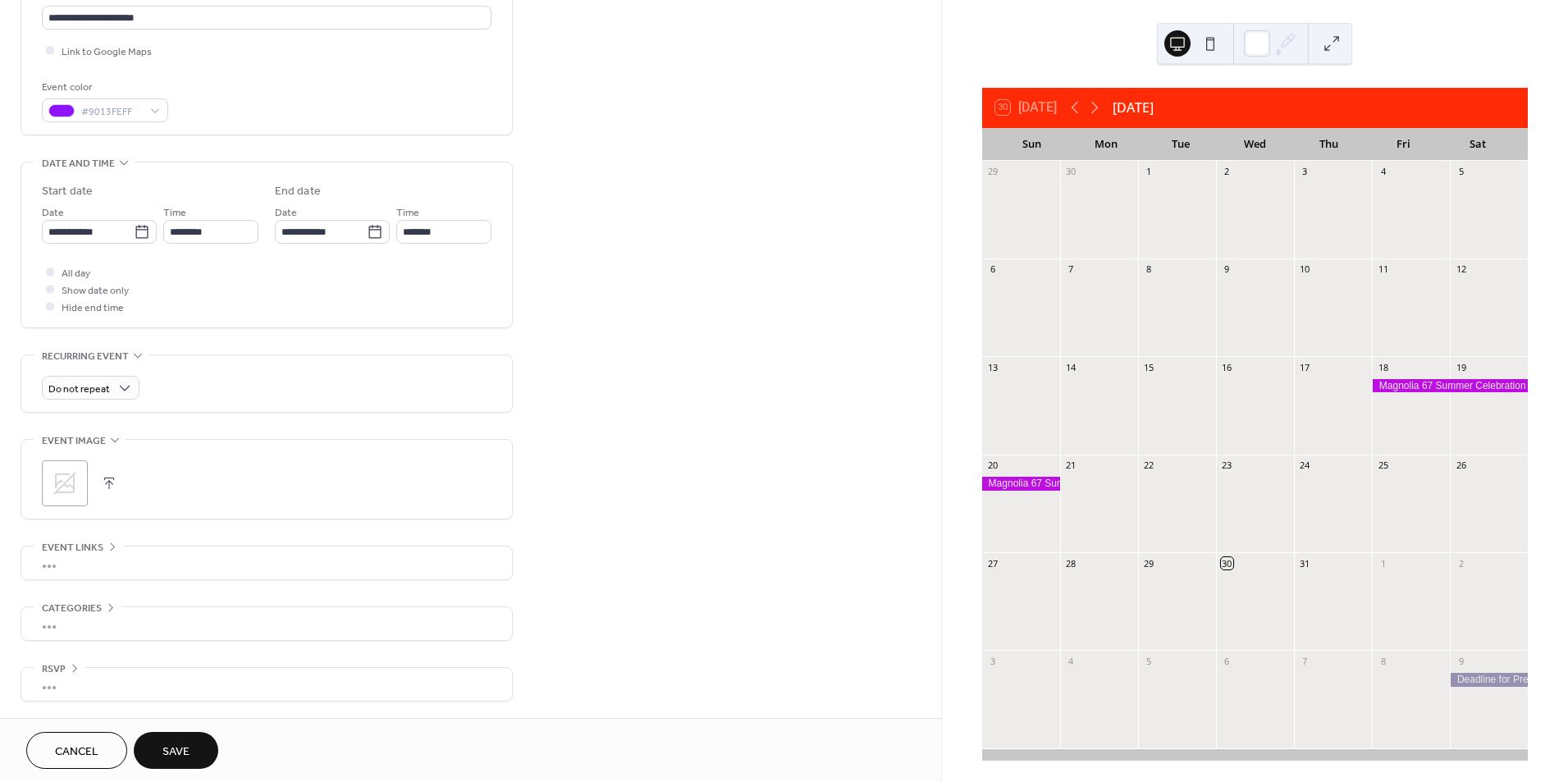 click on "Save" at bounding box center (176, 752) 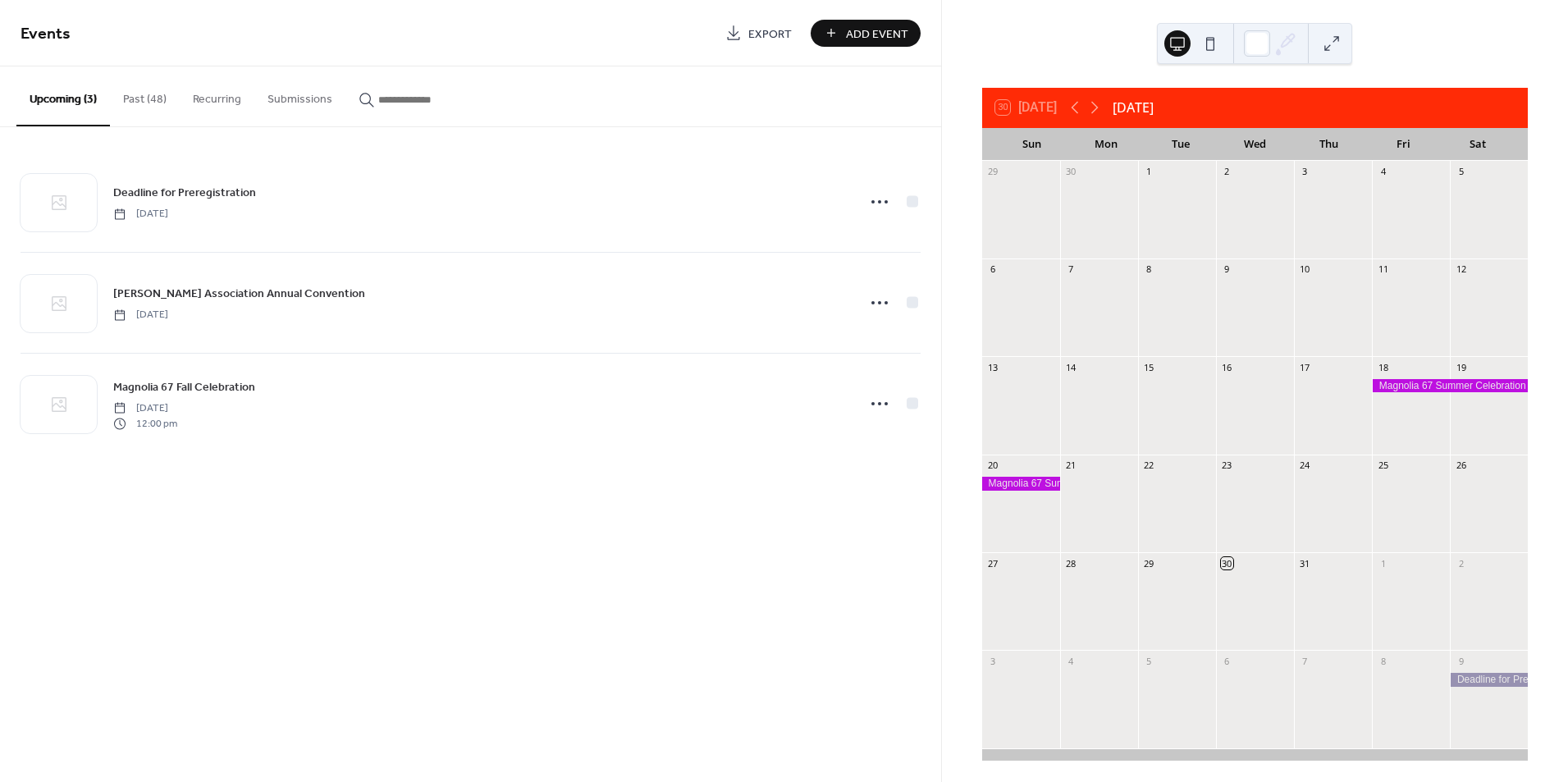 click on "Past (48)" at bounding box center [144, 95] 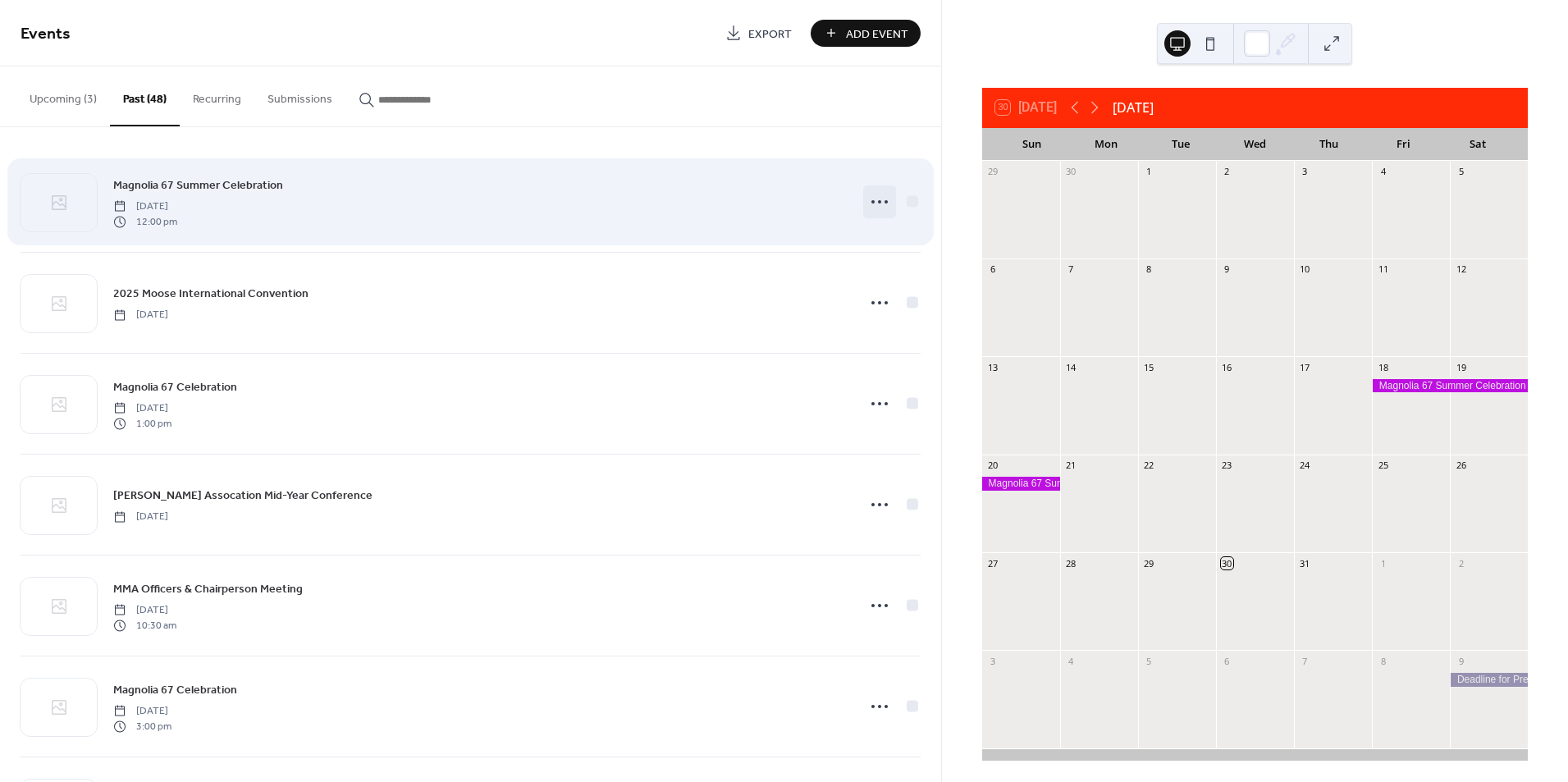 click 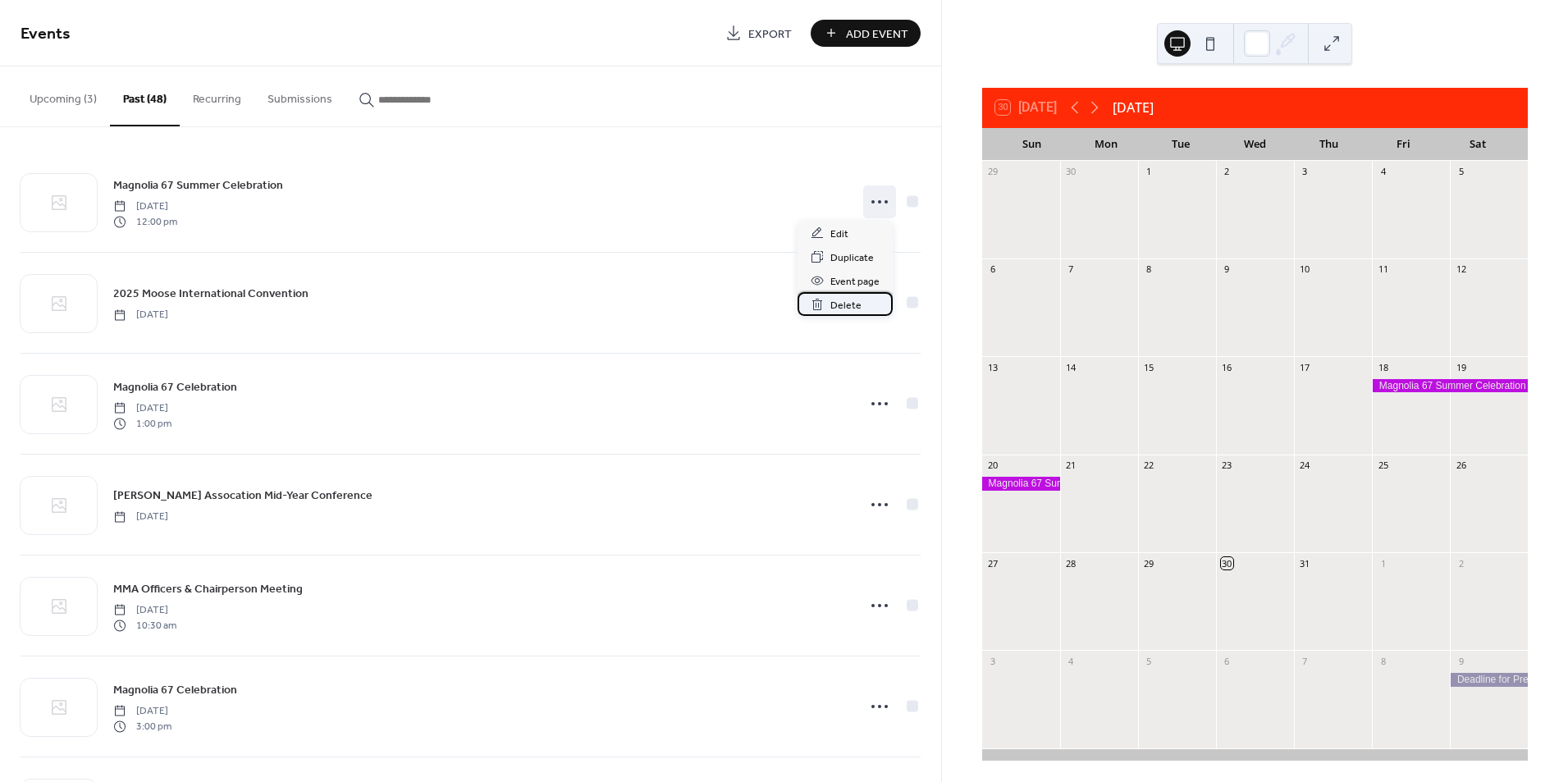 click on "Delete" at bounding box center (846, 305) 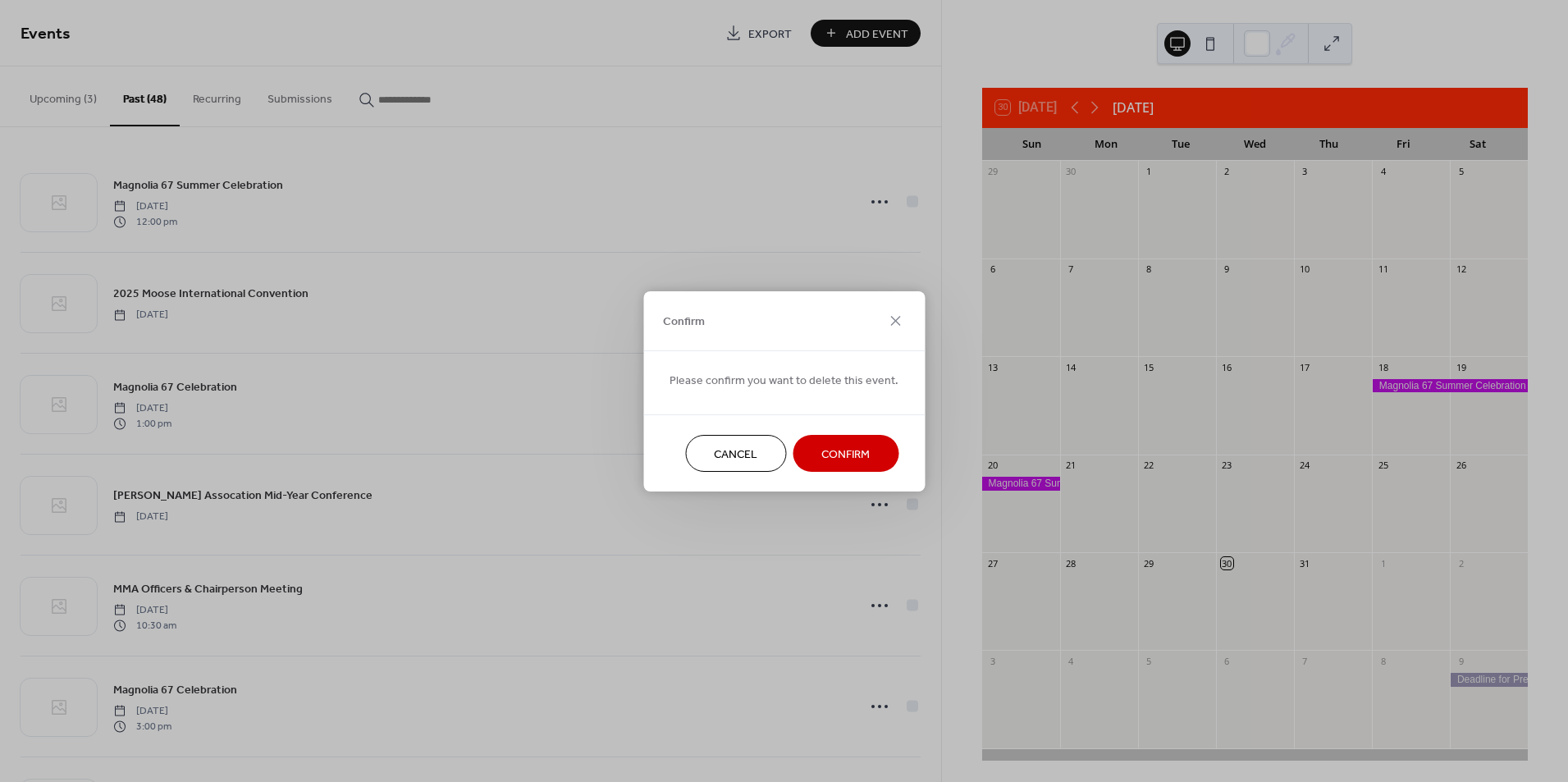 click on "Confirm" at bounding box center (845, 454) 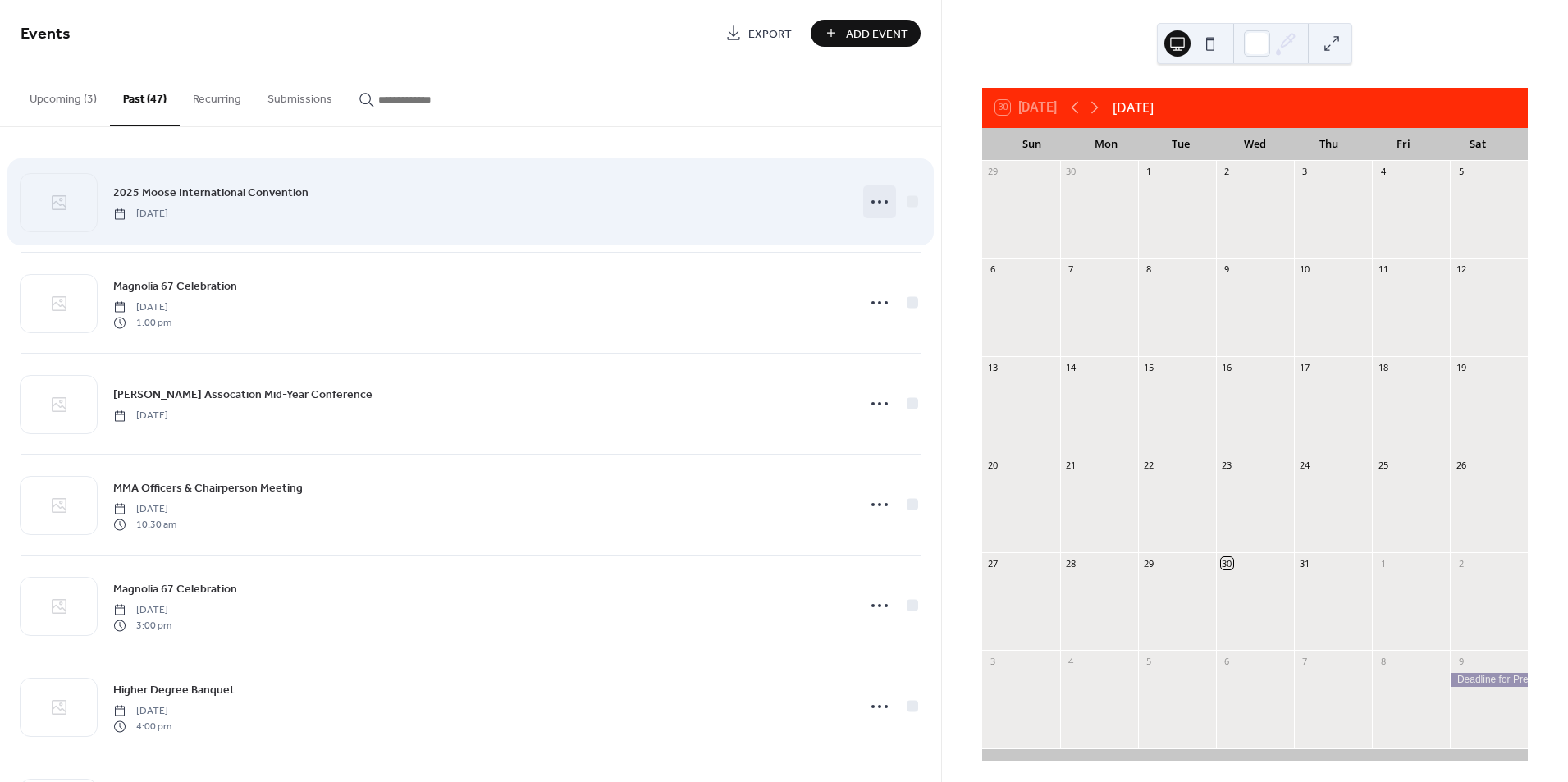 click 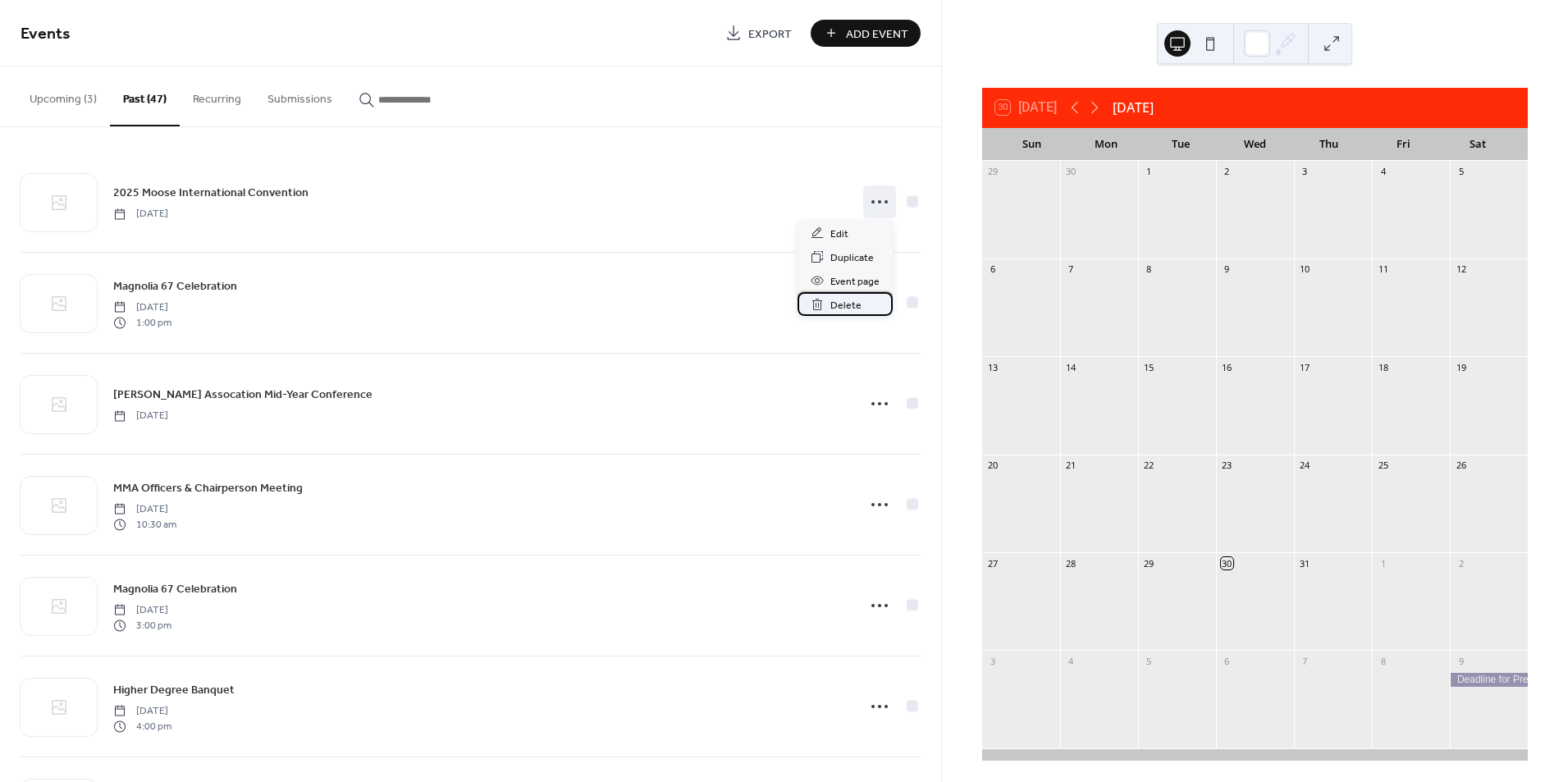 click on "Delete" at bounding box center (846, 305) 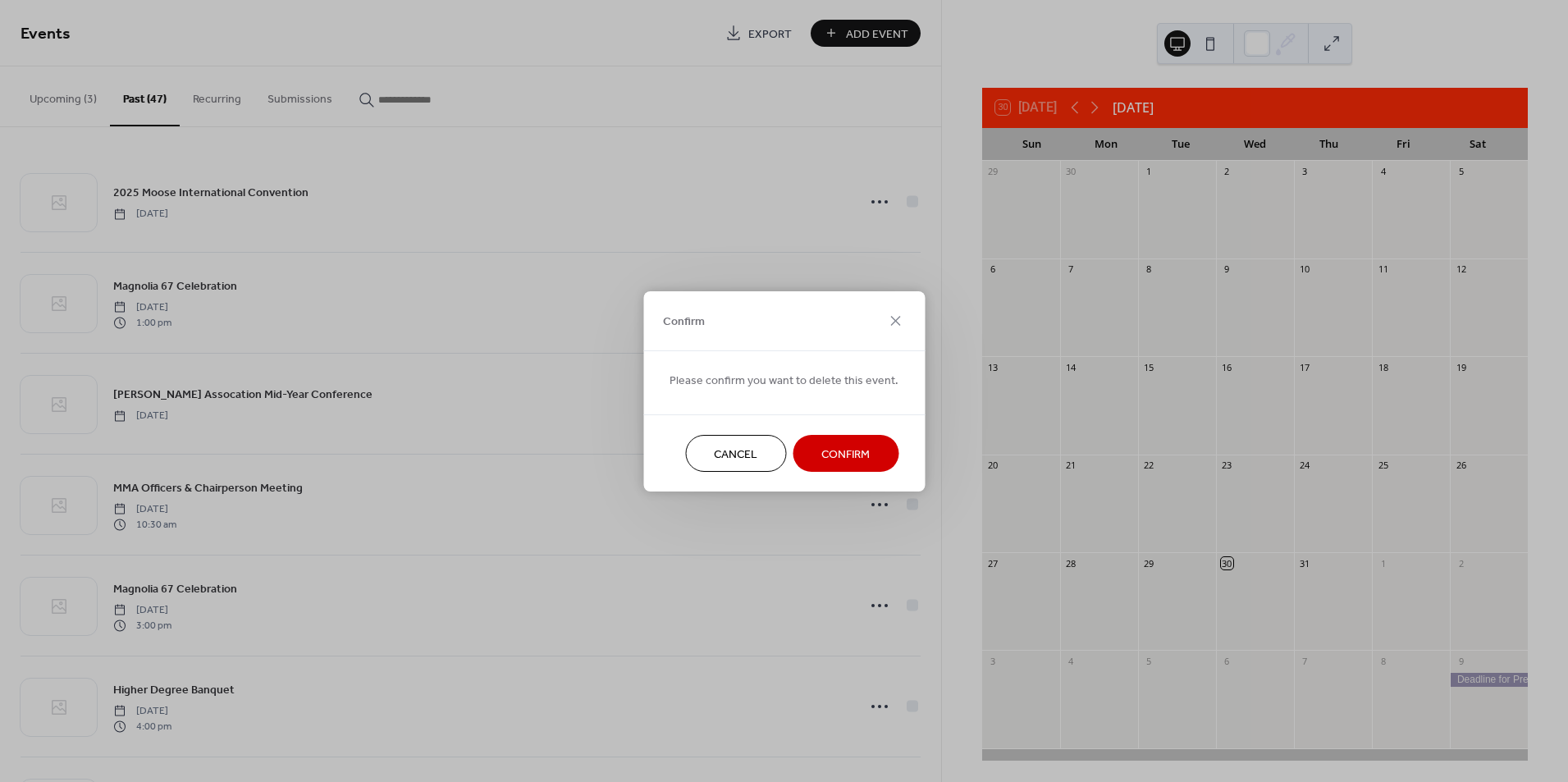 click on "Confirm" at bounding box center (845, 454) 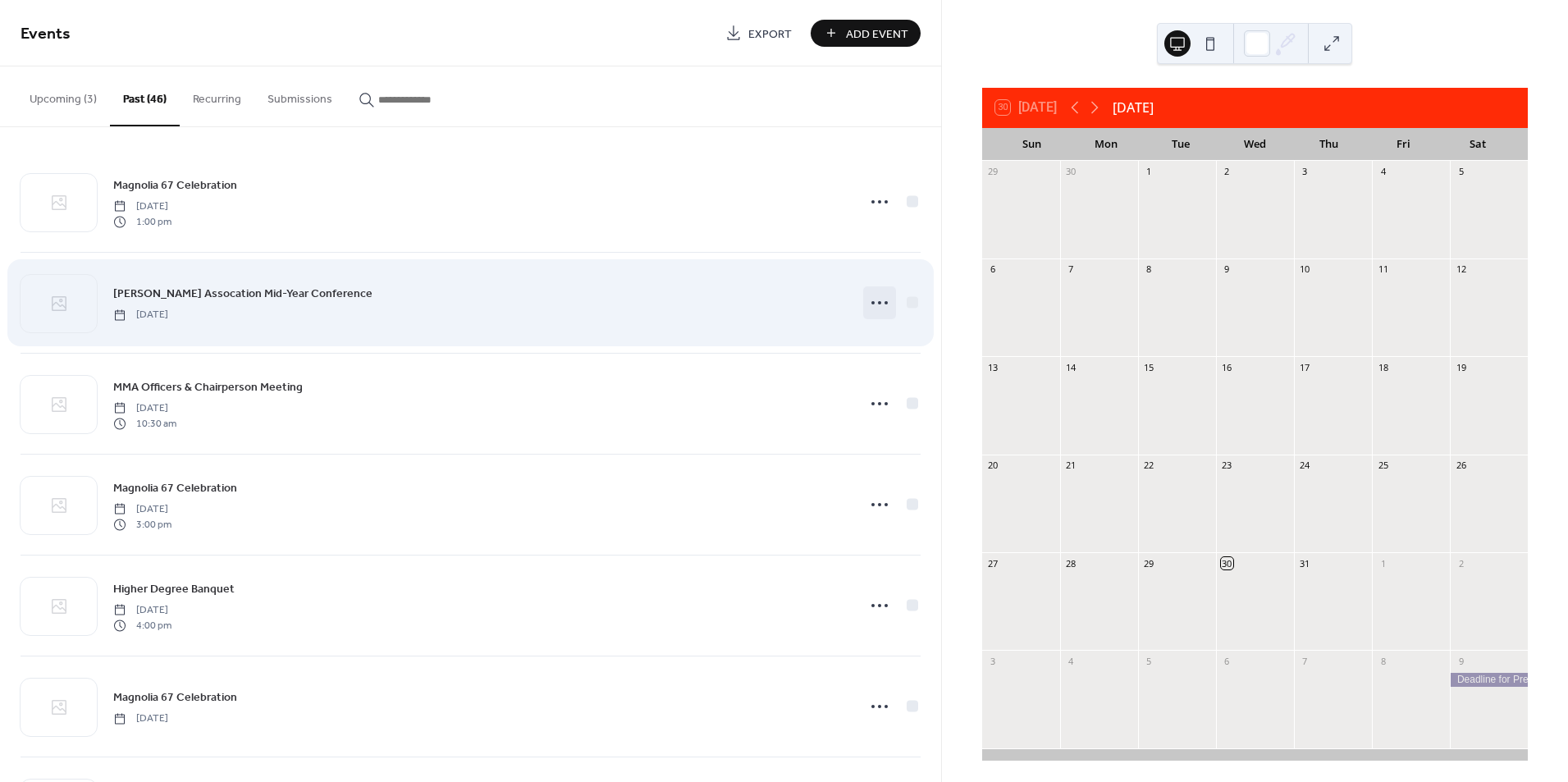 click 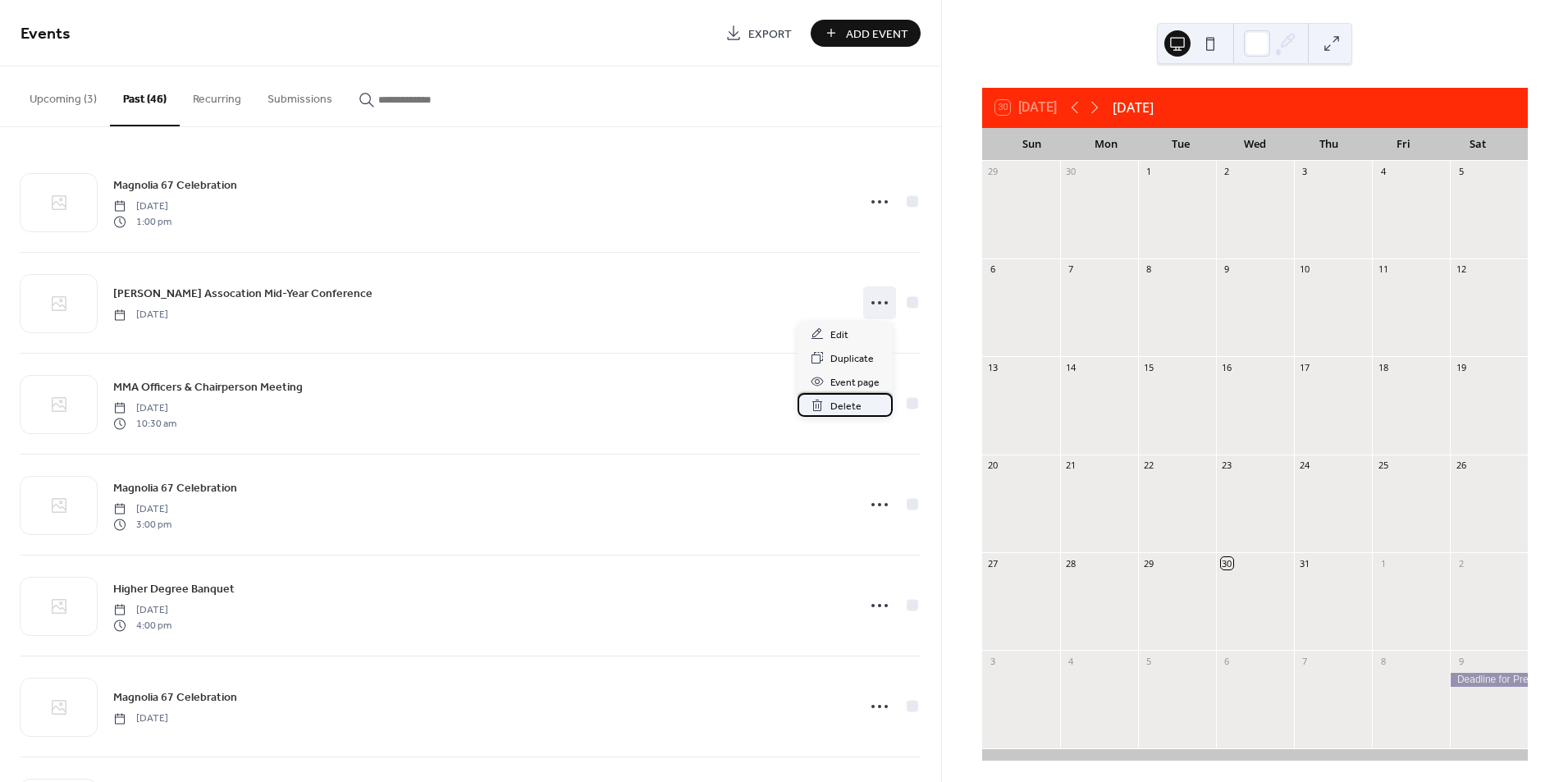 click on "Delete" at bounding box center (846, 406) 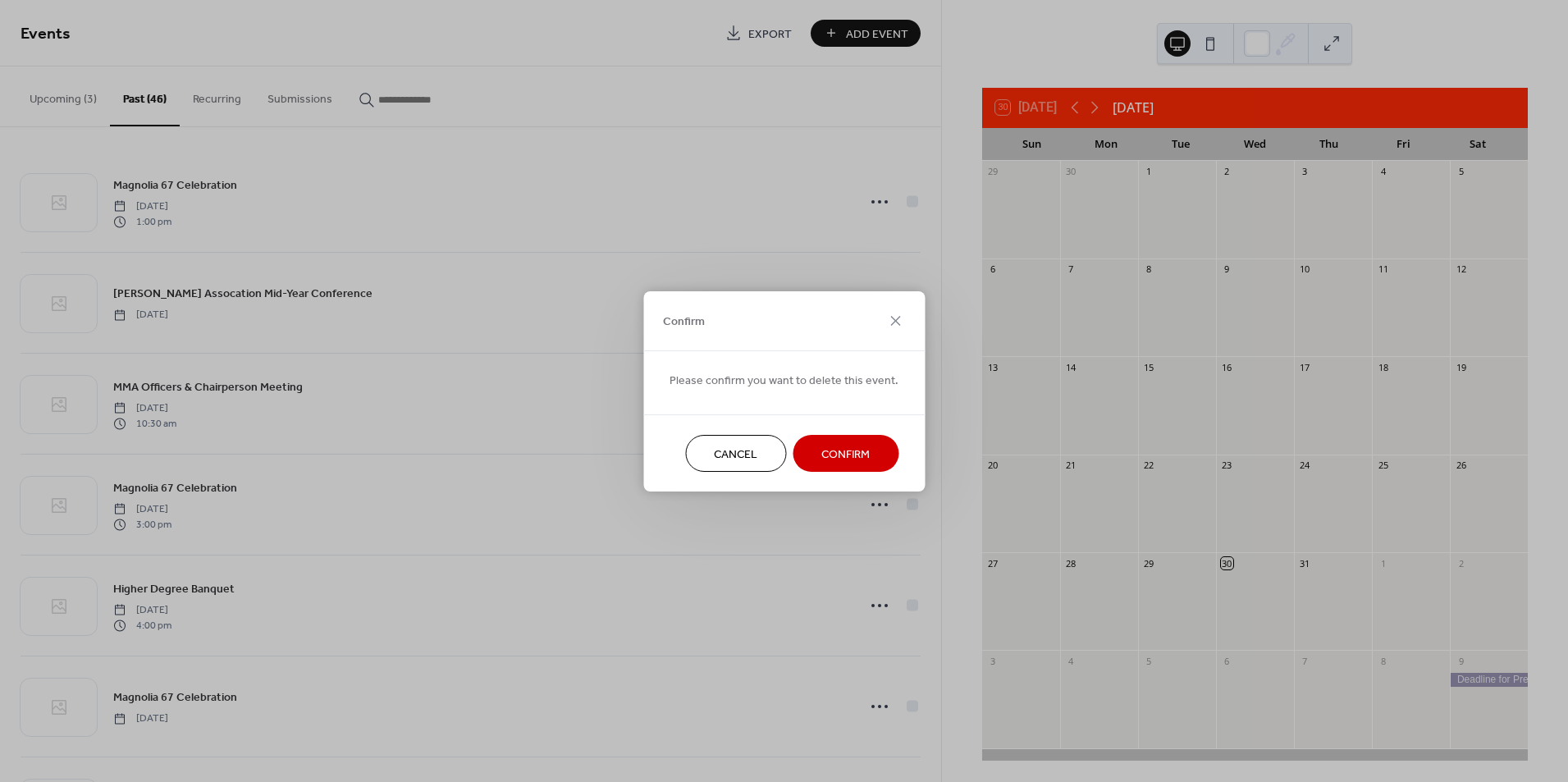 click on "Confirm" at bounding box center [845, 454] 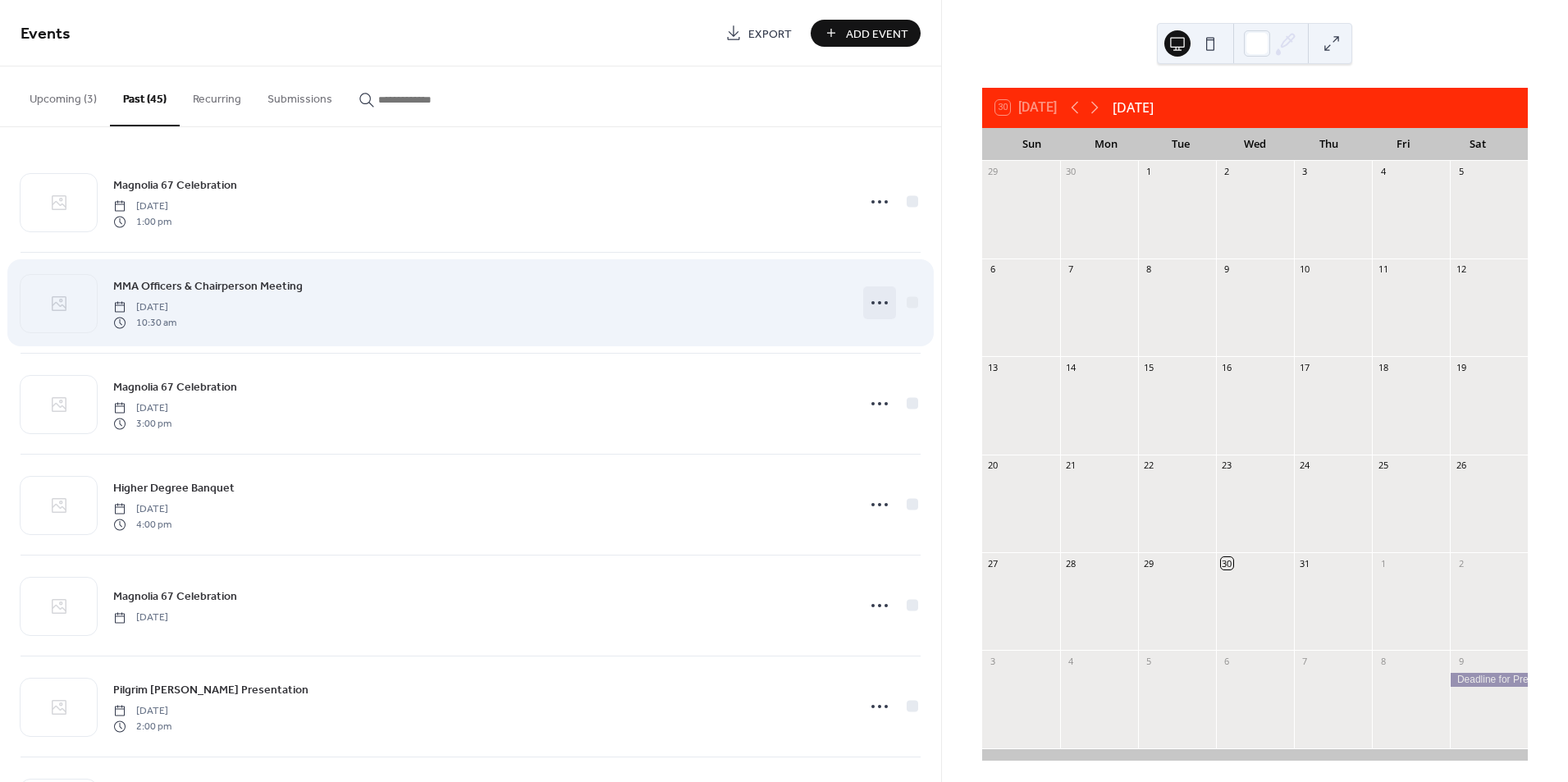 click 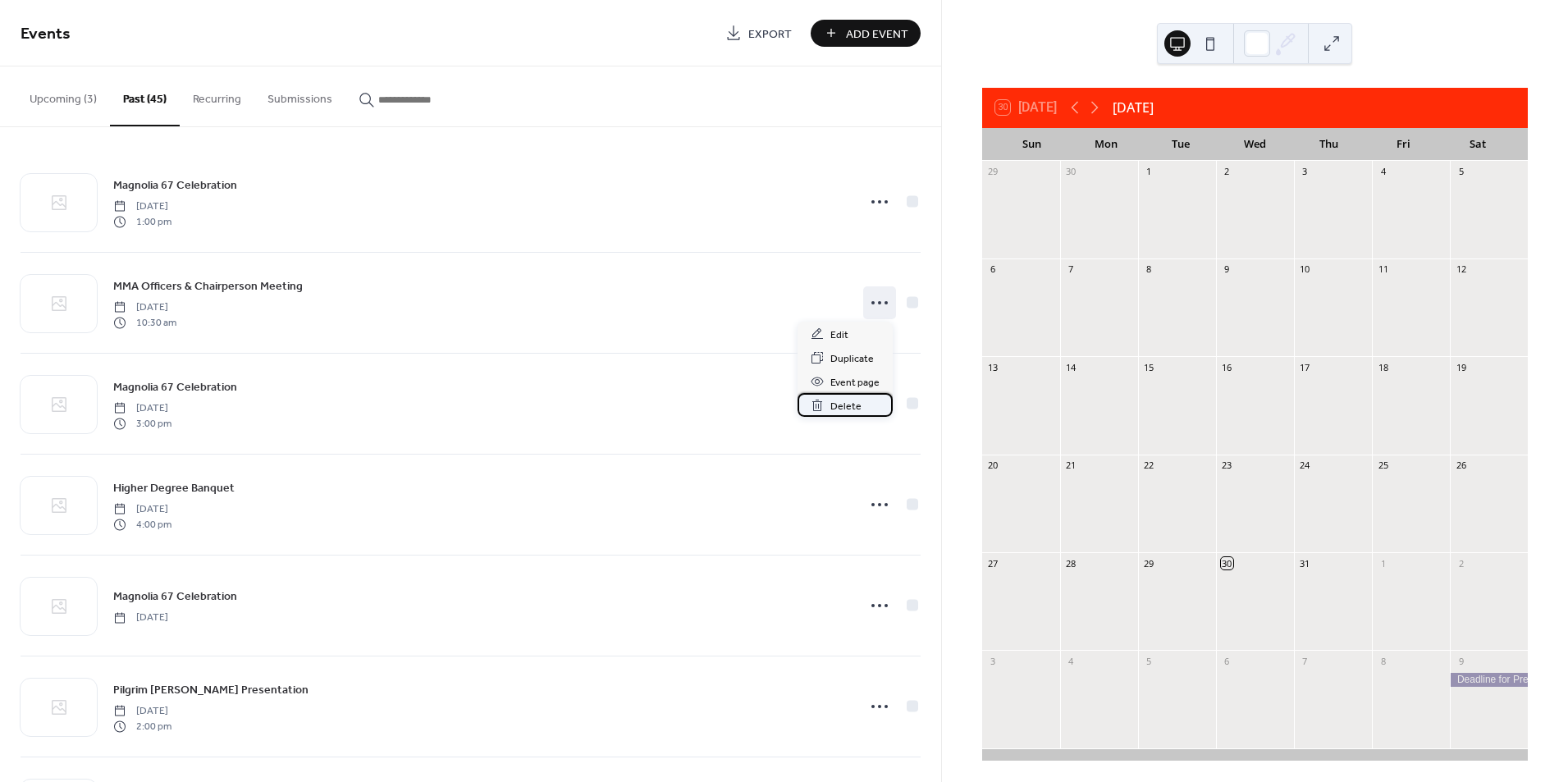 click on "Delete" at bounding box center [846, 406] 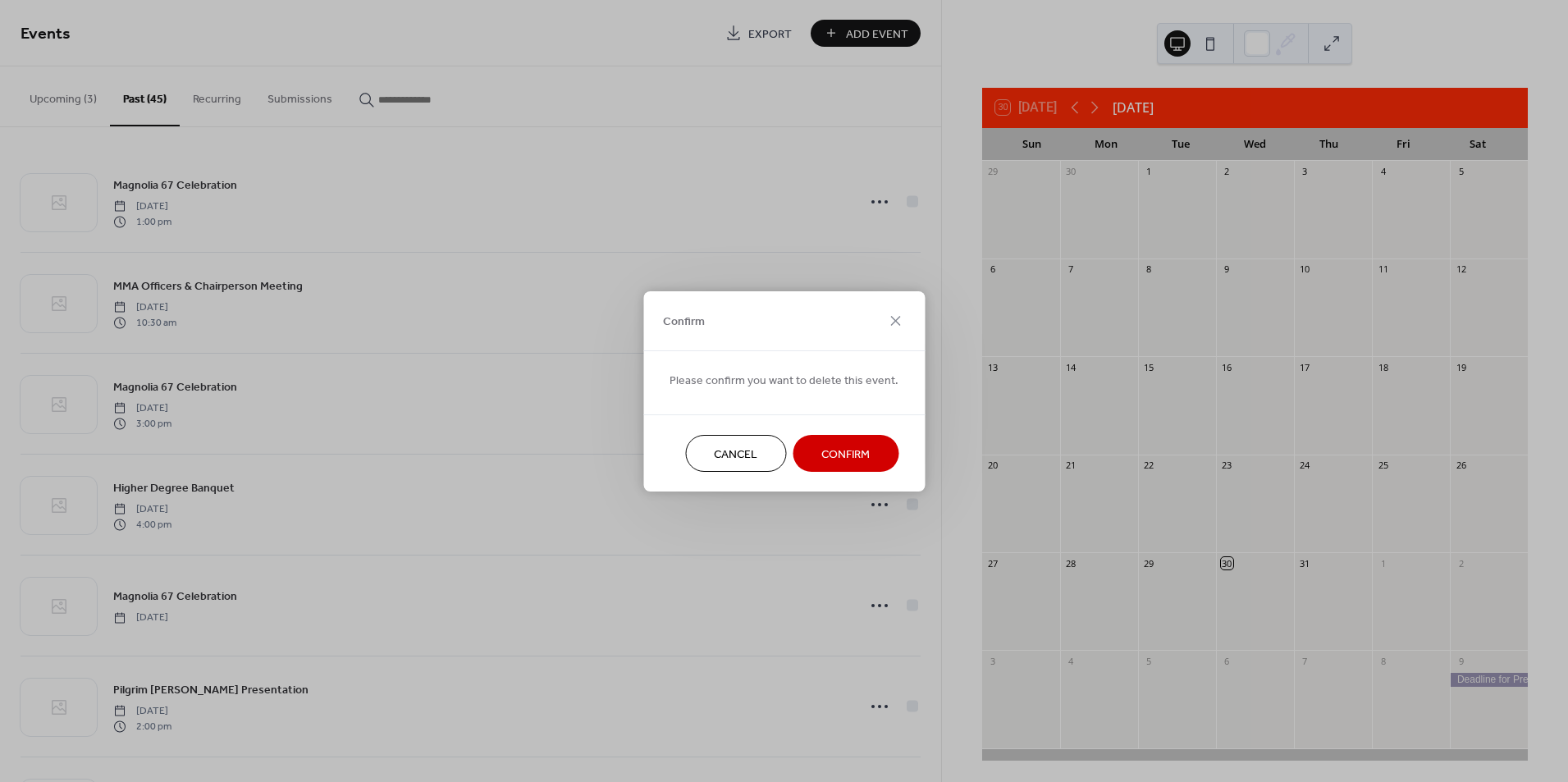 click on "Confirm" at bounding box center (845, 454) 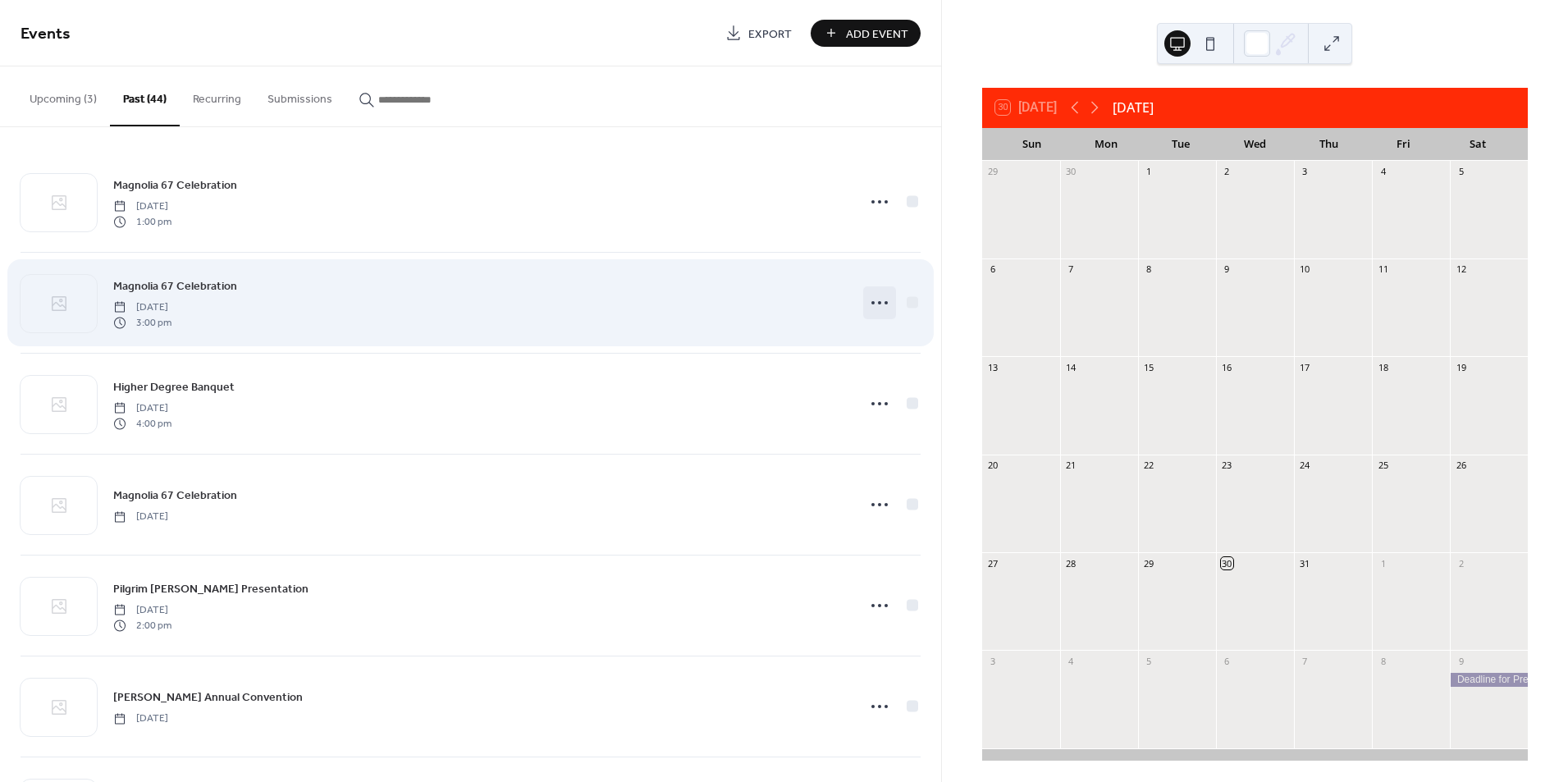 click 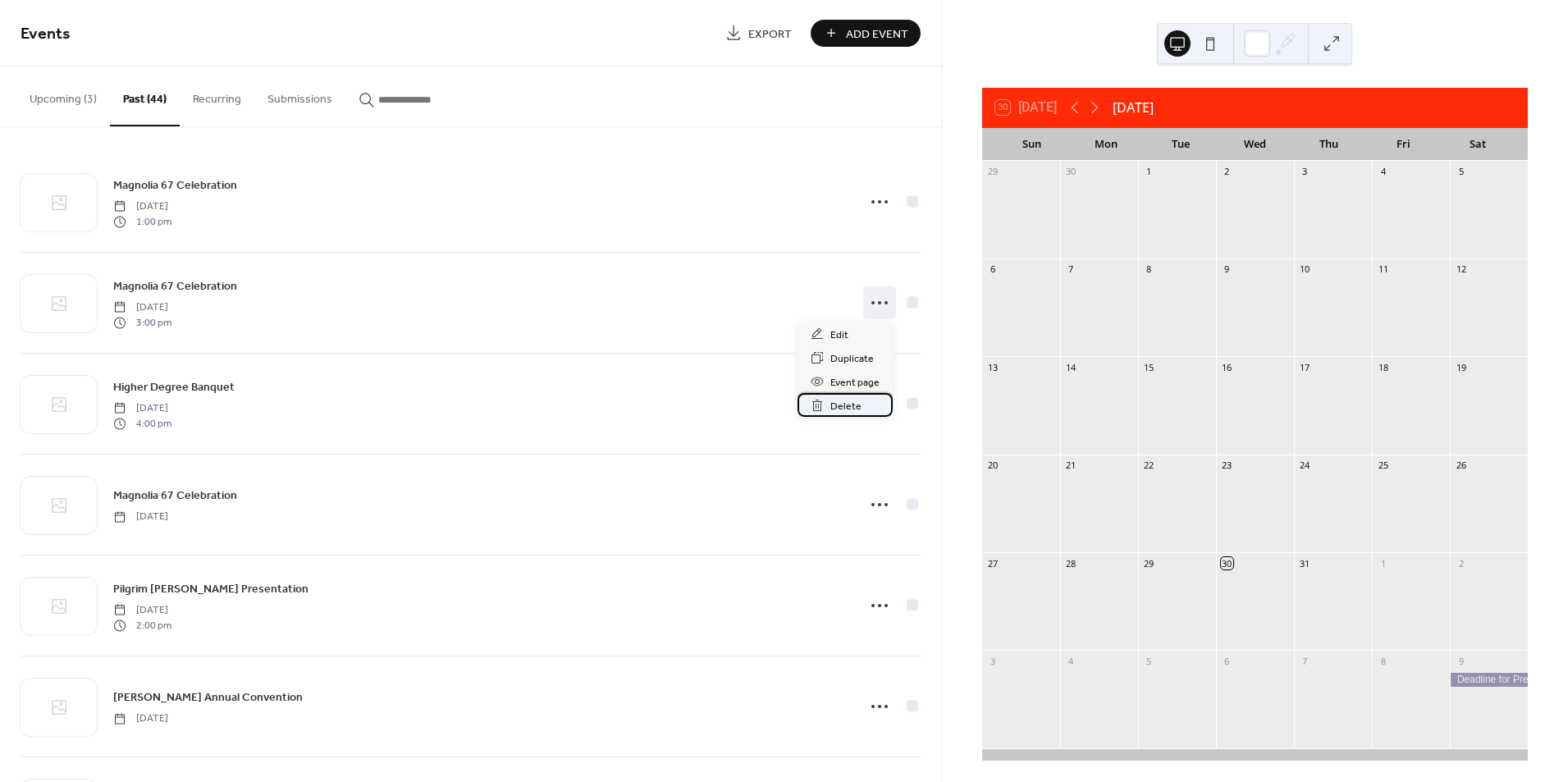click on "Delete" at bounding box center (846, 406) 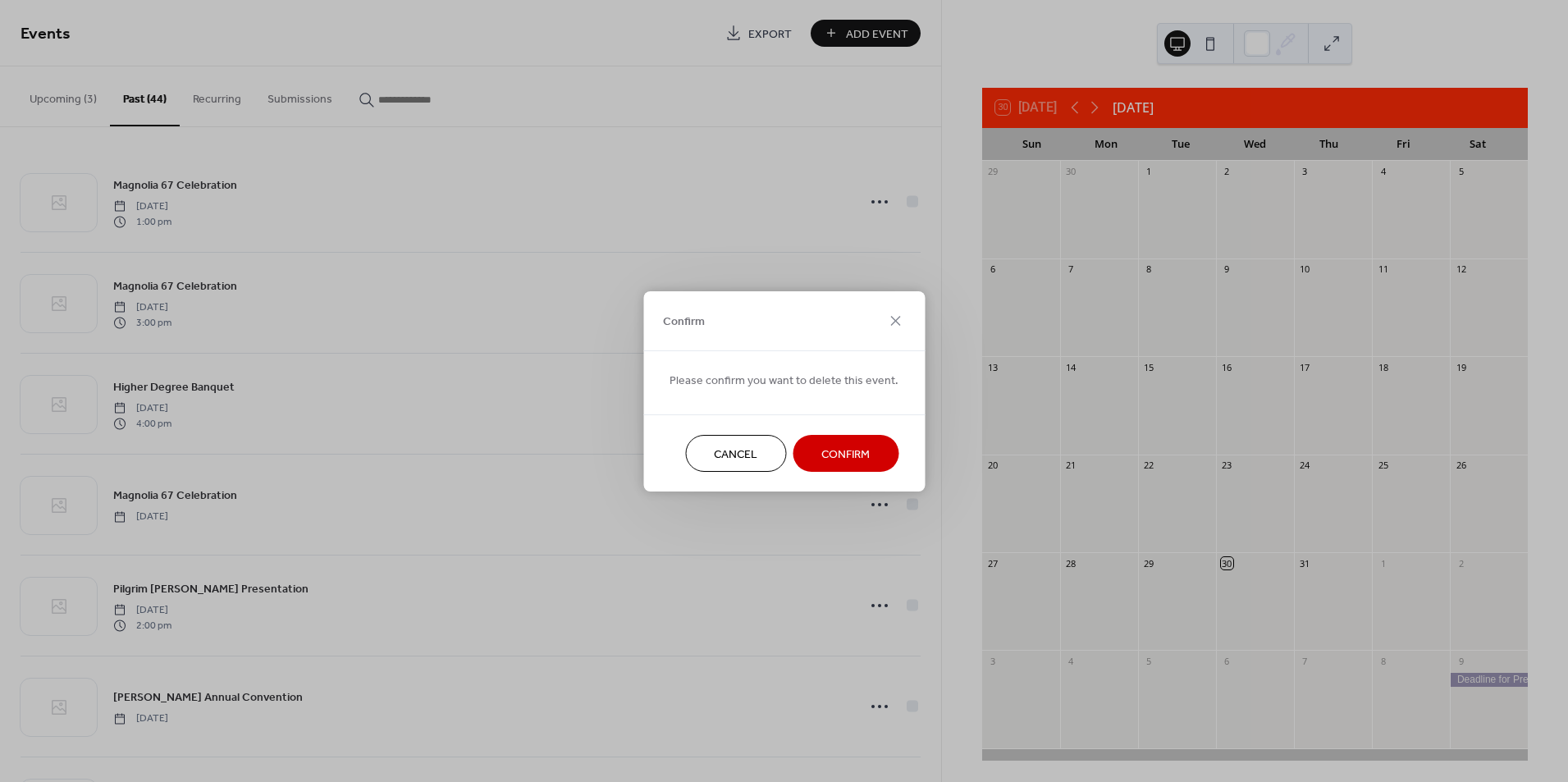 click on "Confirm" at bounding box center (845, 454) 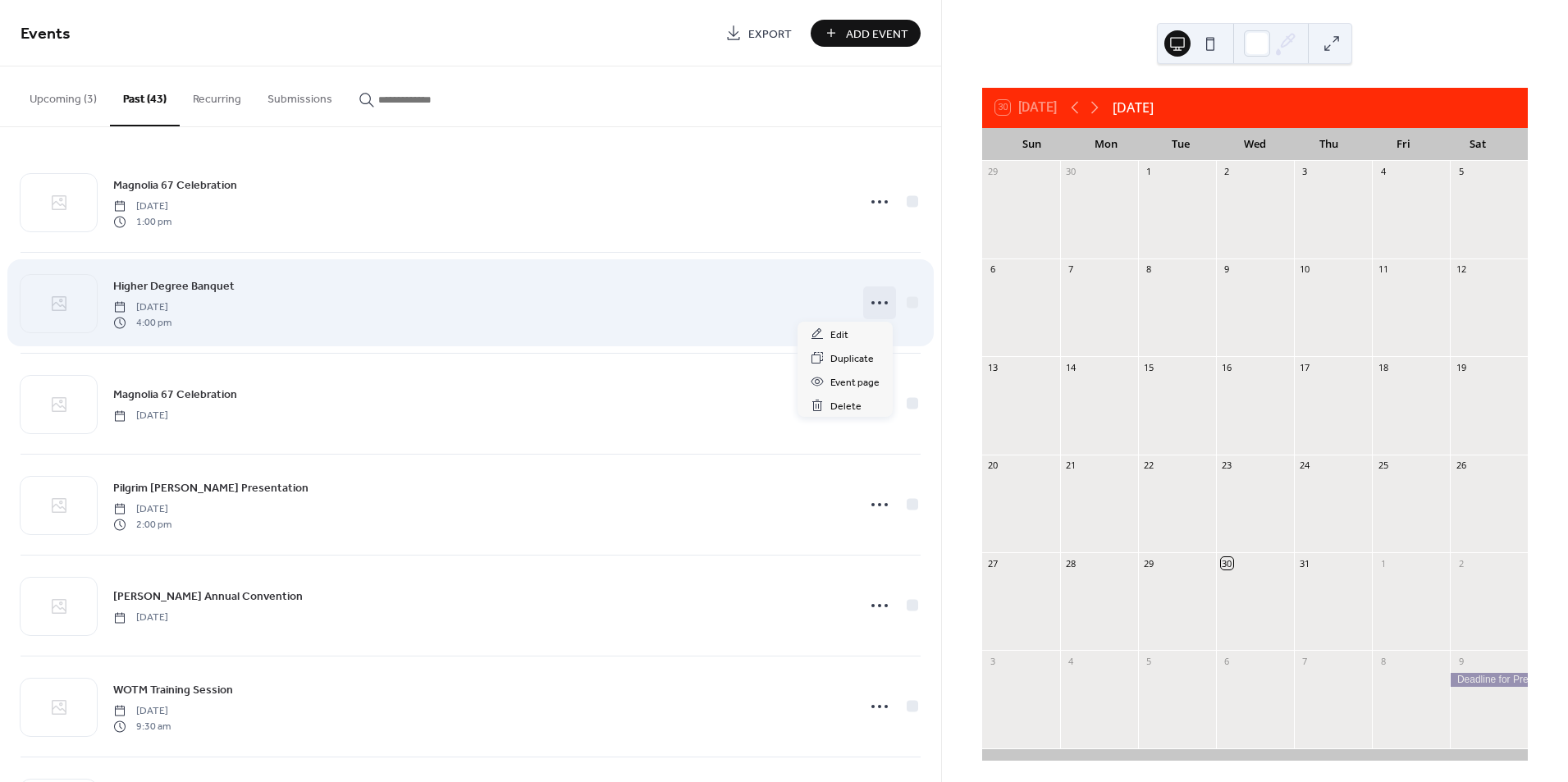 click 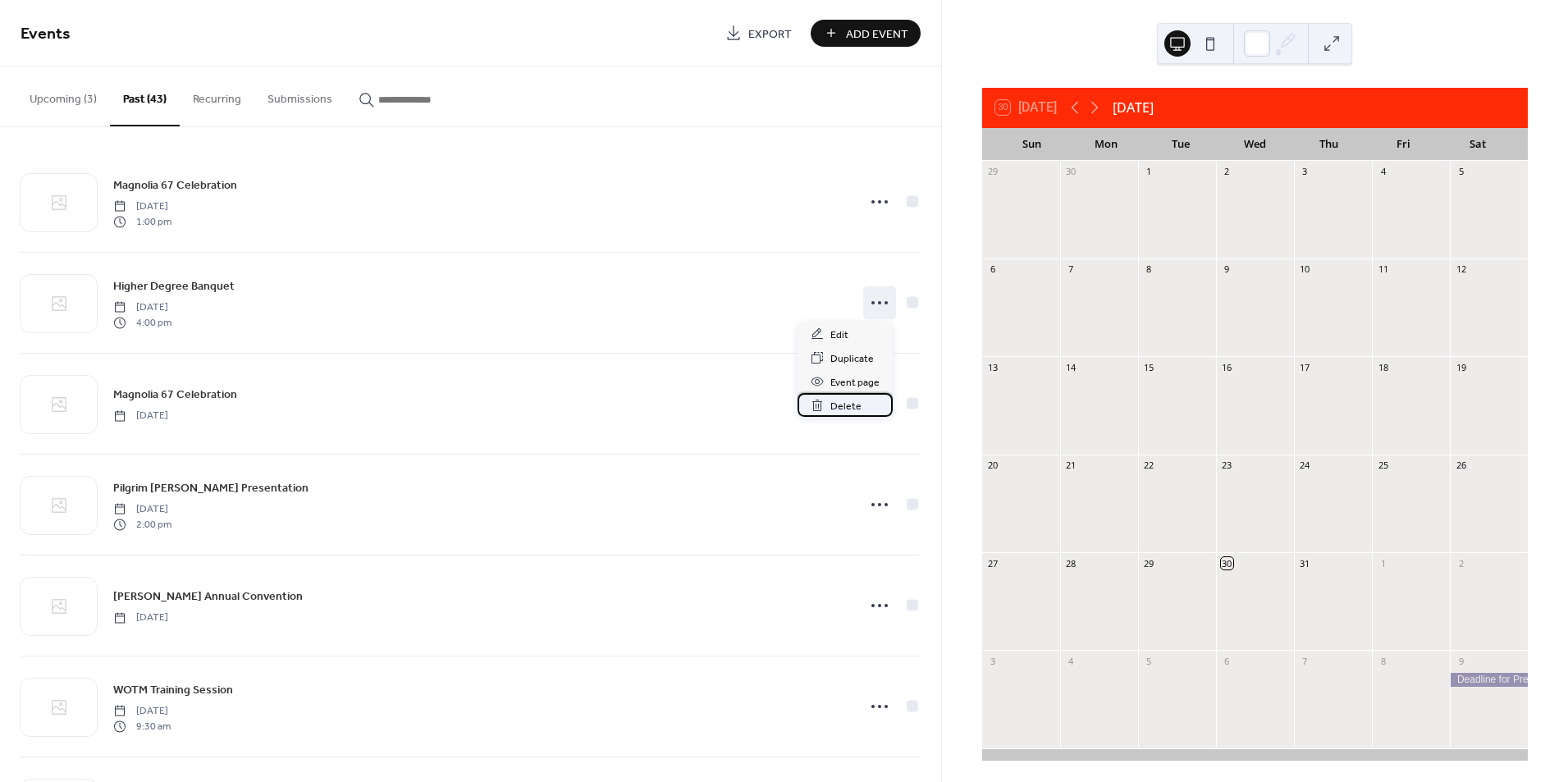 click on "Delete" at bounding box center (846, 406) 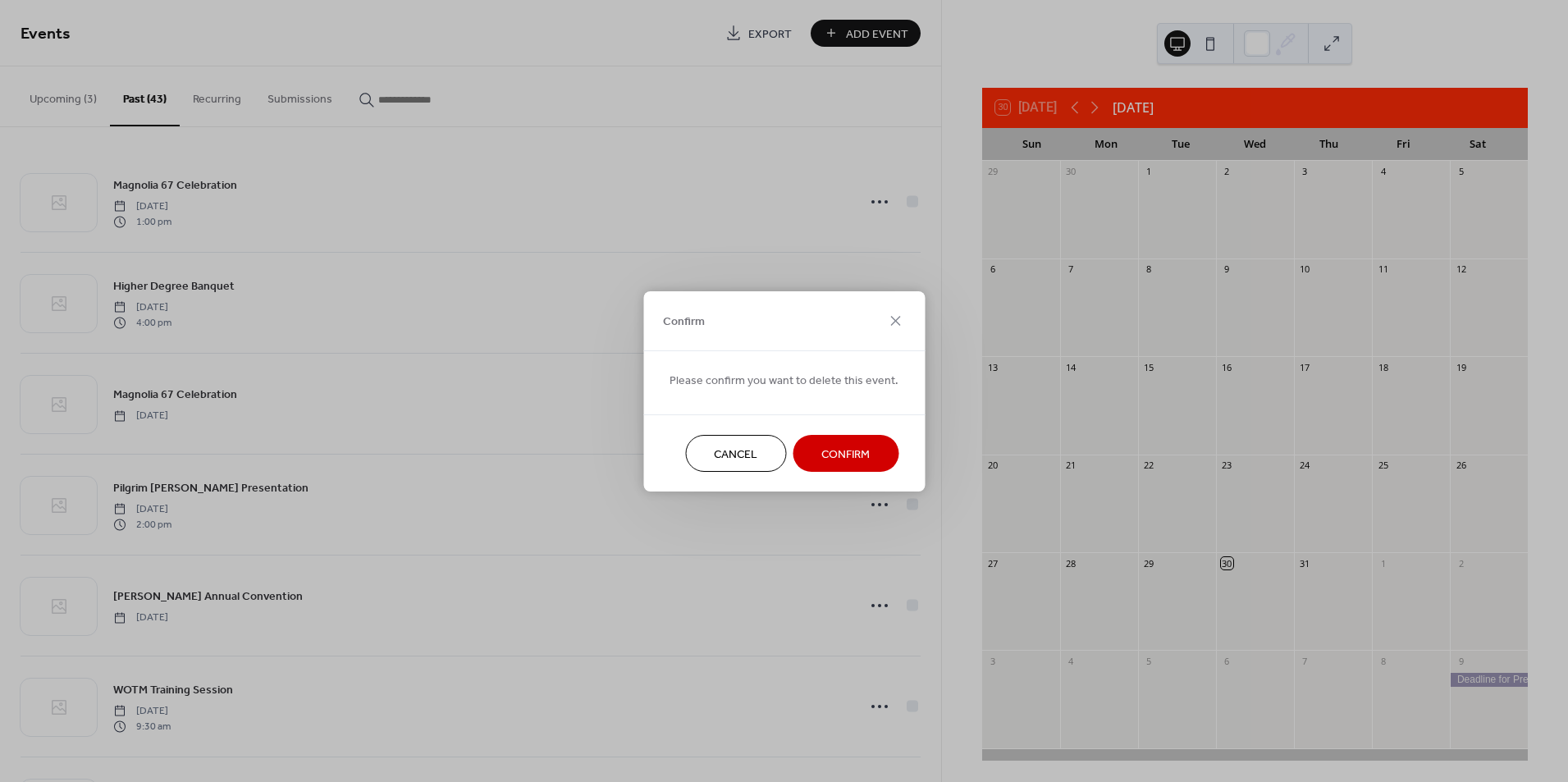 click on "Confirm" at bounding box center [845, 454] 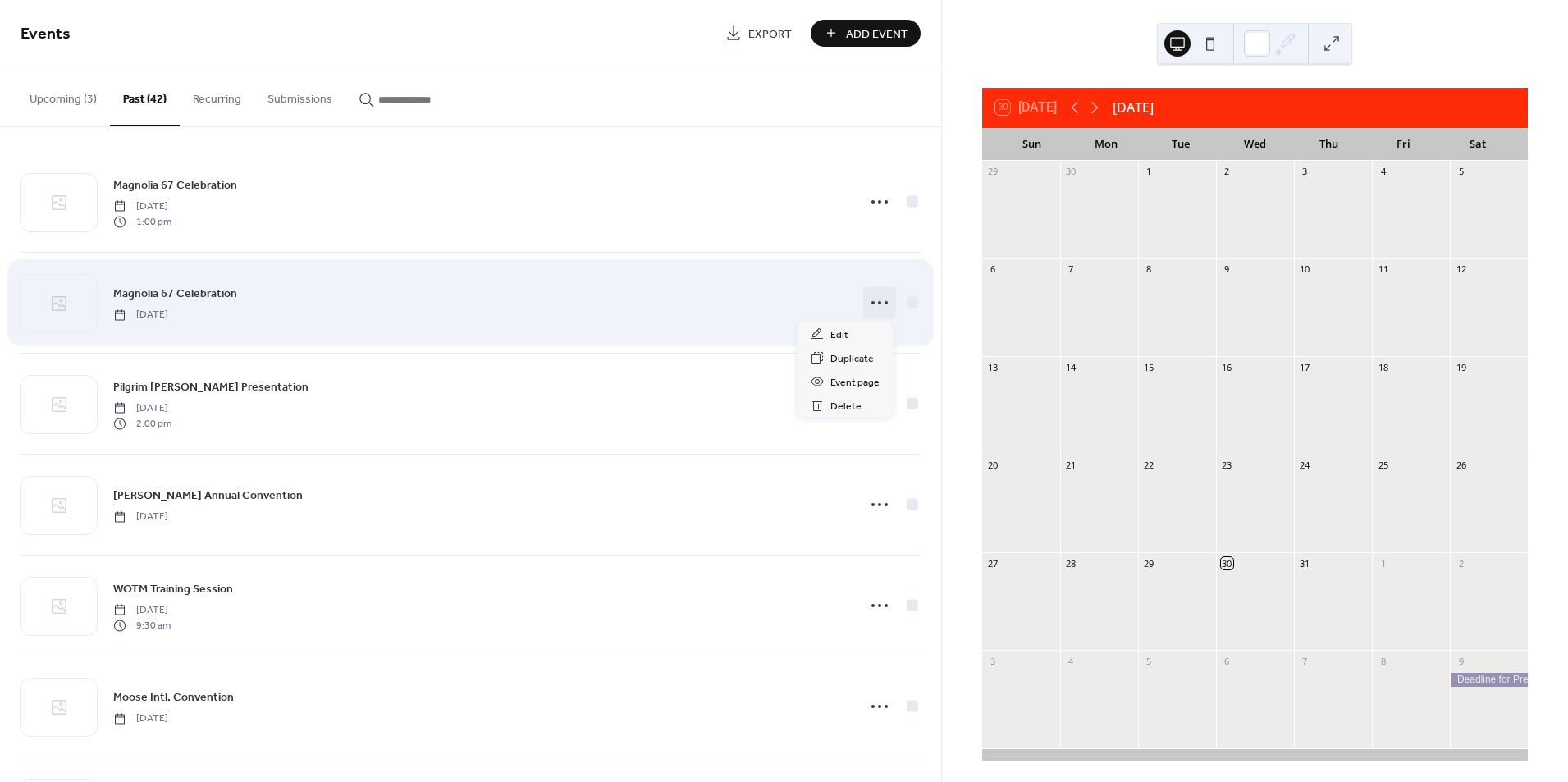 click 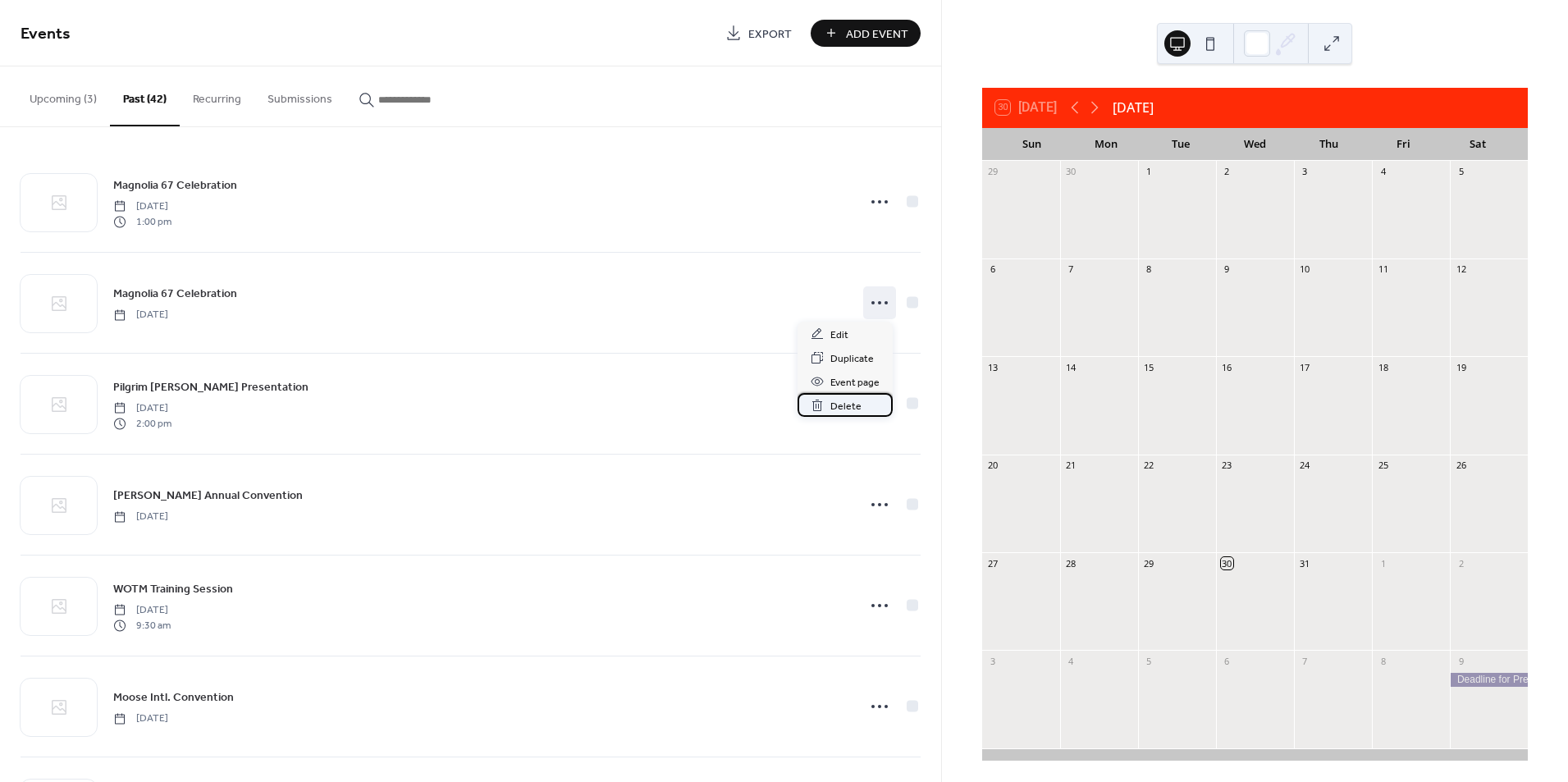 click on "Delete" at bounding box center [846, 406] 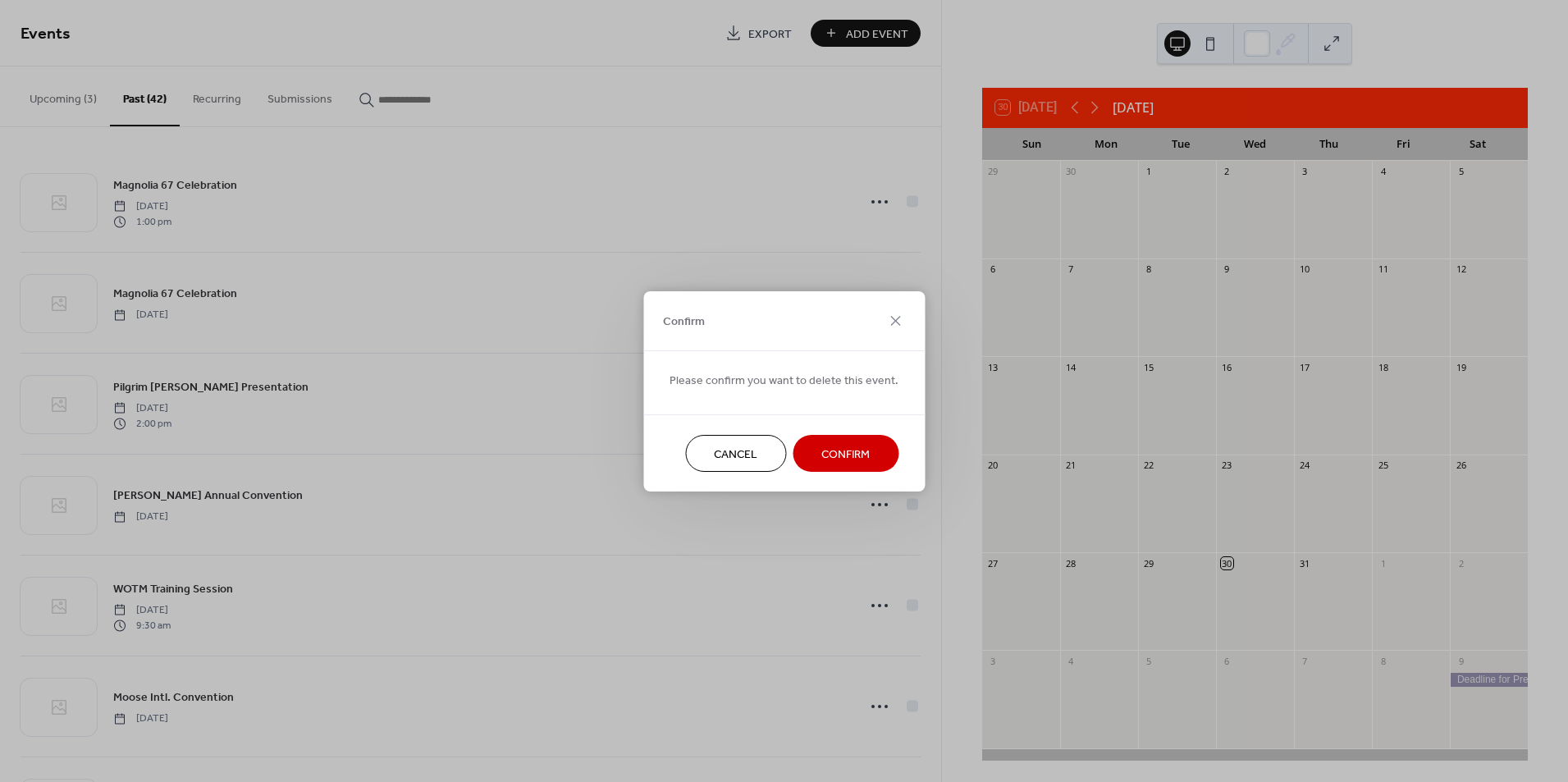 click on "Confirm" at bounding box center (845, 454) 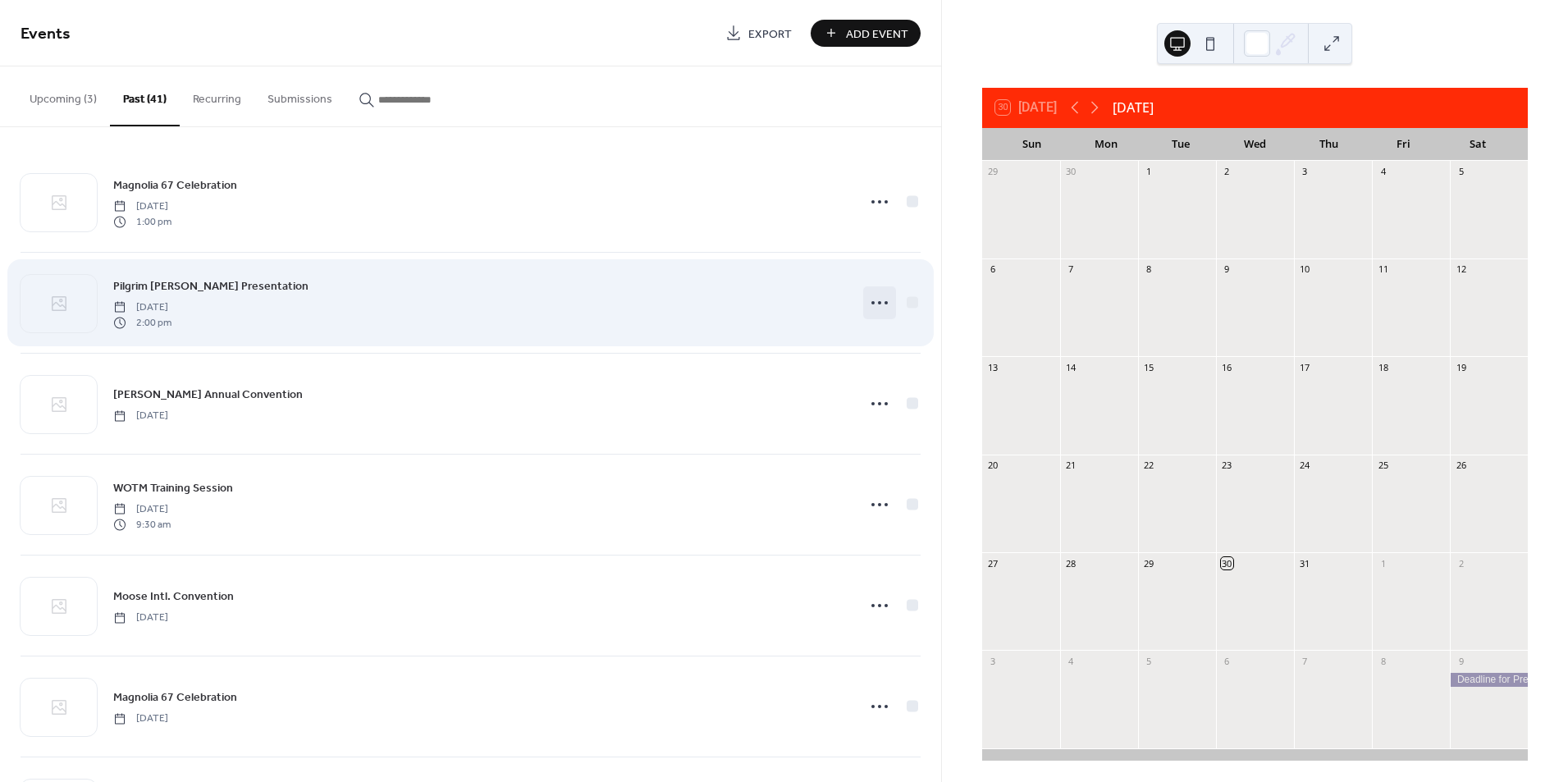 click 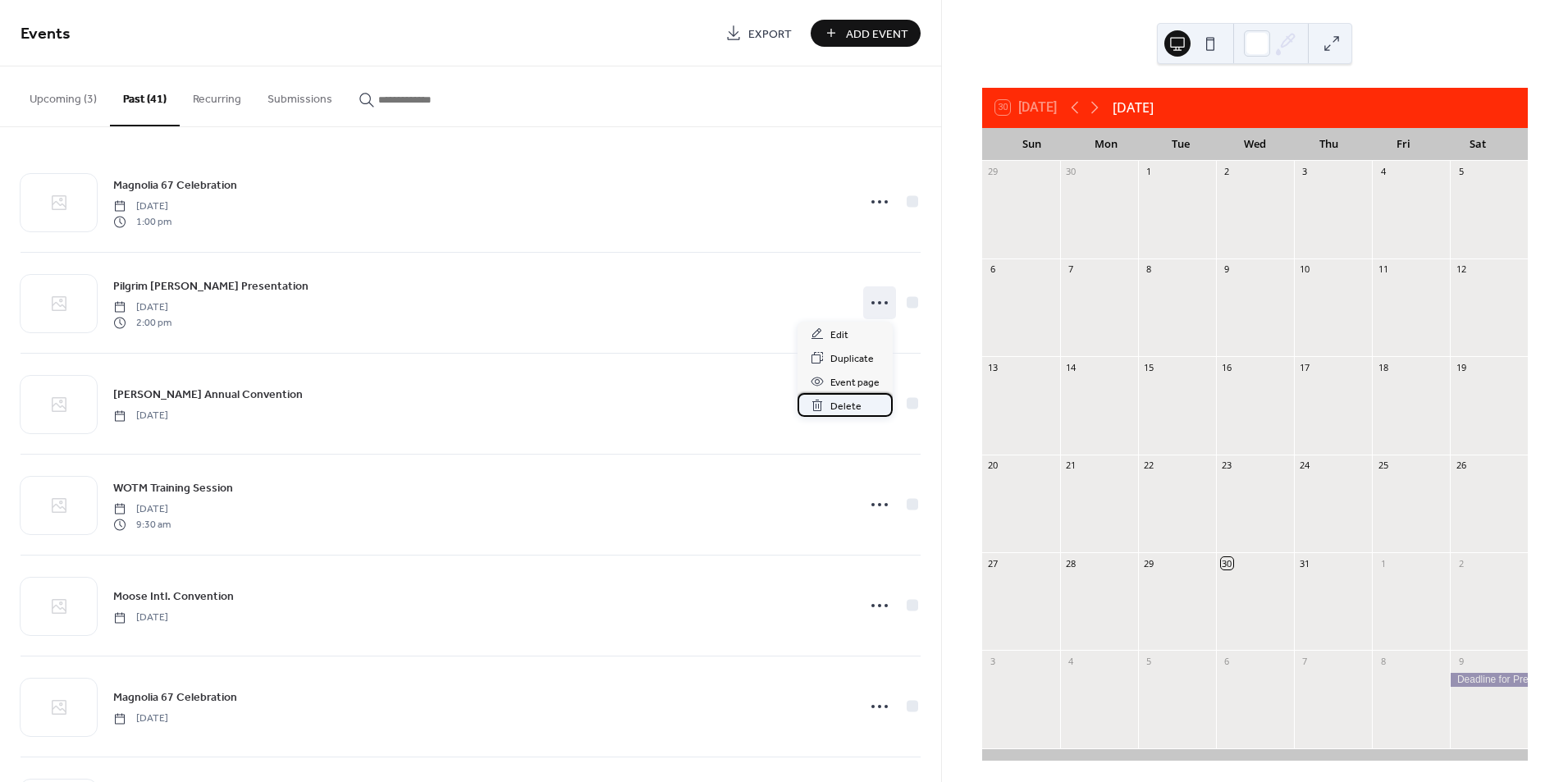 click on "Delete" at bounding box center [846, 406] 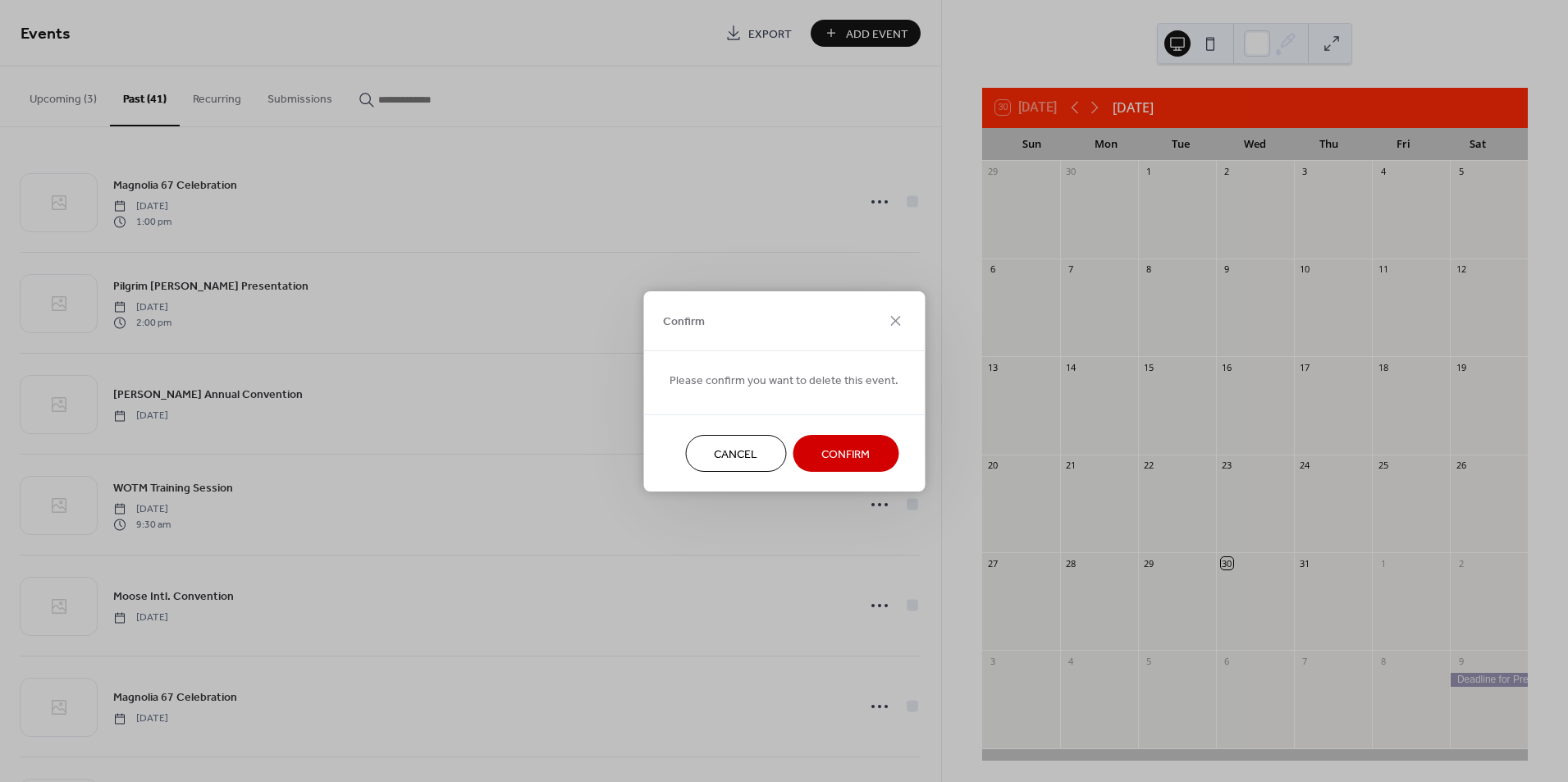 click on "Confirm" at bounding box center [845, 454] 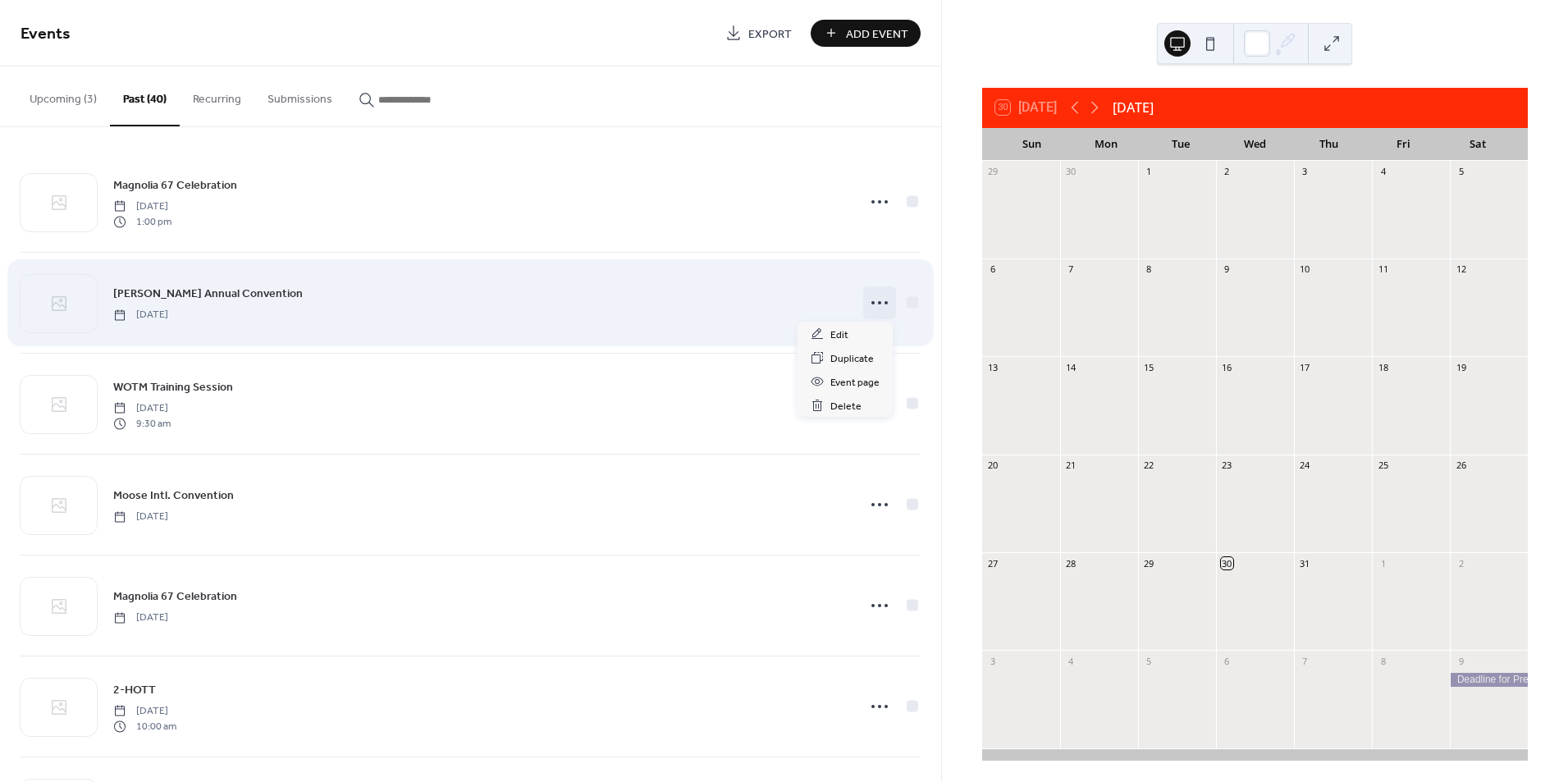 click 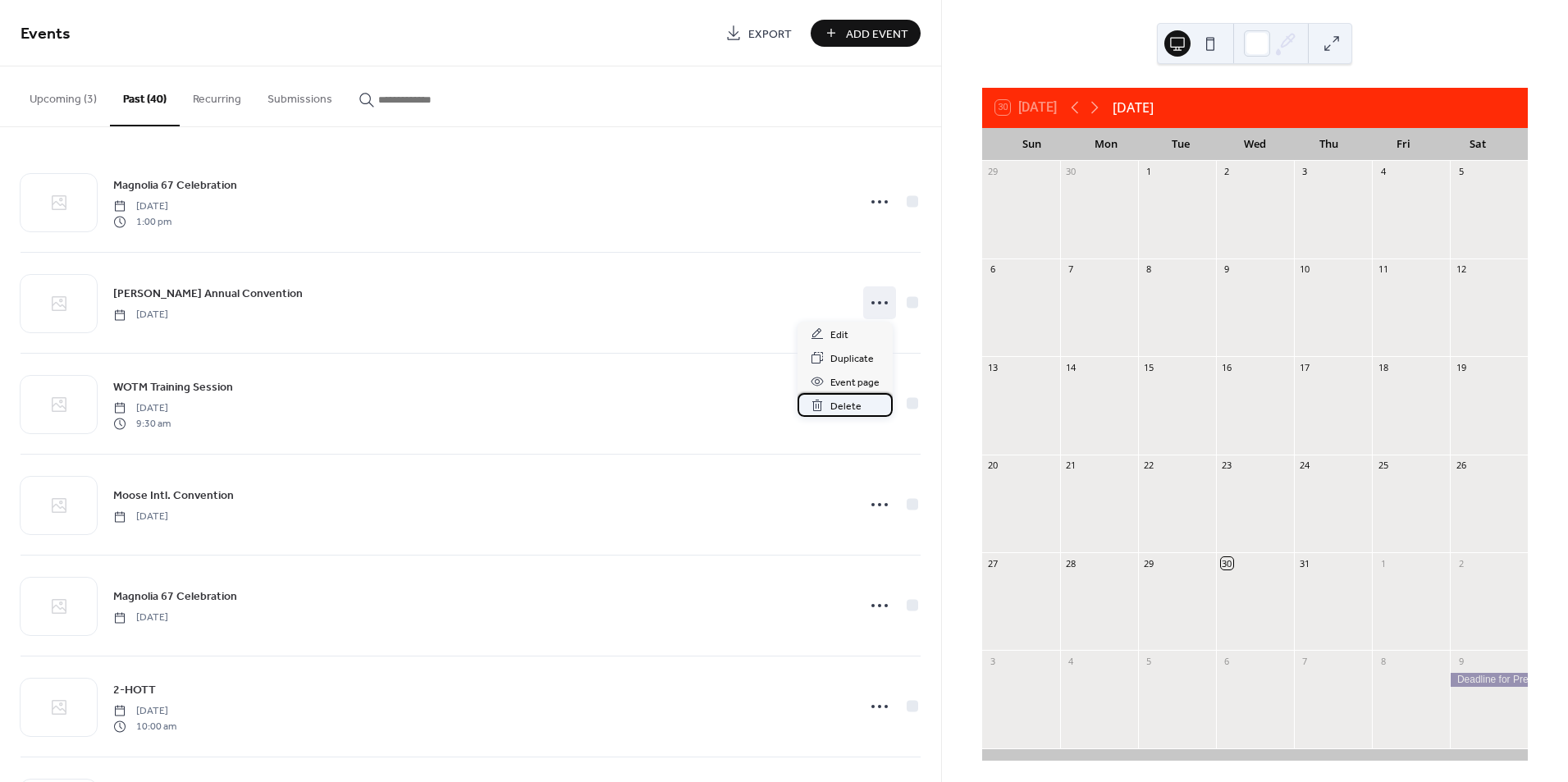 click on "Delete" at bounding box center (846, 406) 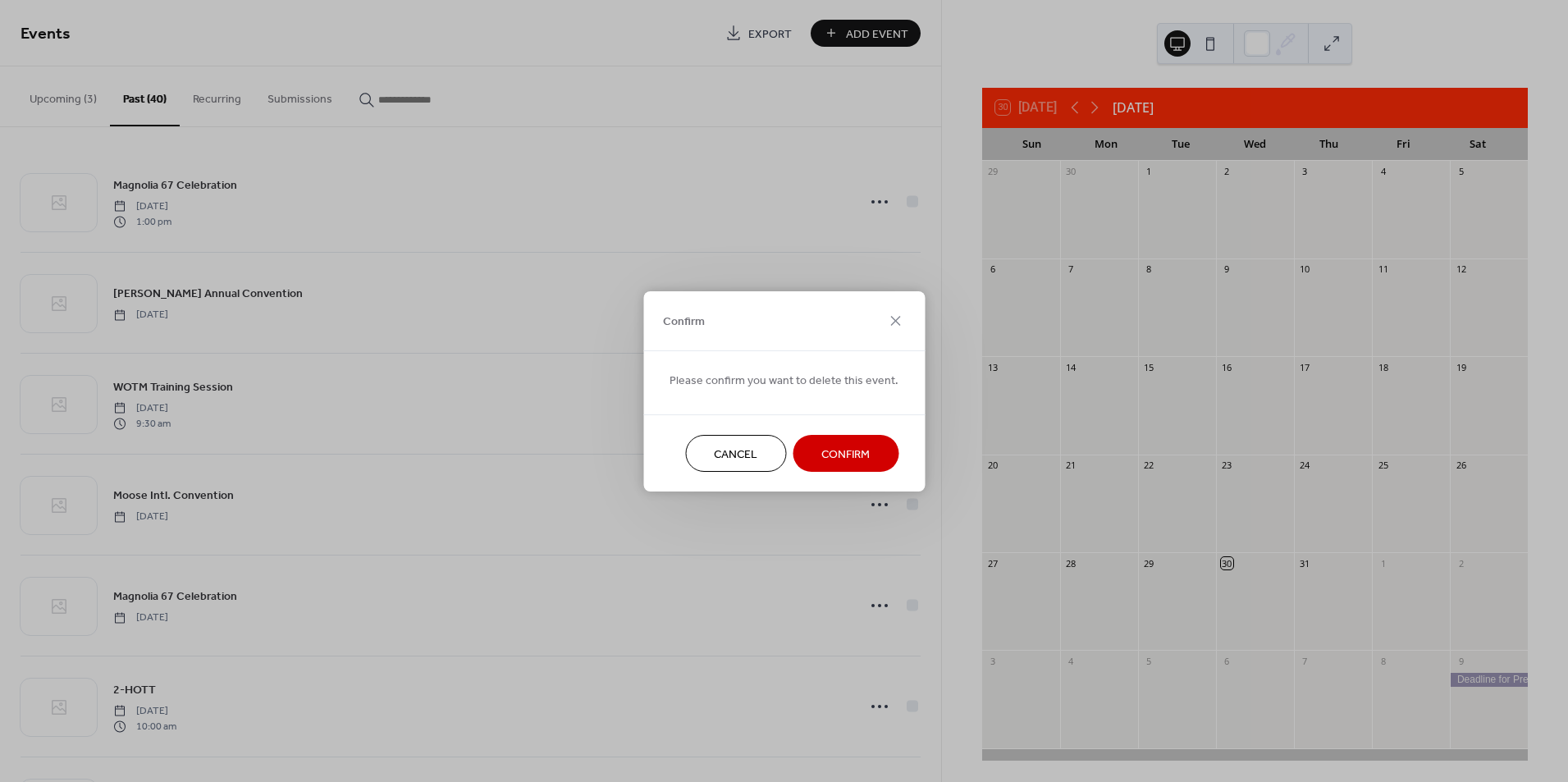 click on "Confirm" at bounding box center (845, 454) 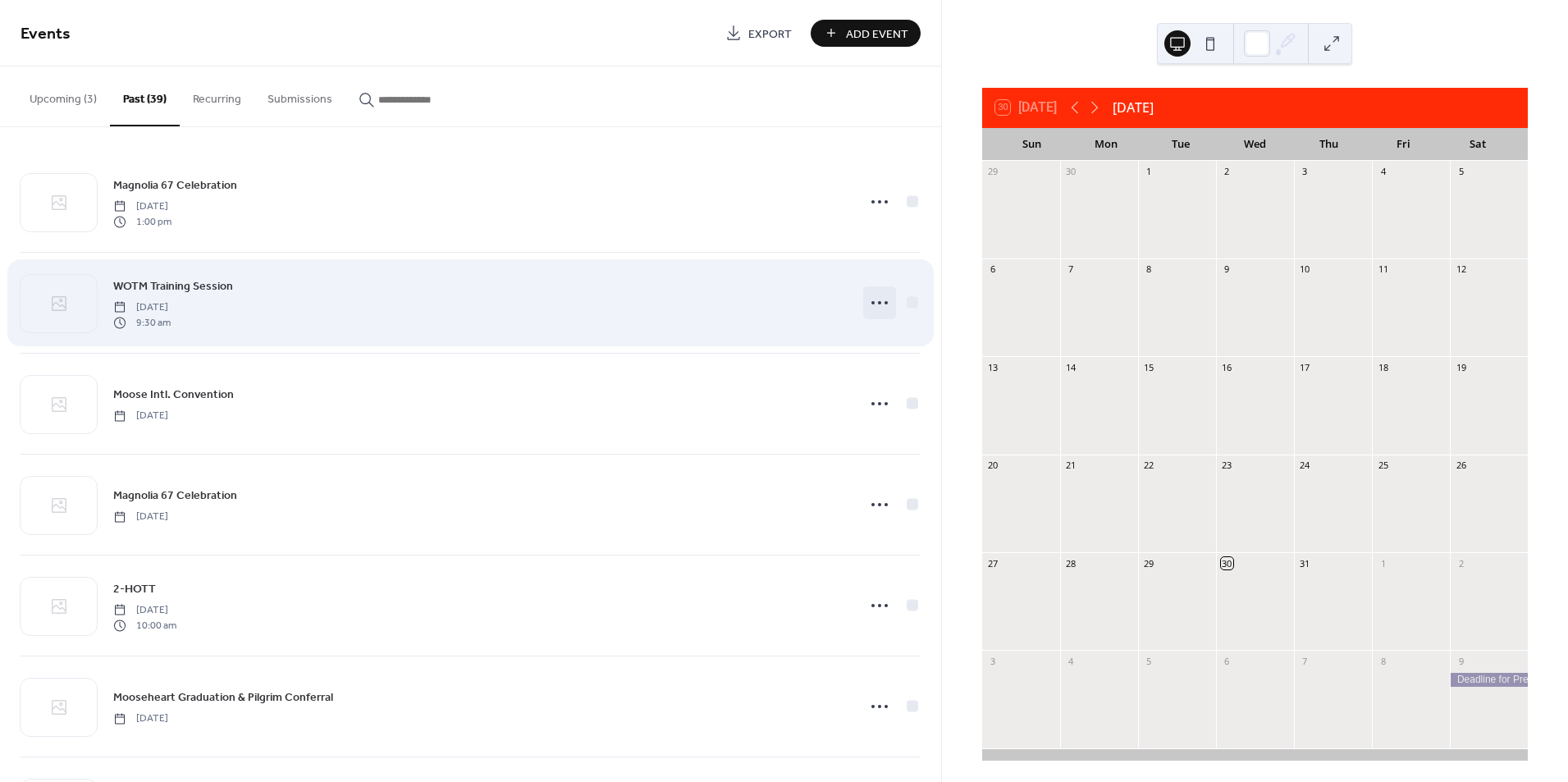 click 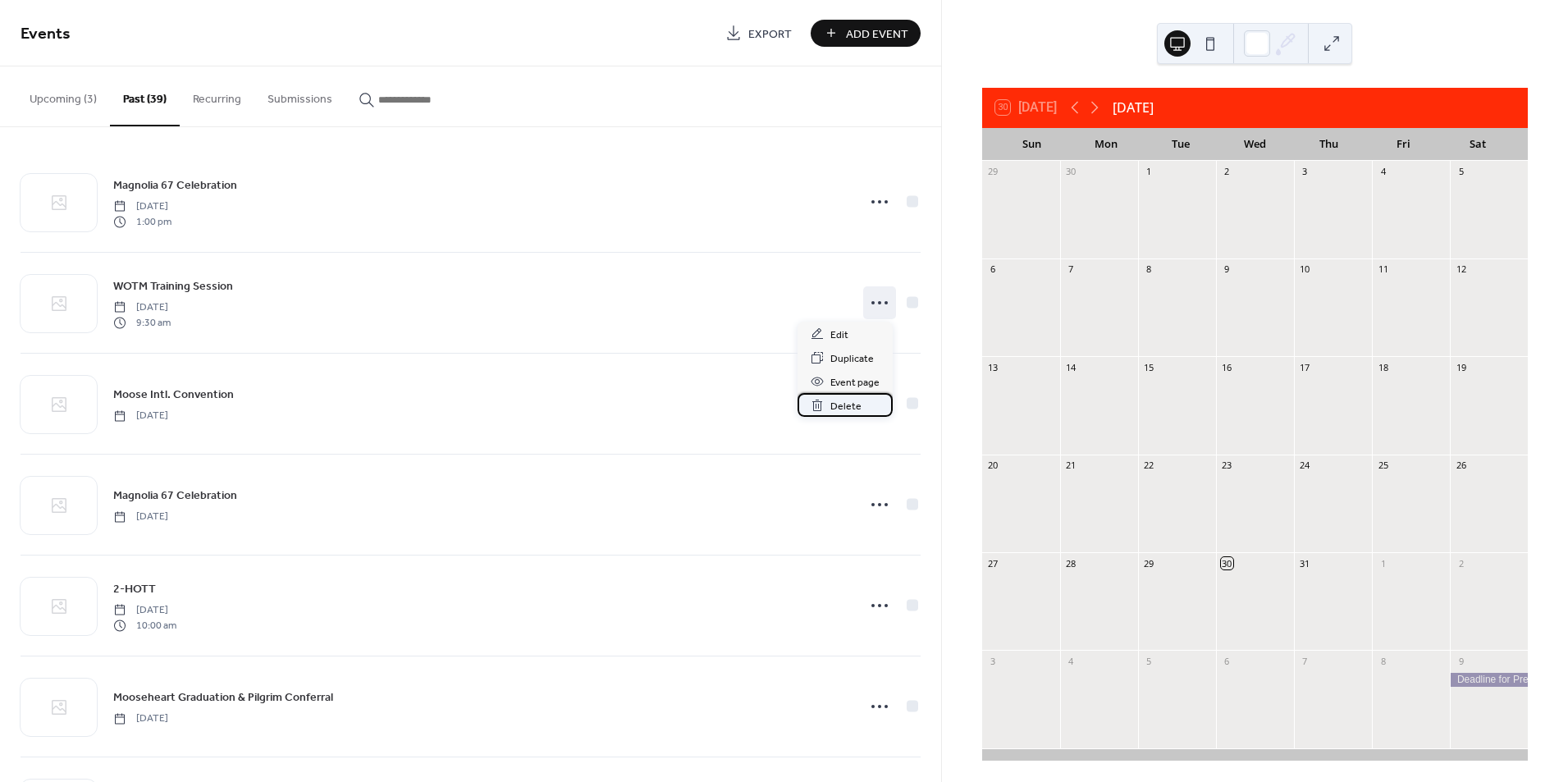 click on "Delete" at bounding box center (846, 406) 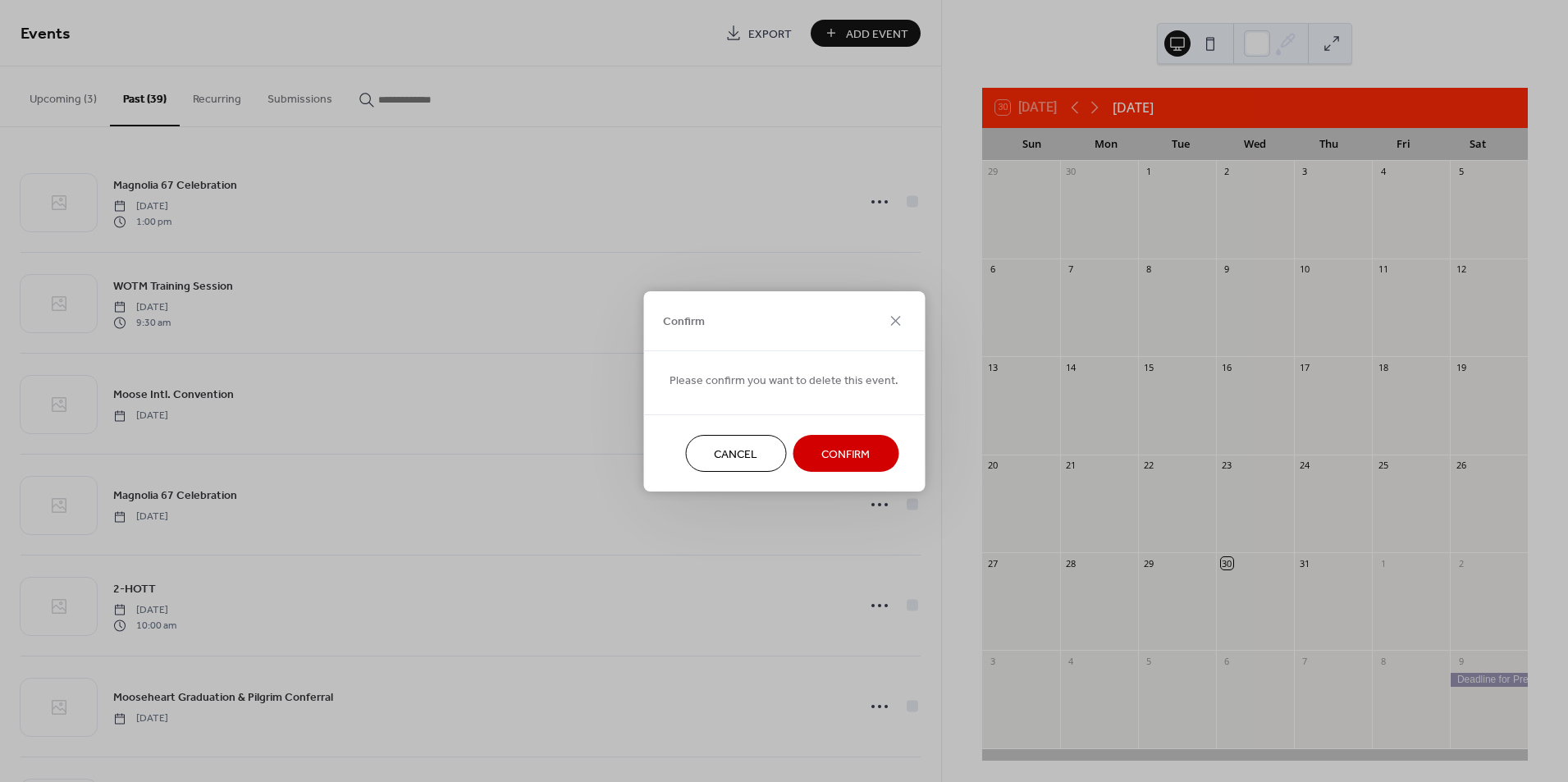 click on "Confirm" at bounding box center (845, 454) 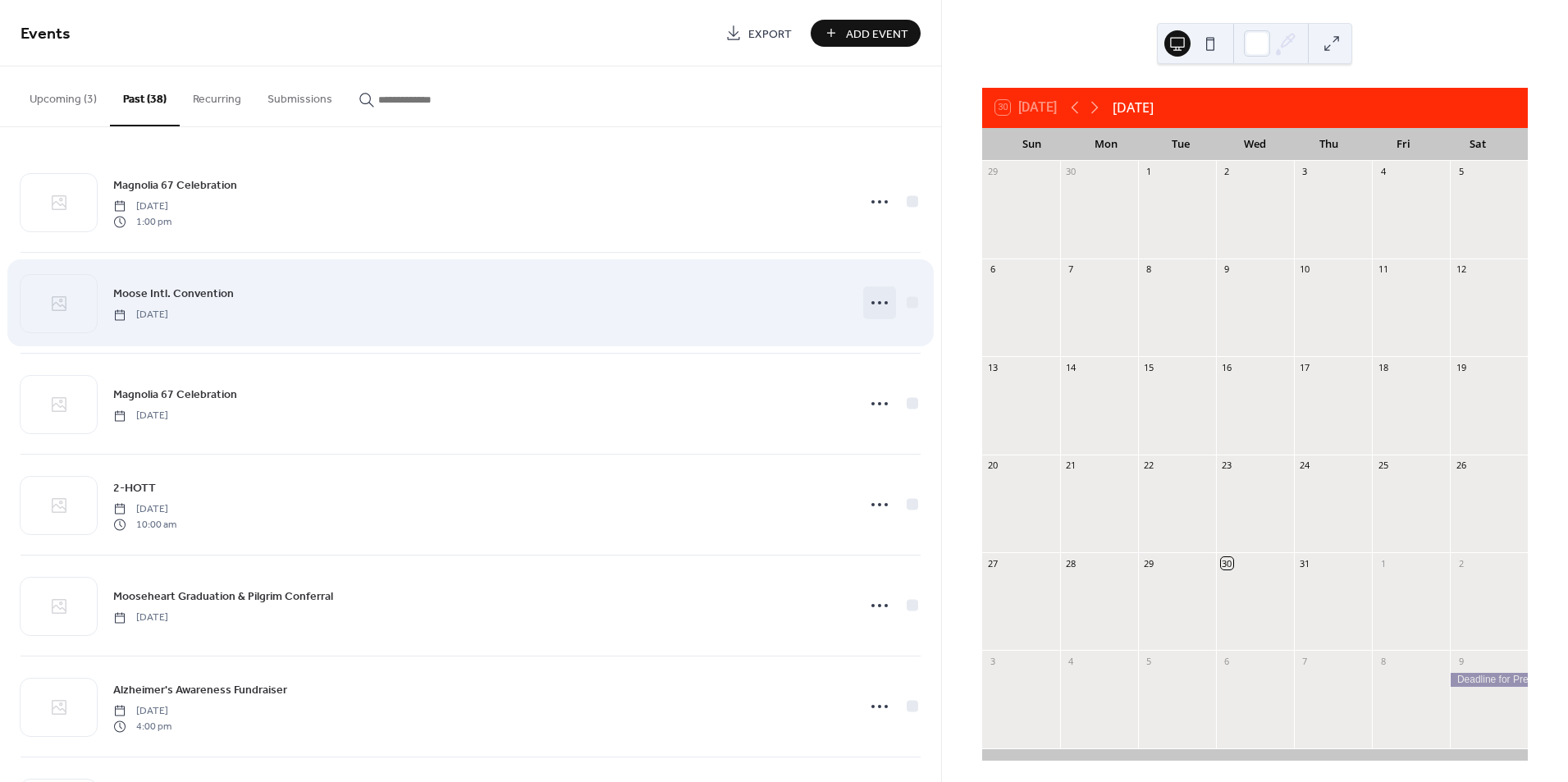 click 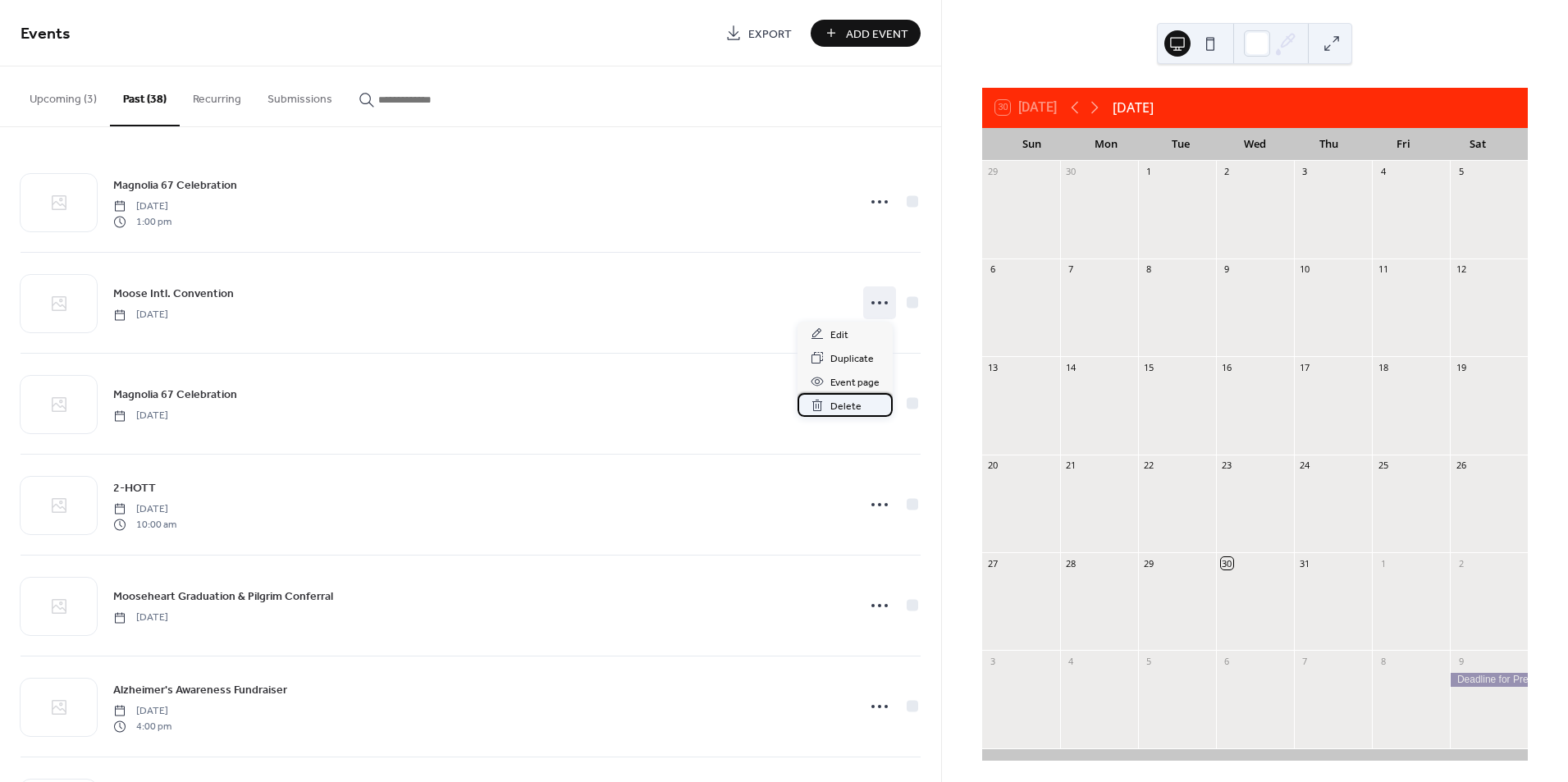 click on "Delete" at bounding box center [846, 406] 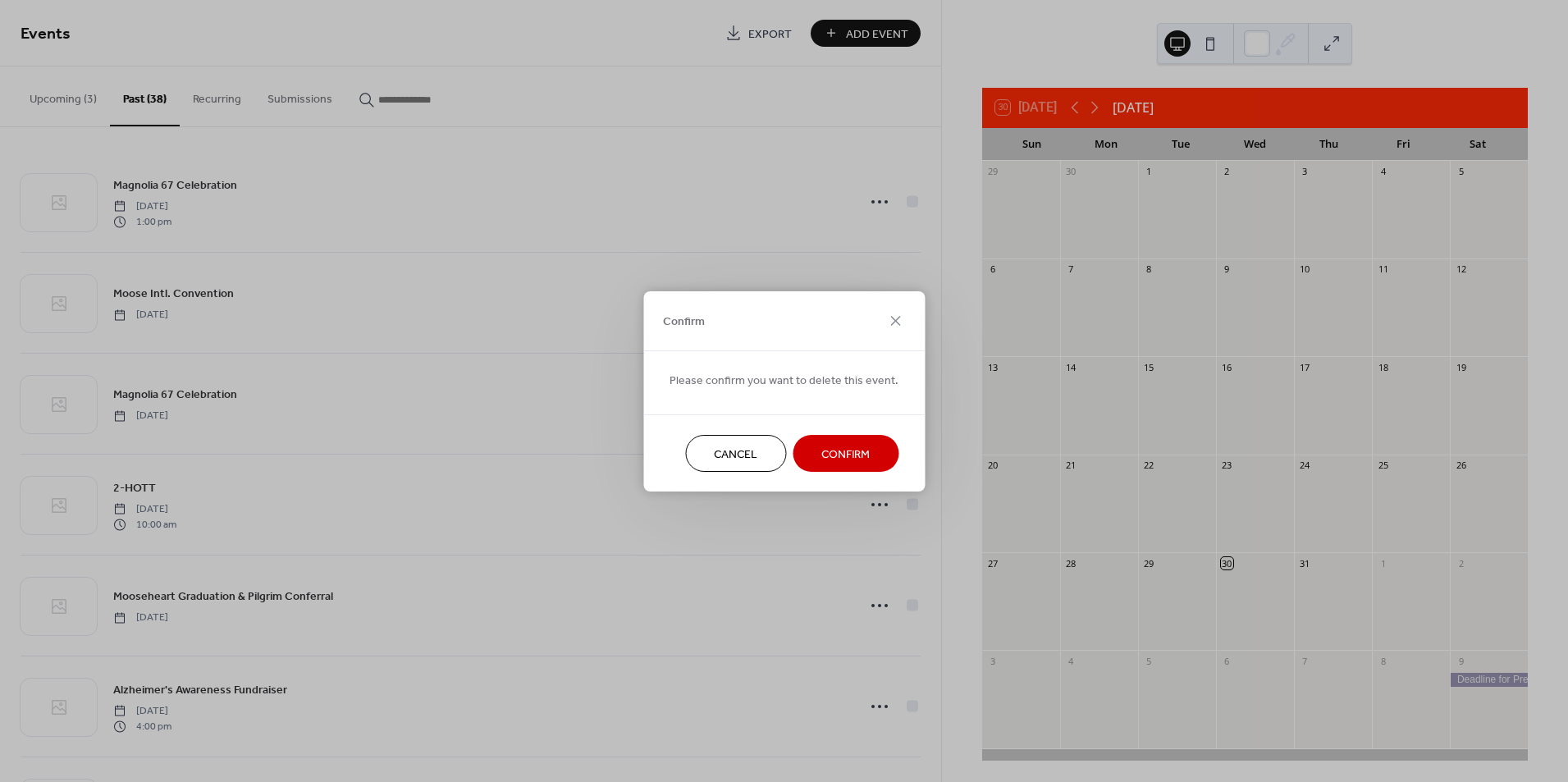 click on "Confirm" at bounding box center [845, 454] 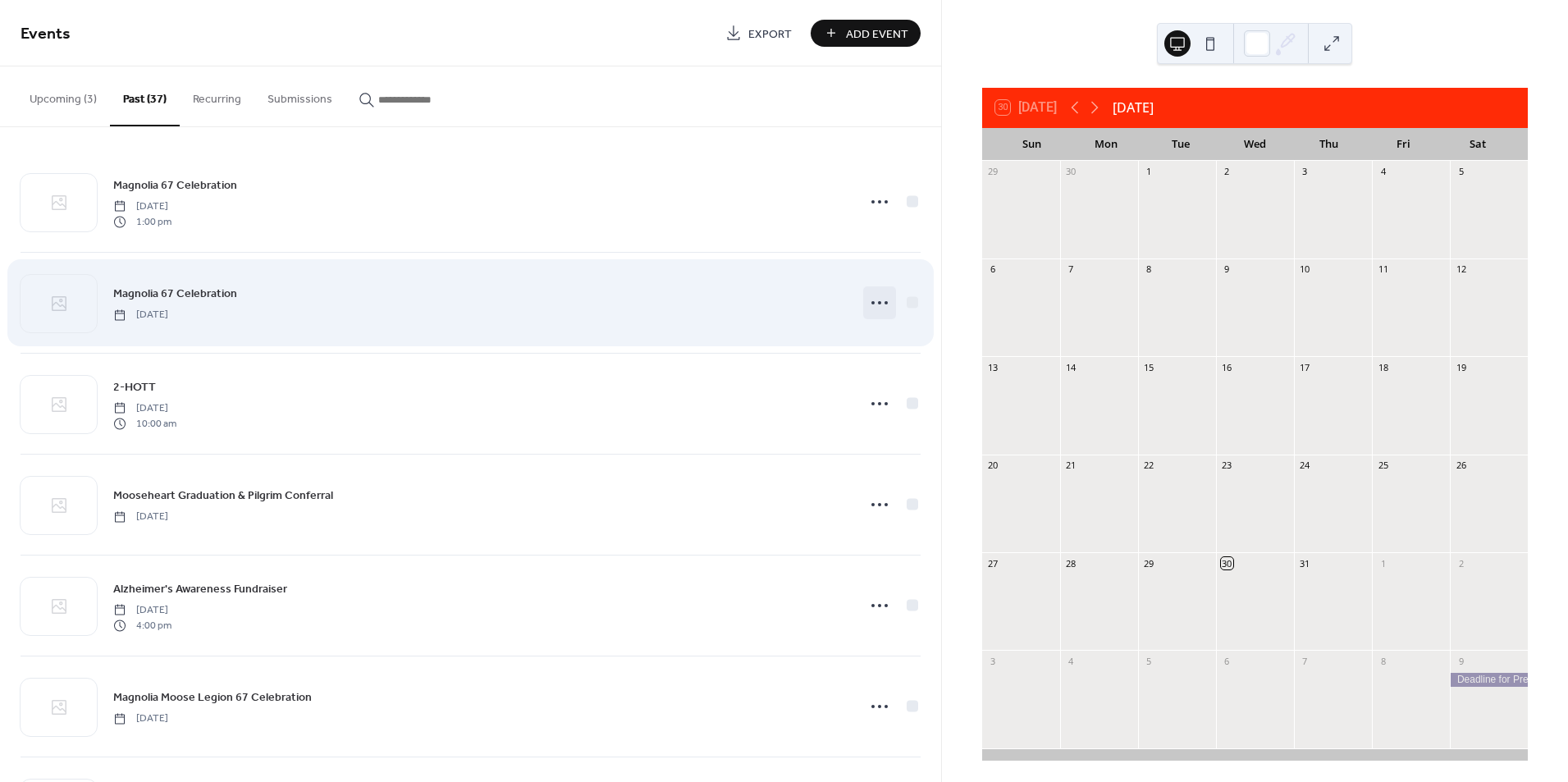 click 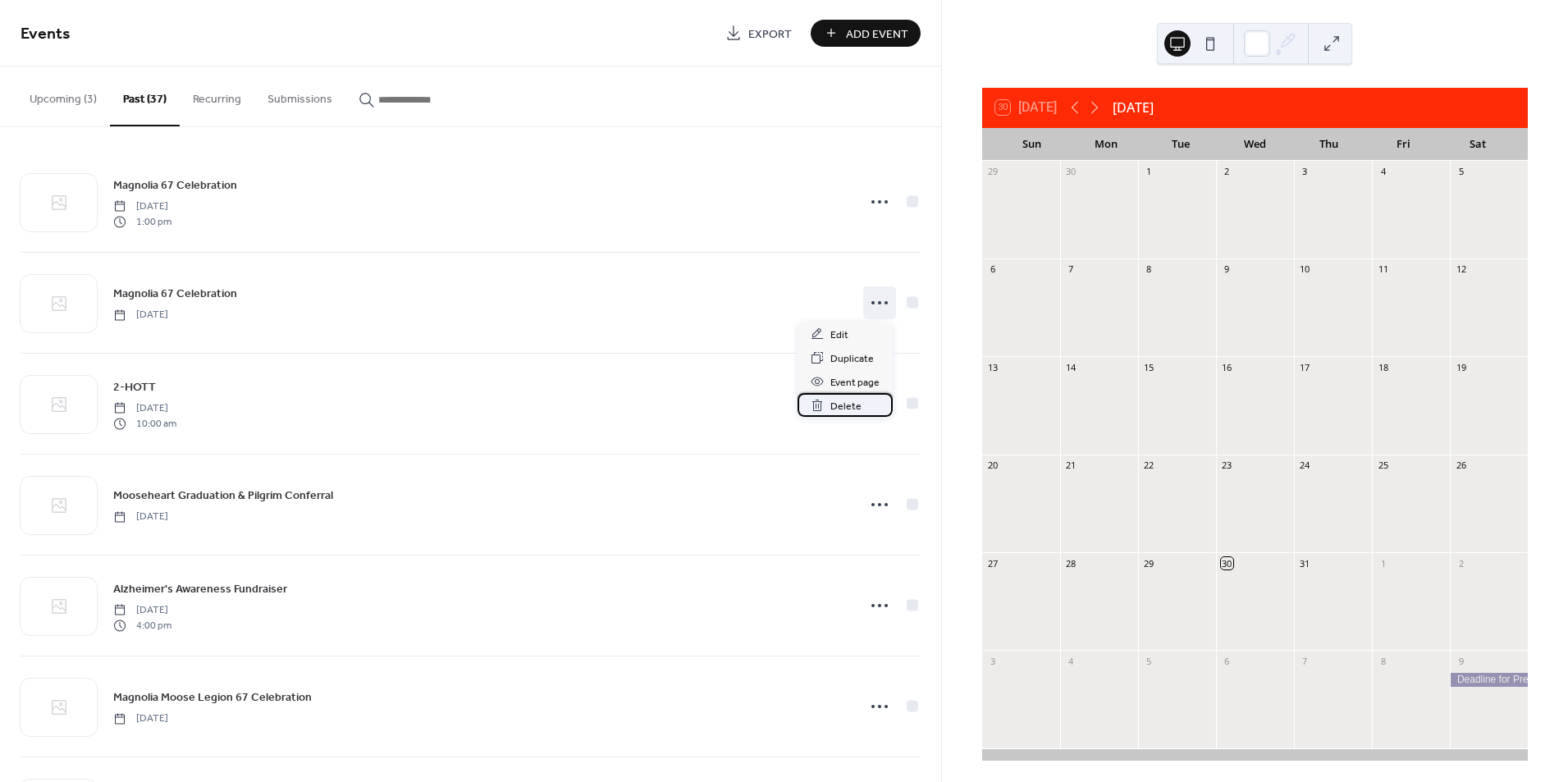 click on "Delete" at bounding box center [846, 406] 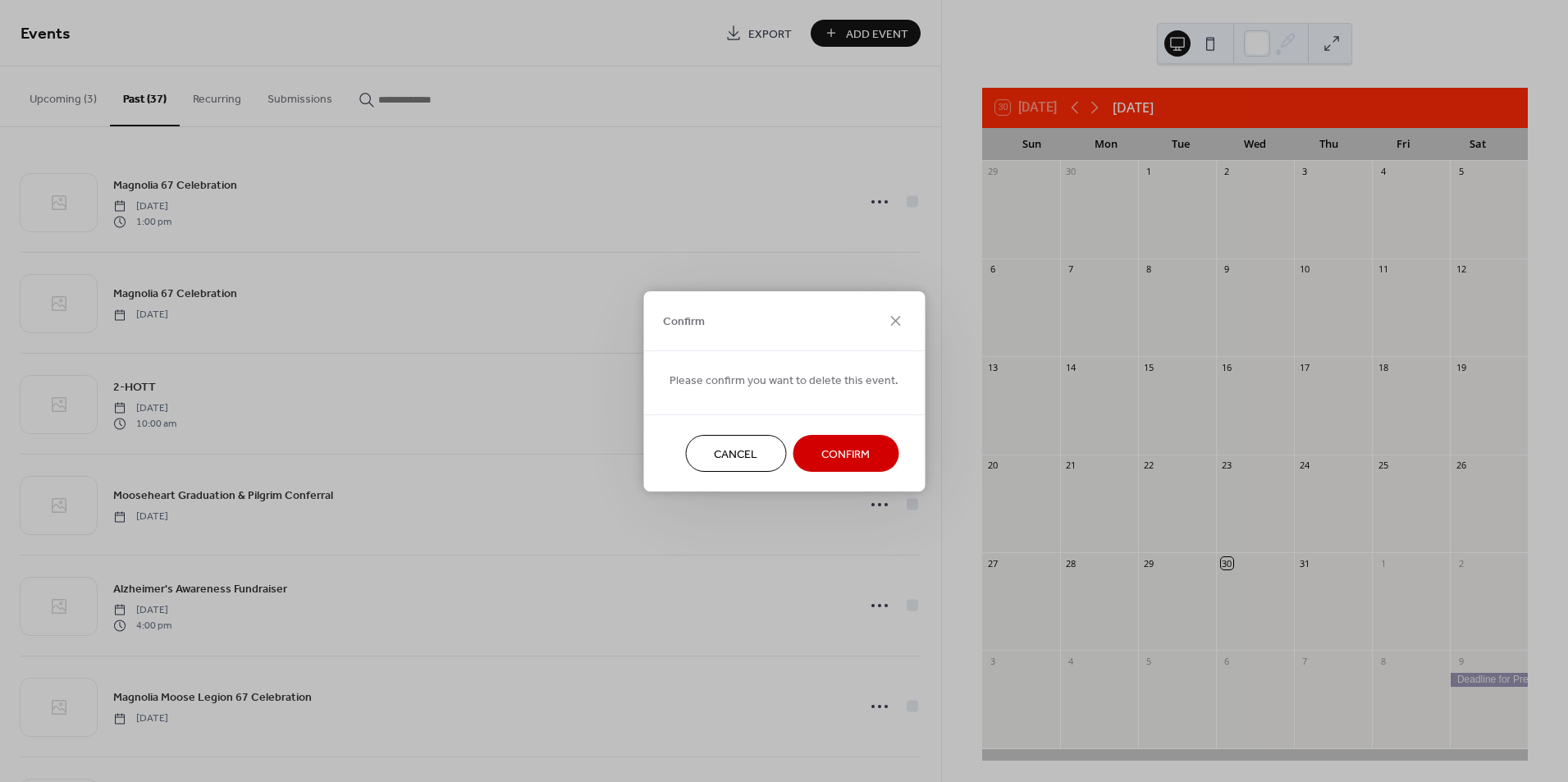 click on "Confirm" at bounding box center [845, 454] 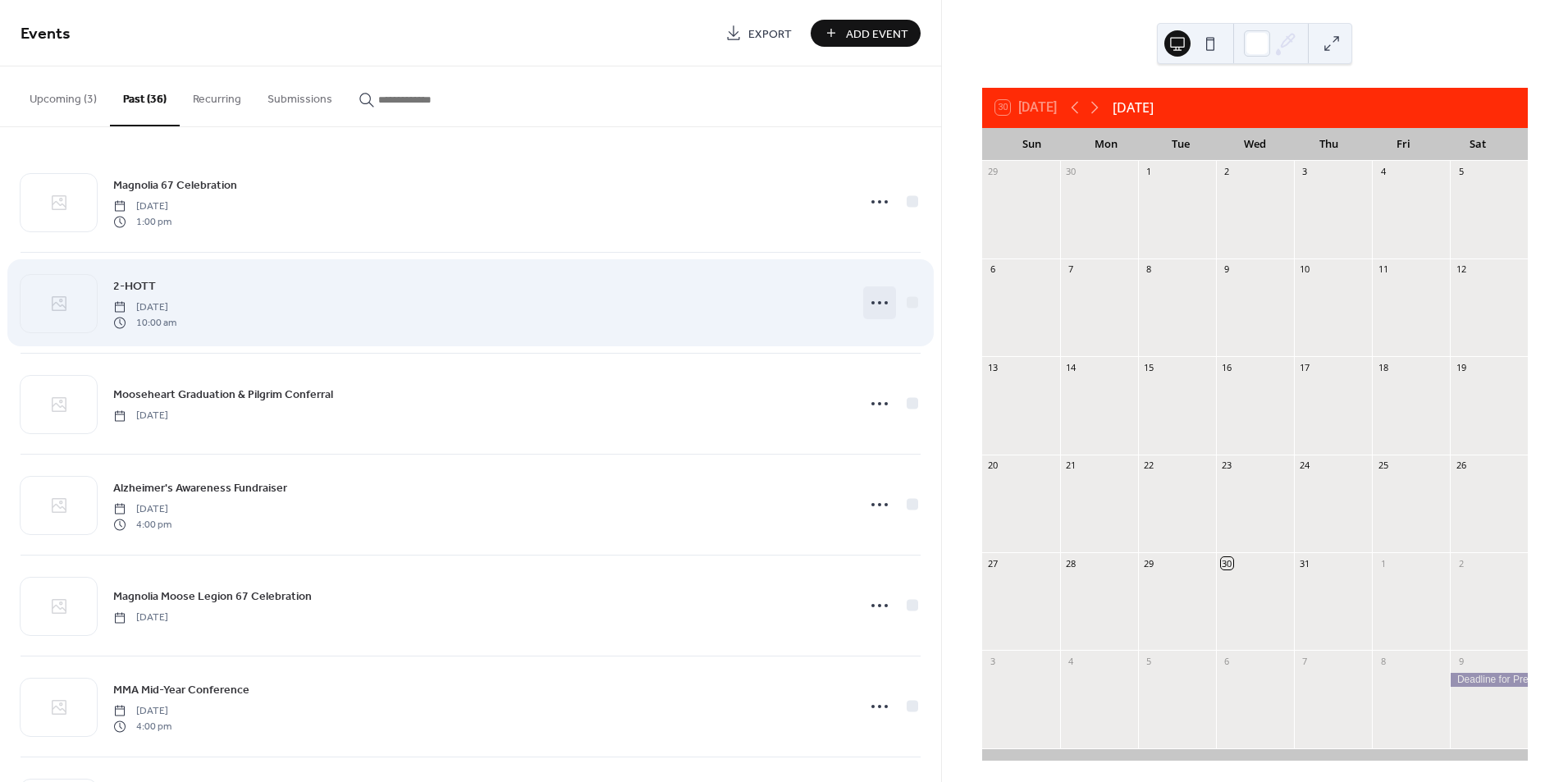 click 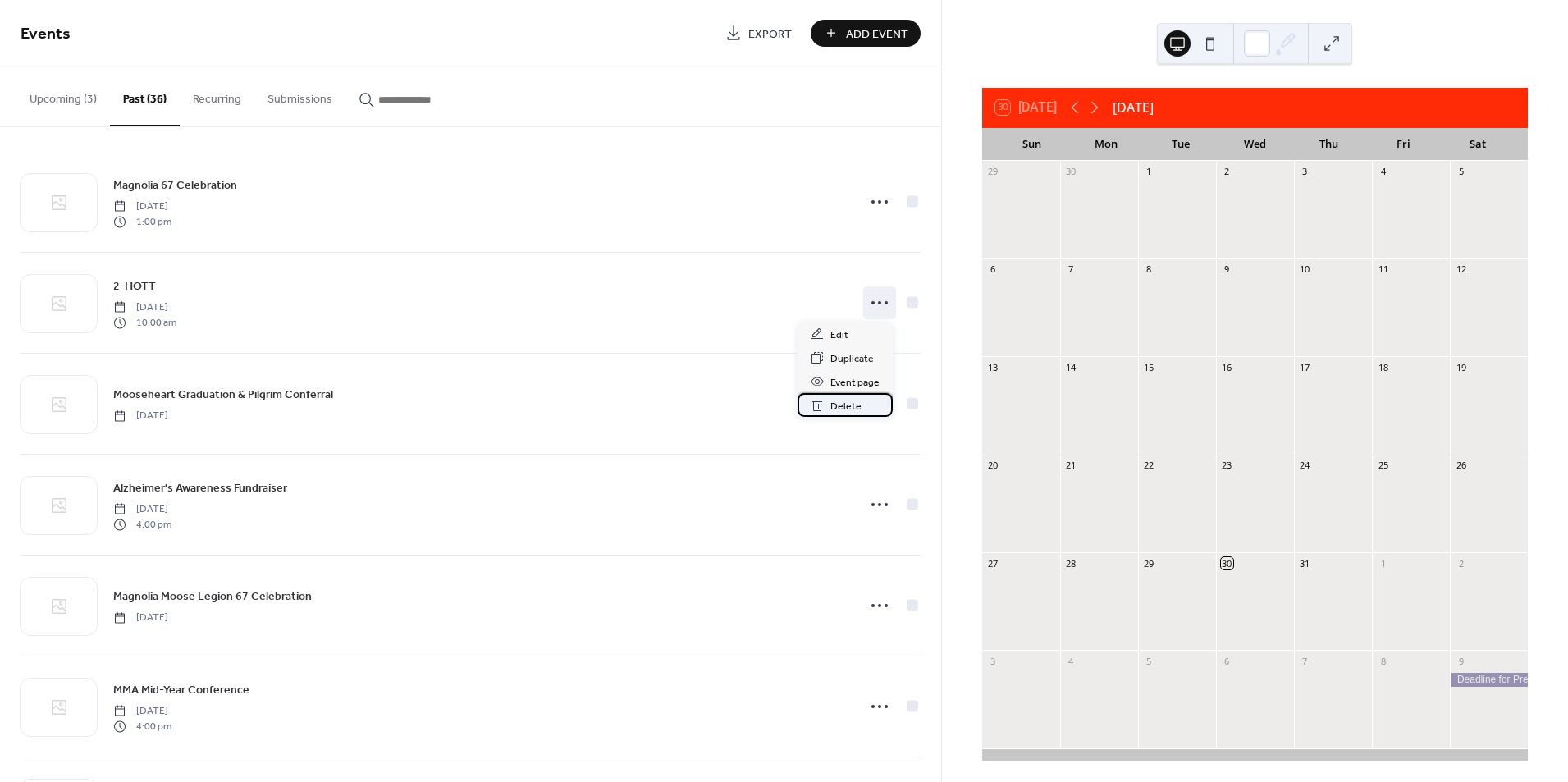 click on "Delete" at bounding box center (846, 406) 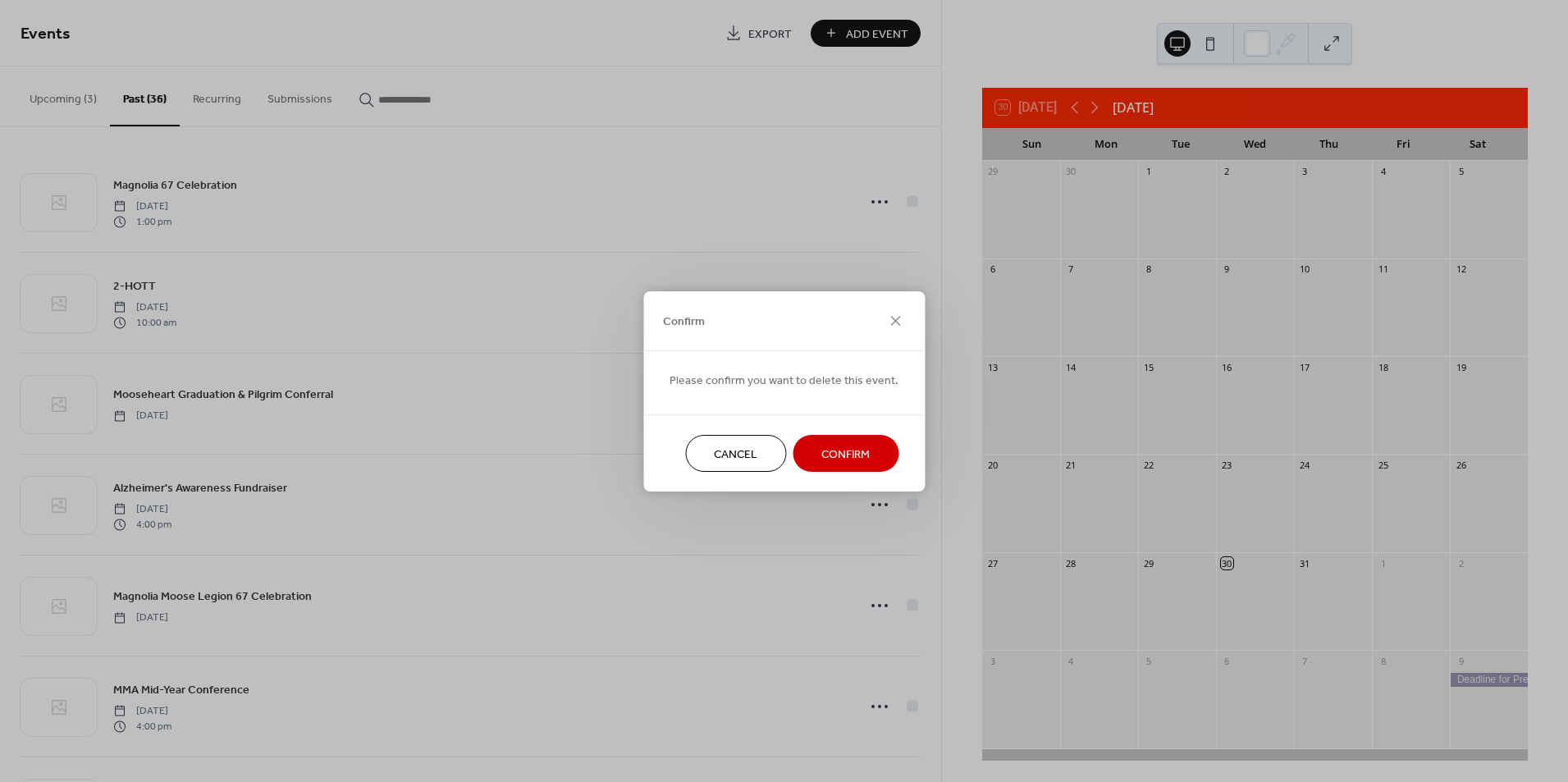 click on "Confirm" at bounding box center (845, 454) 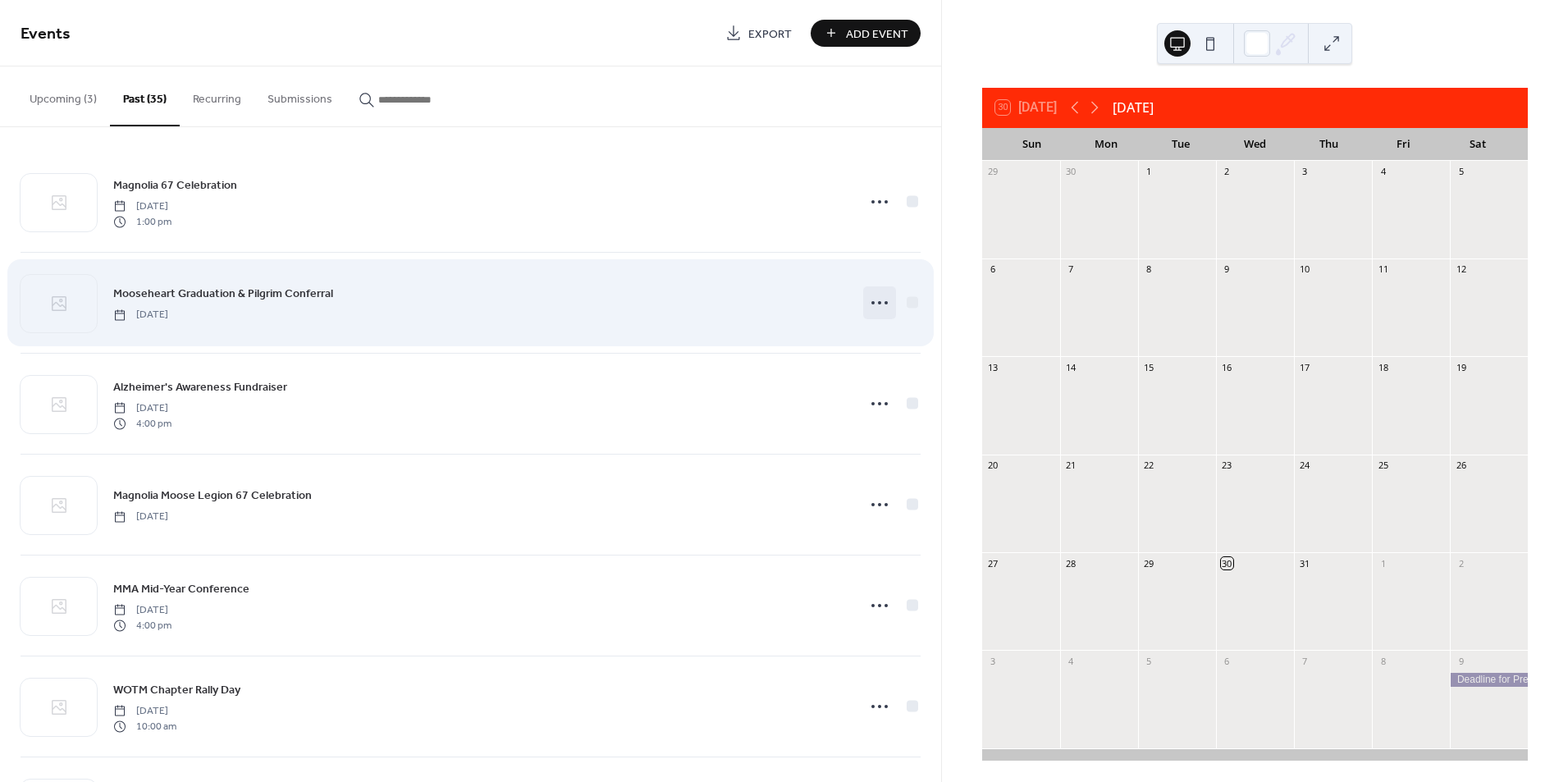 click 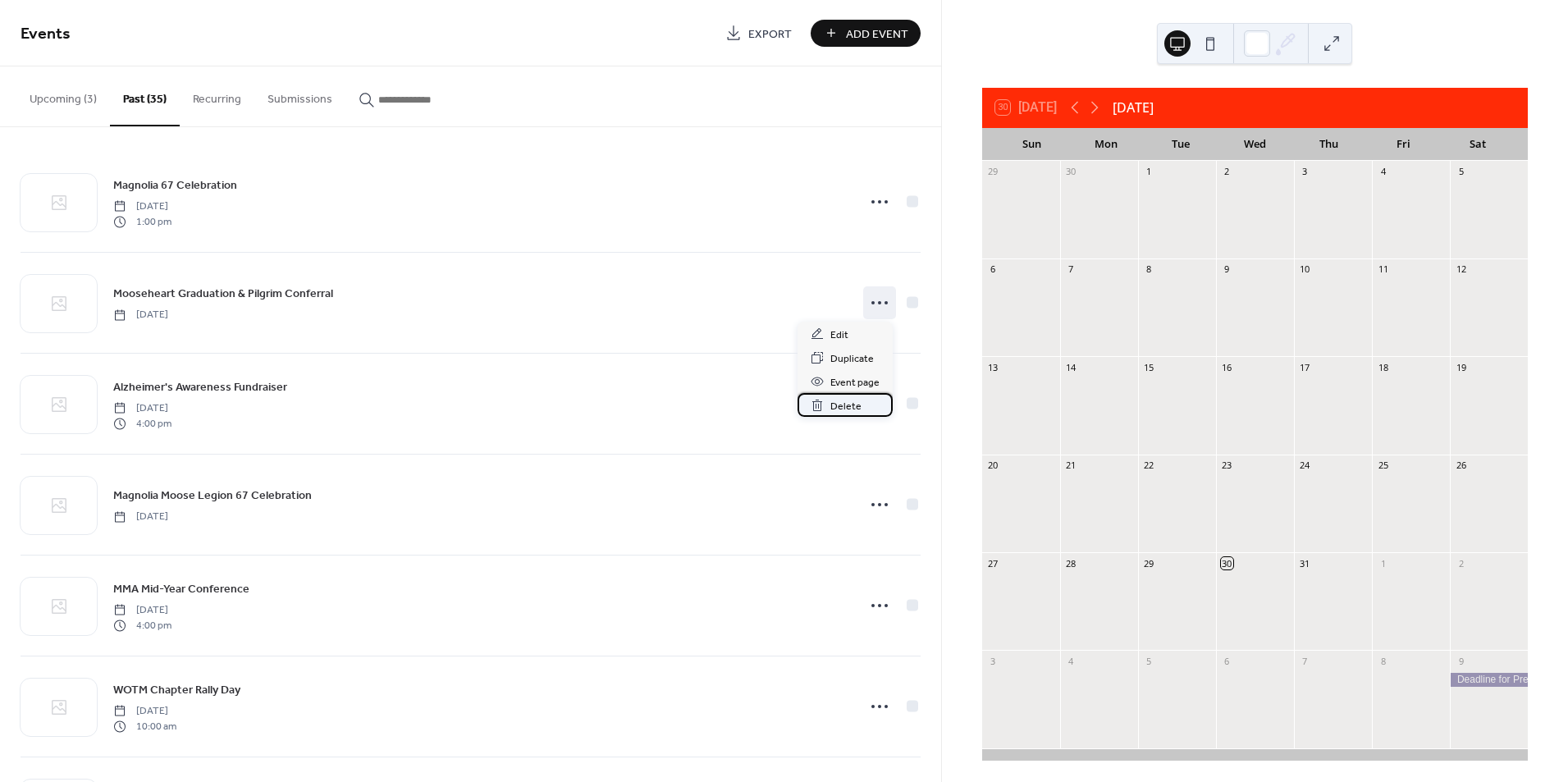 click on "Delete" at bounding box center (846, 406) 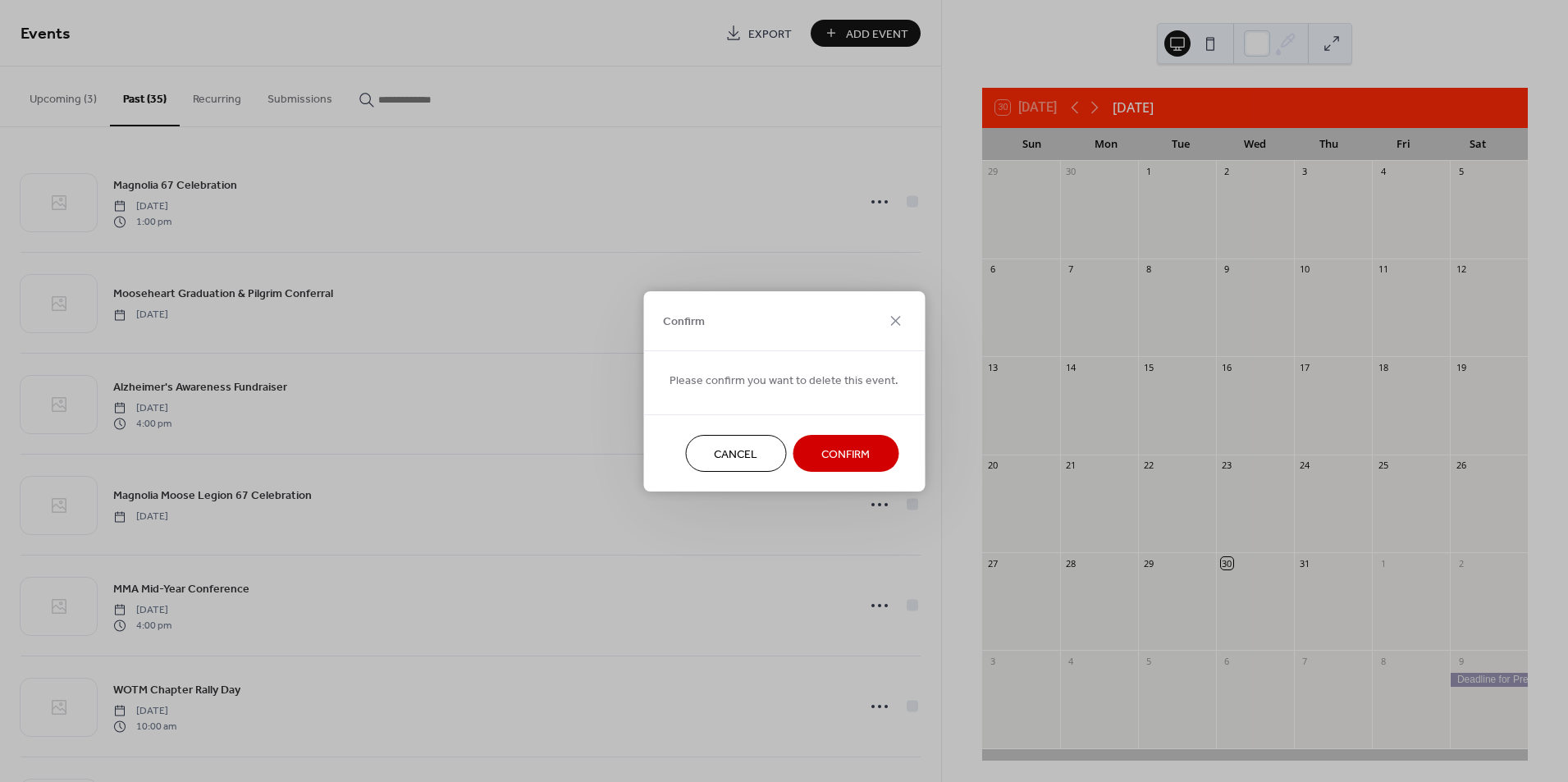 click on "Confirm" at bounding box center [845, 454] 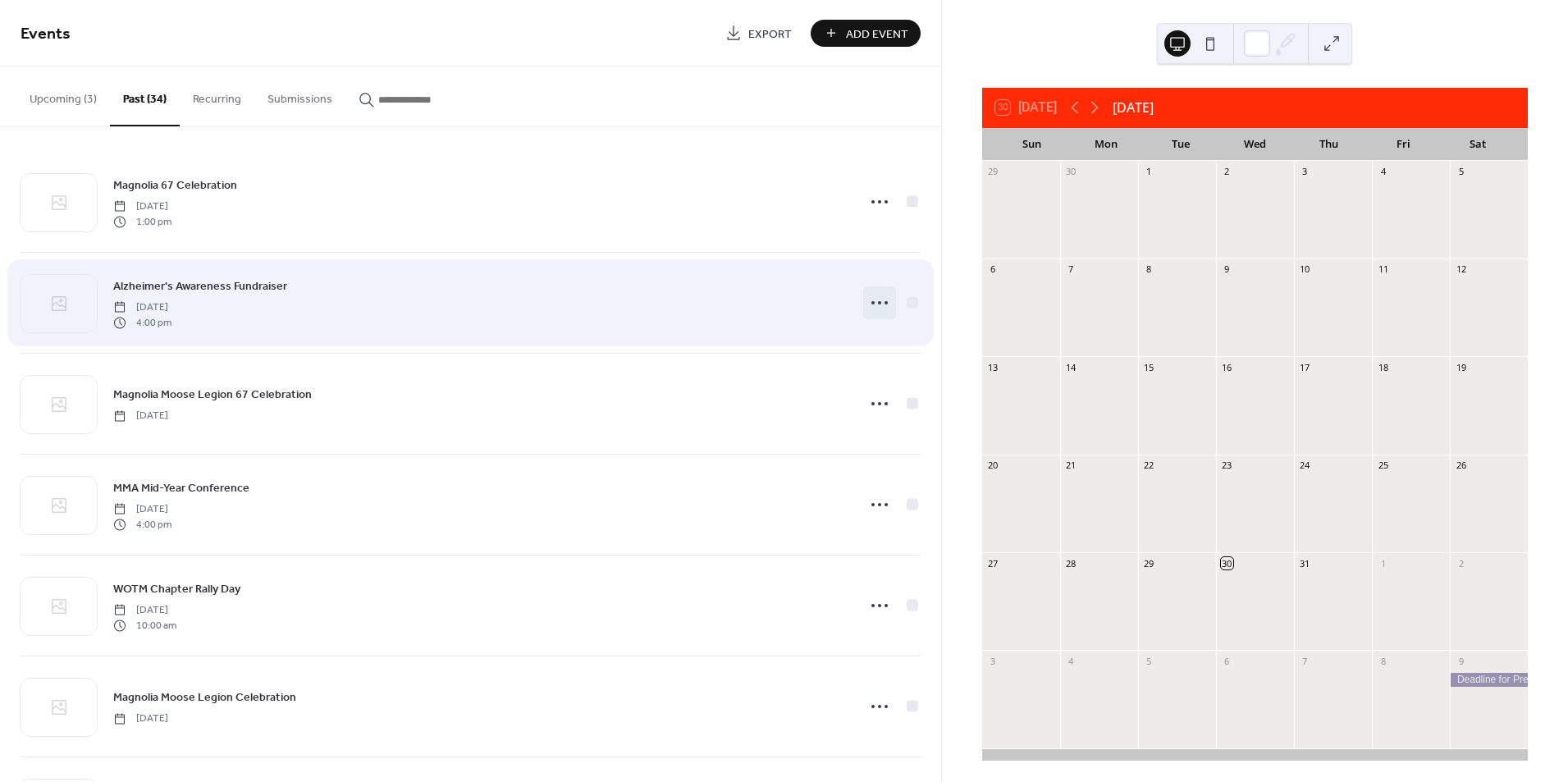 click 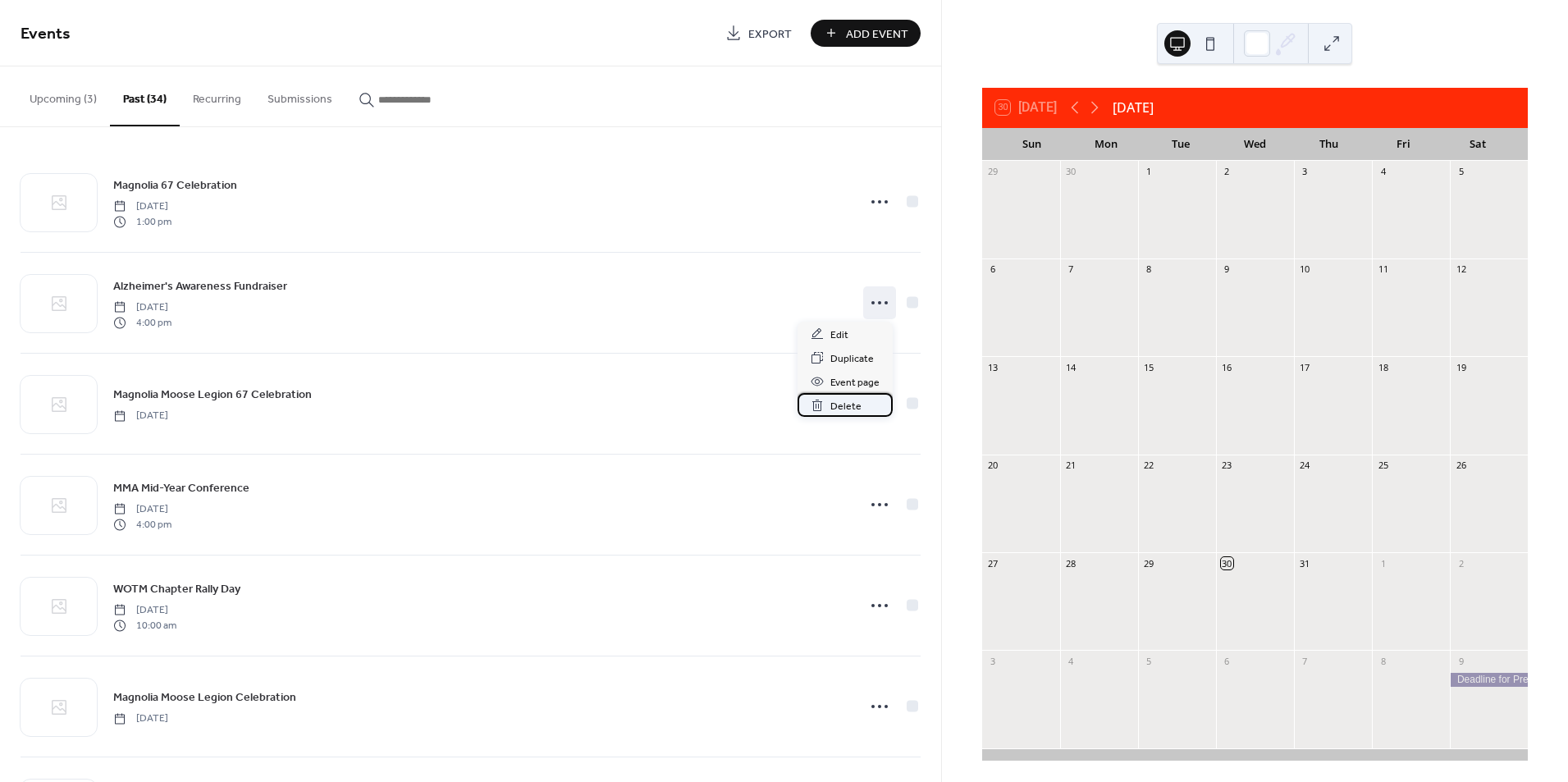 click on "Delete" at bounding box center [846, 406] 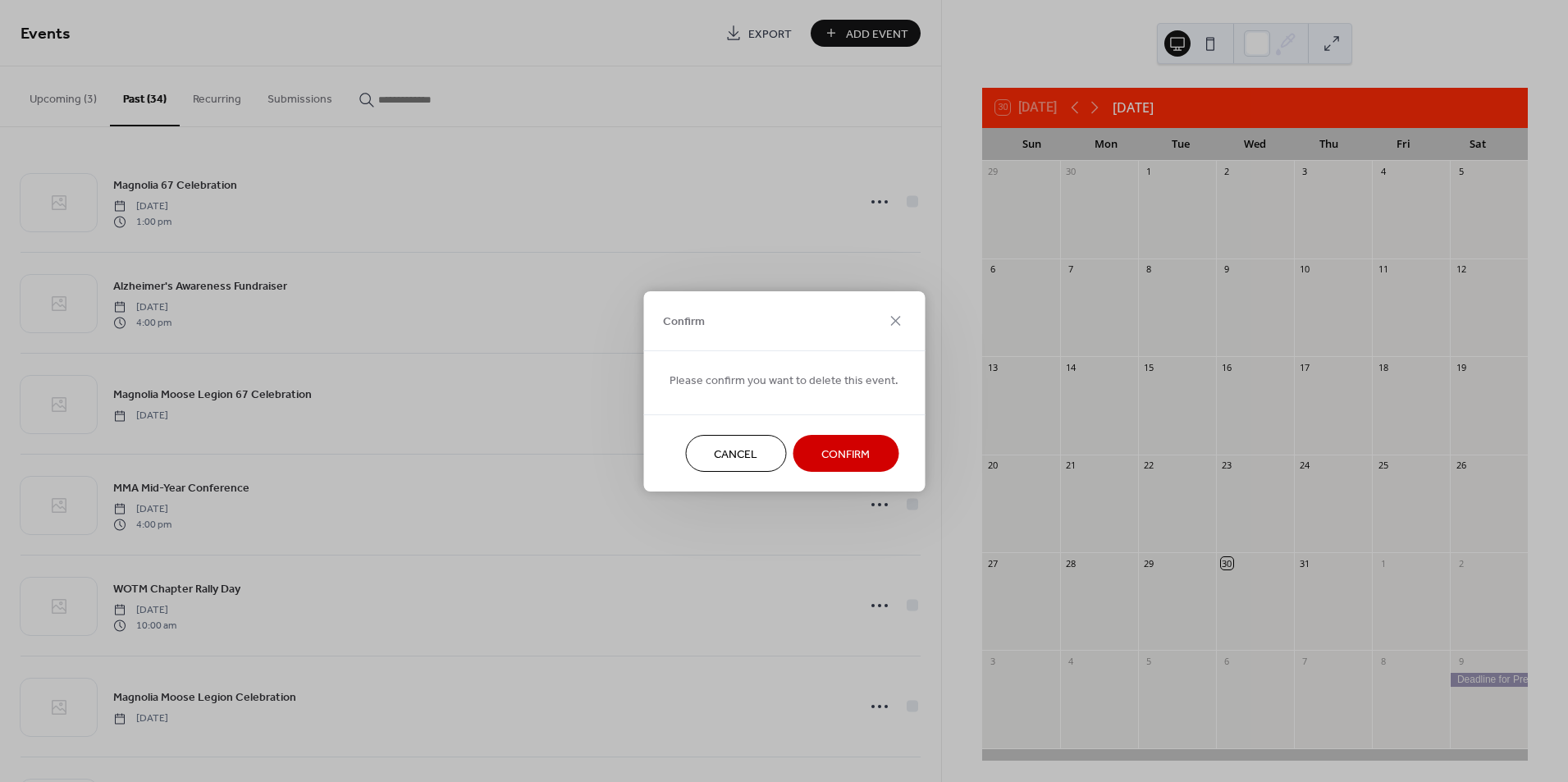 click on "Confirm" at bounding box center (845, 454) 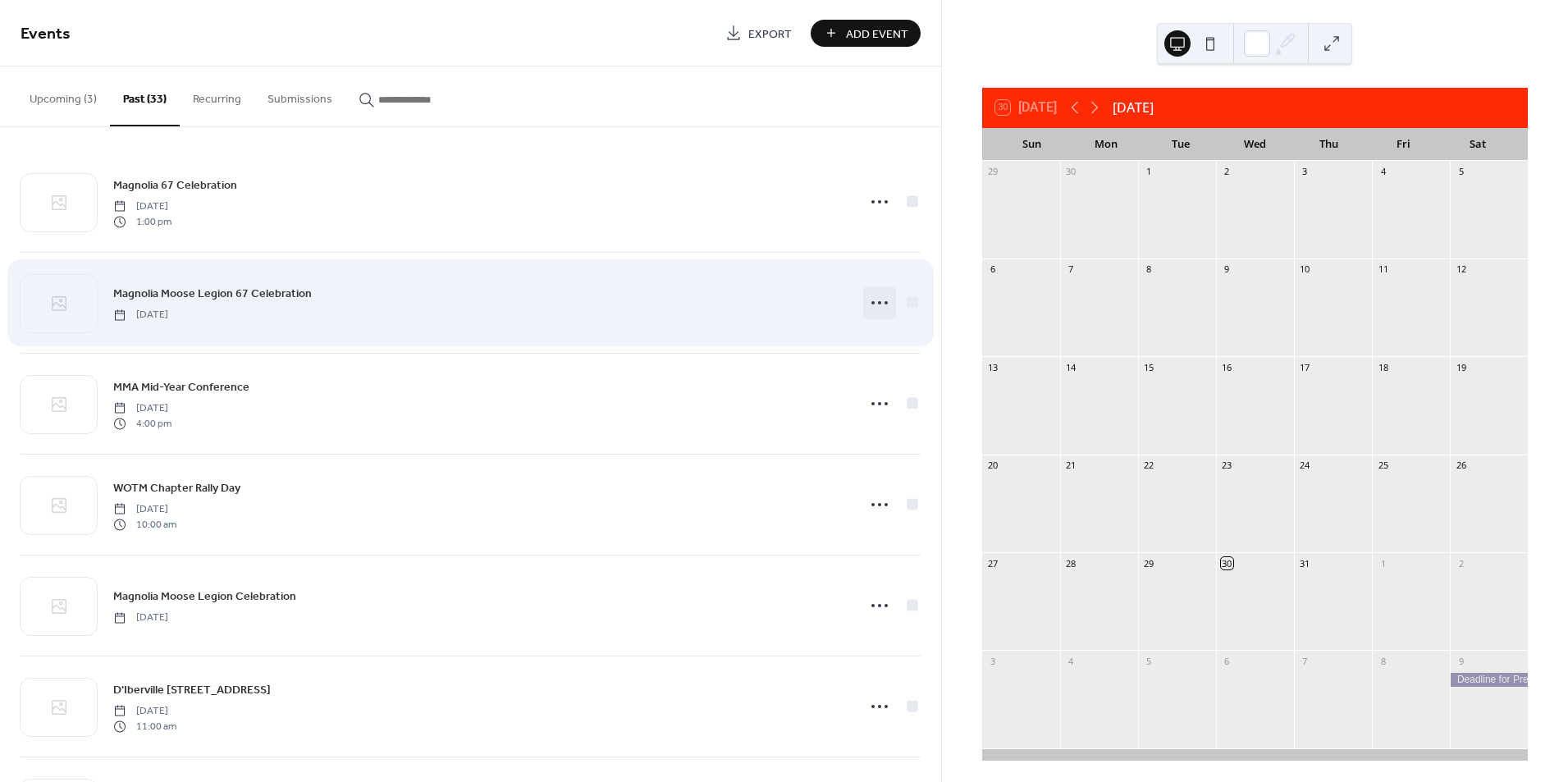 click 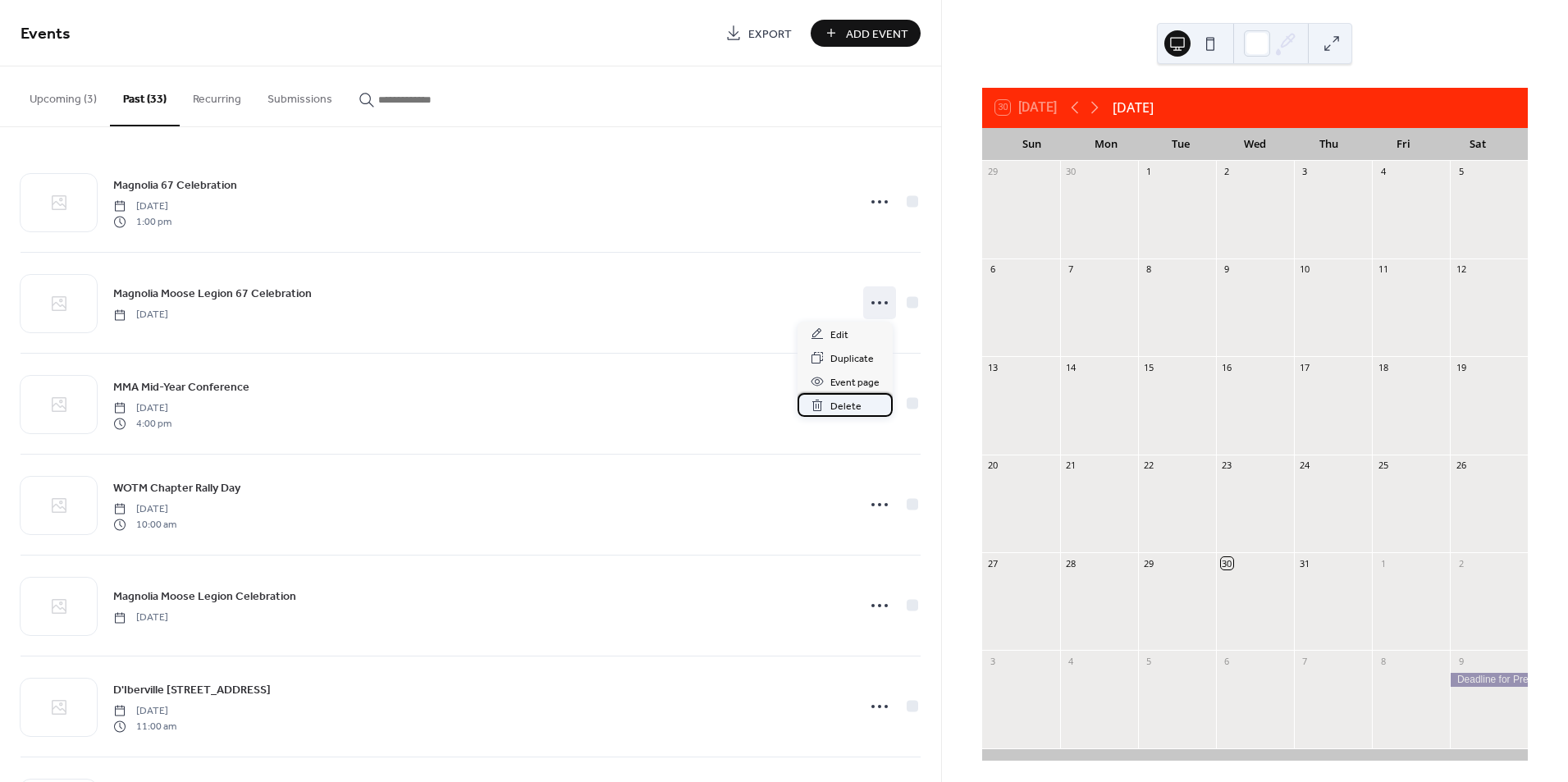 click on "Delete" at bounding box center [846, 406] 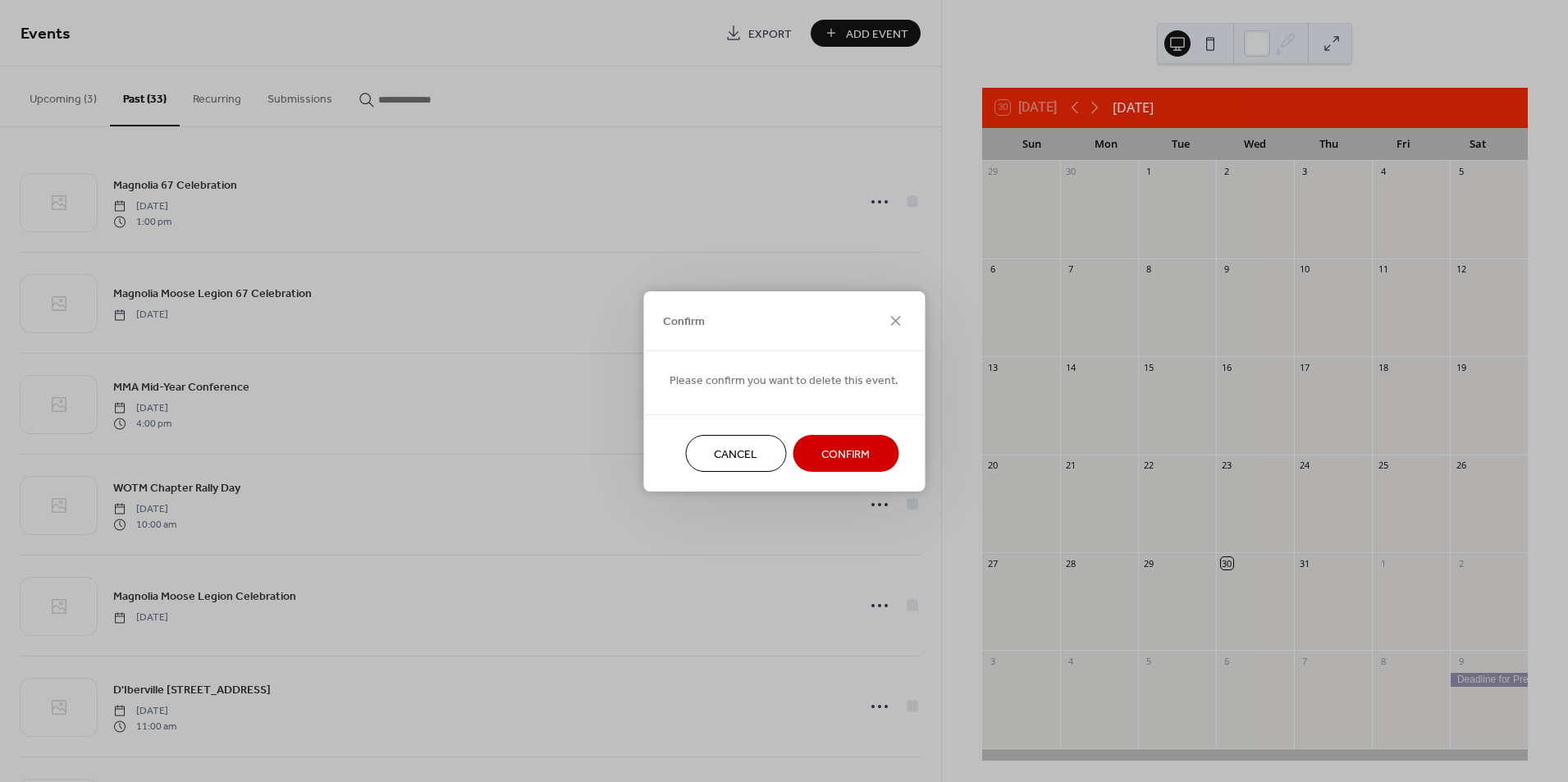 click on "Confirm" at bounding box center [845, 454] 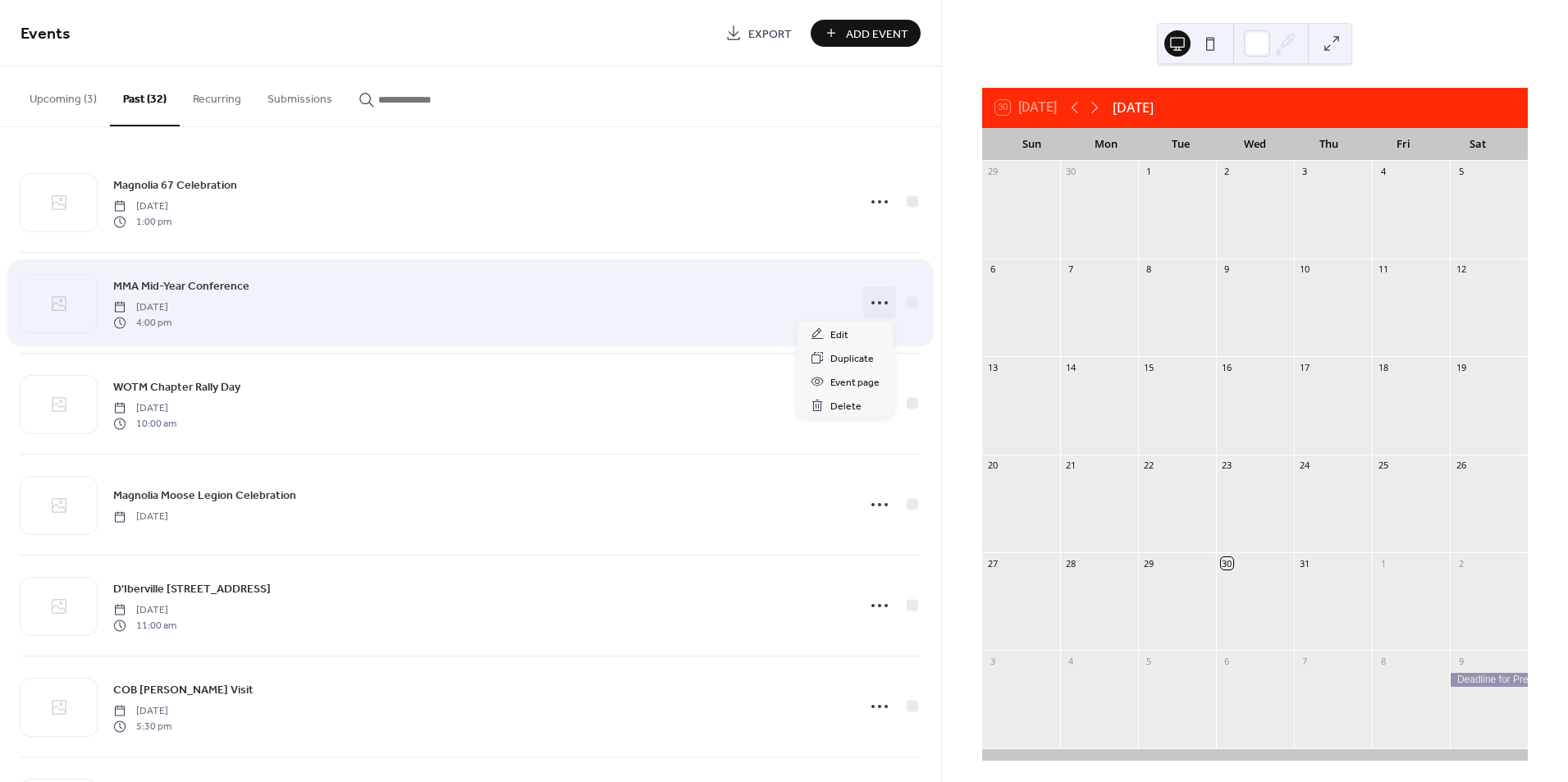click 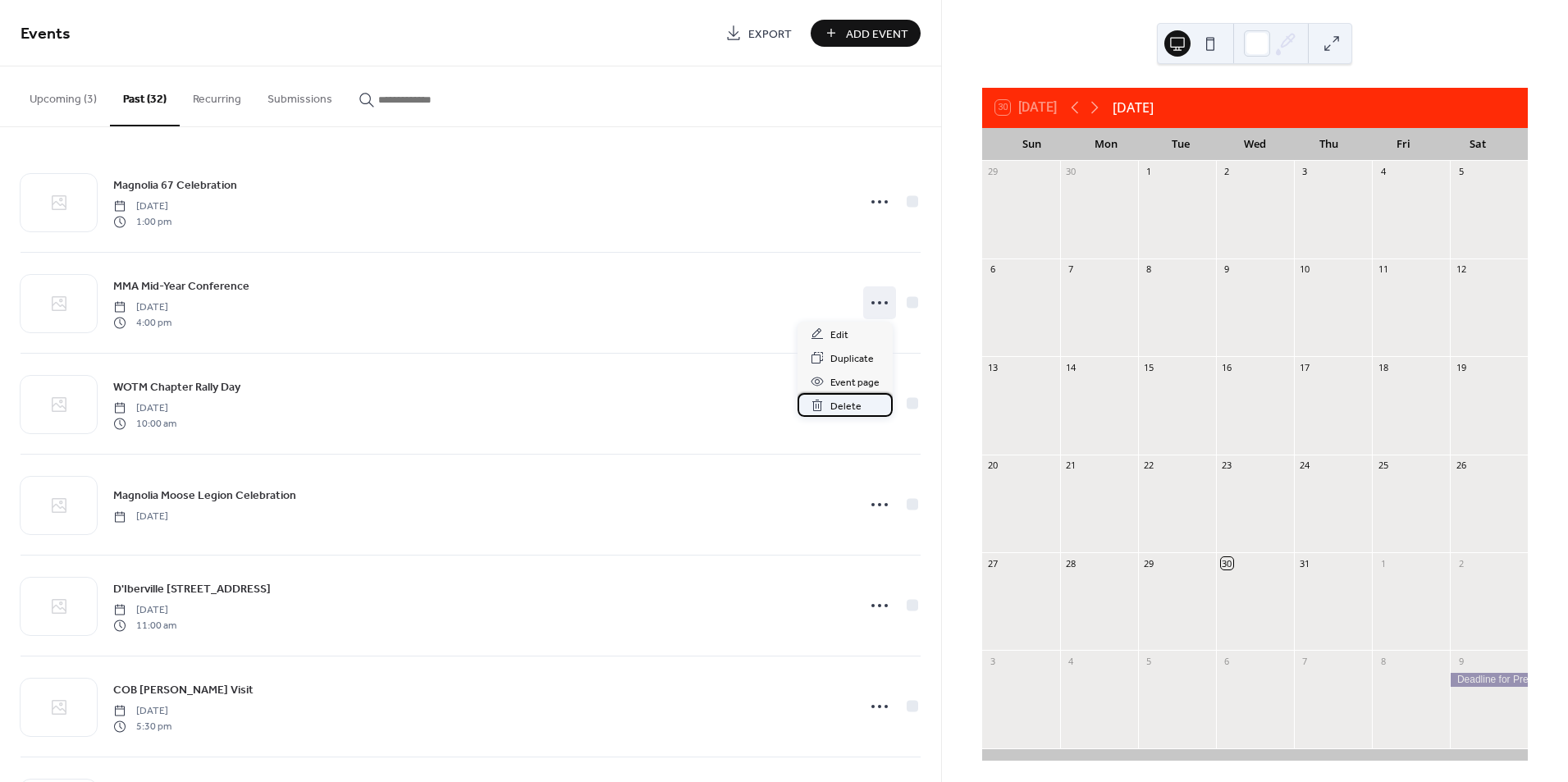 click on "Delete" at bounding box center (846, 406) 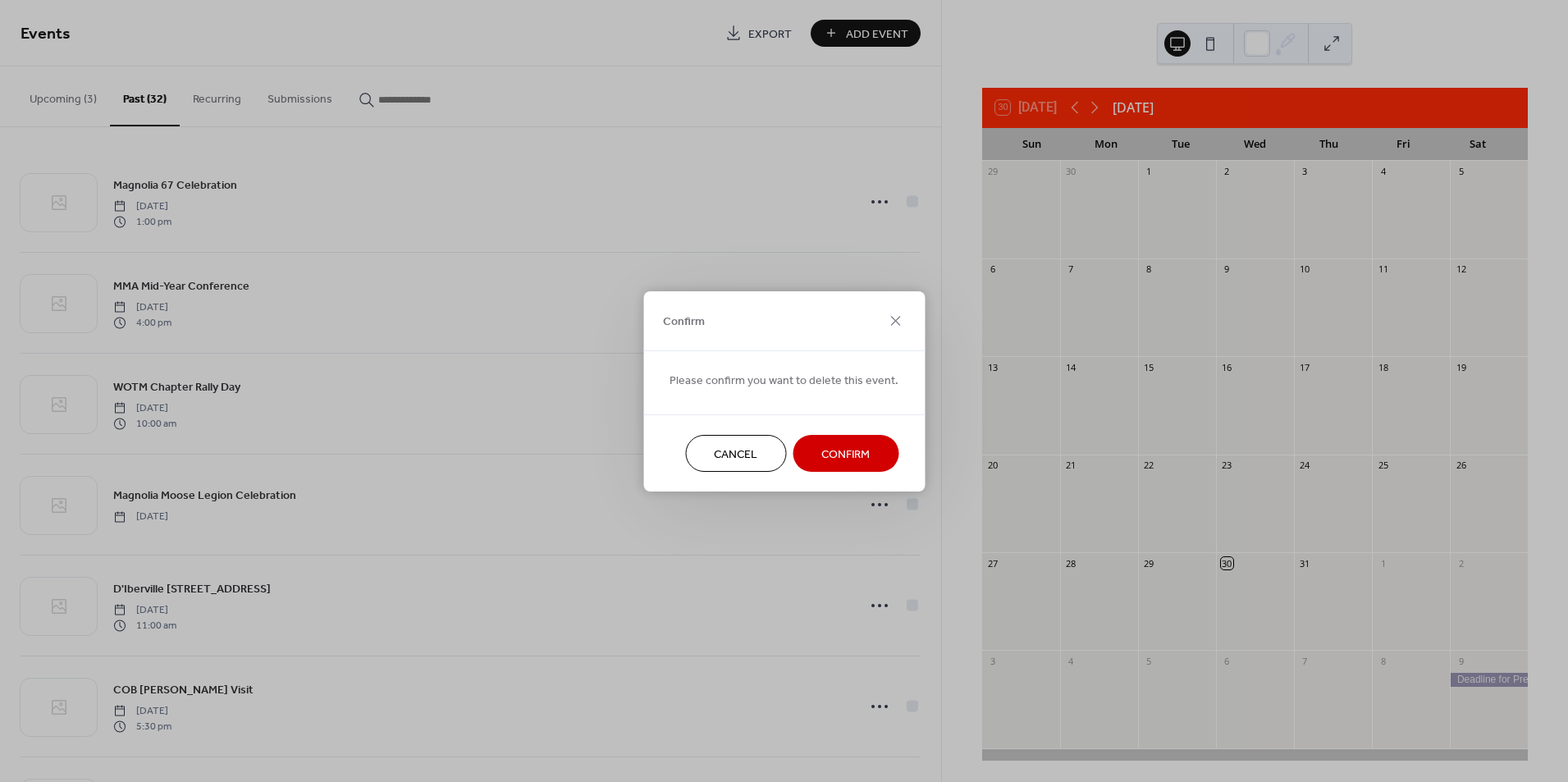 click on "Confirm" at bounding box center (845, 454) 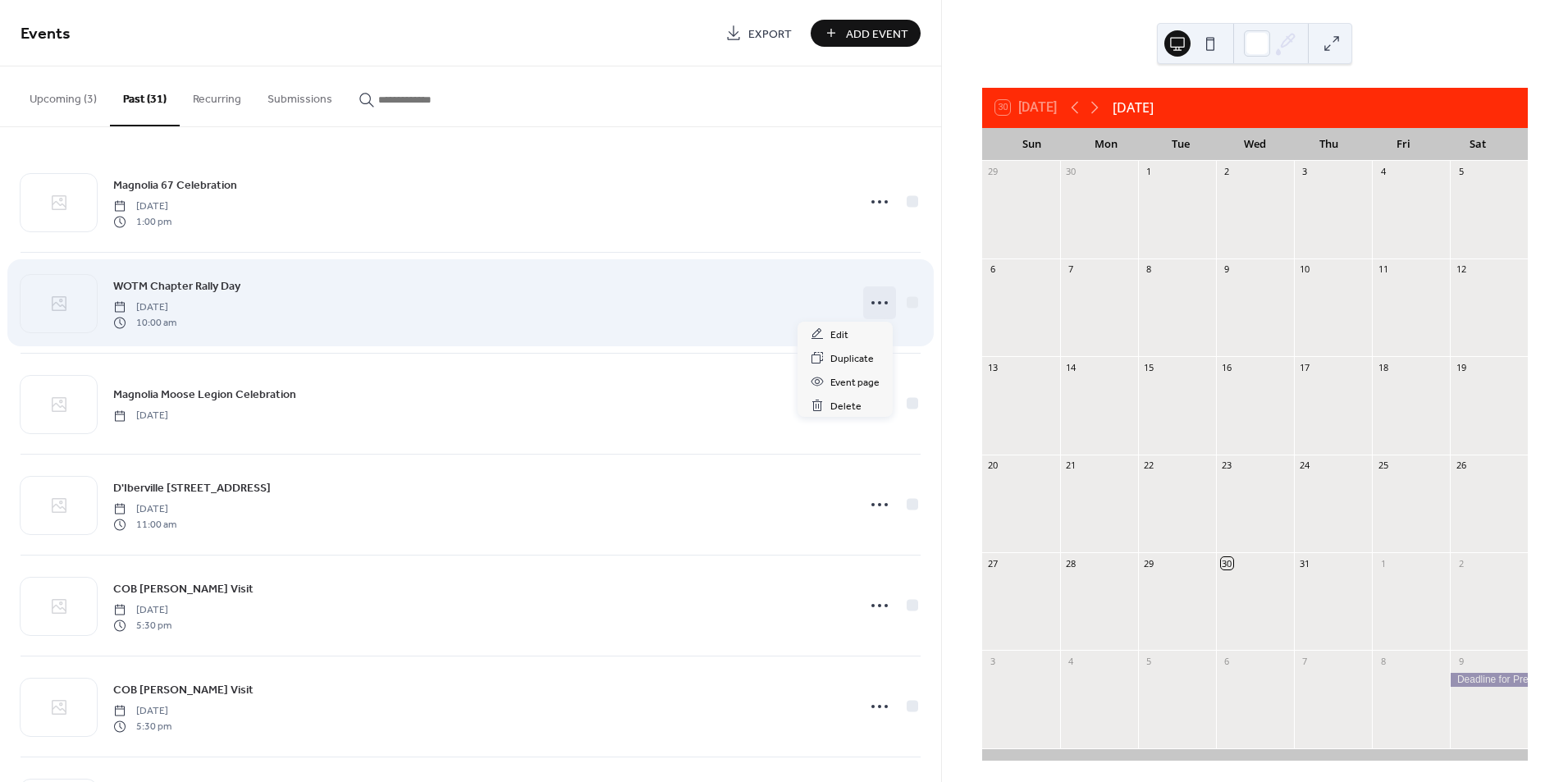 click 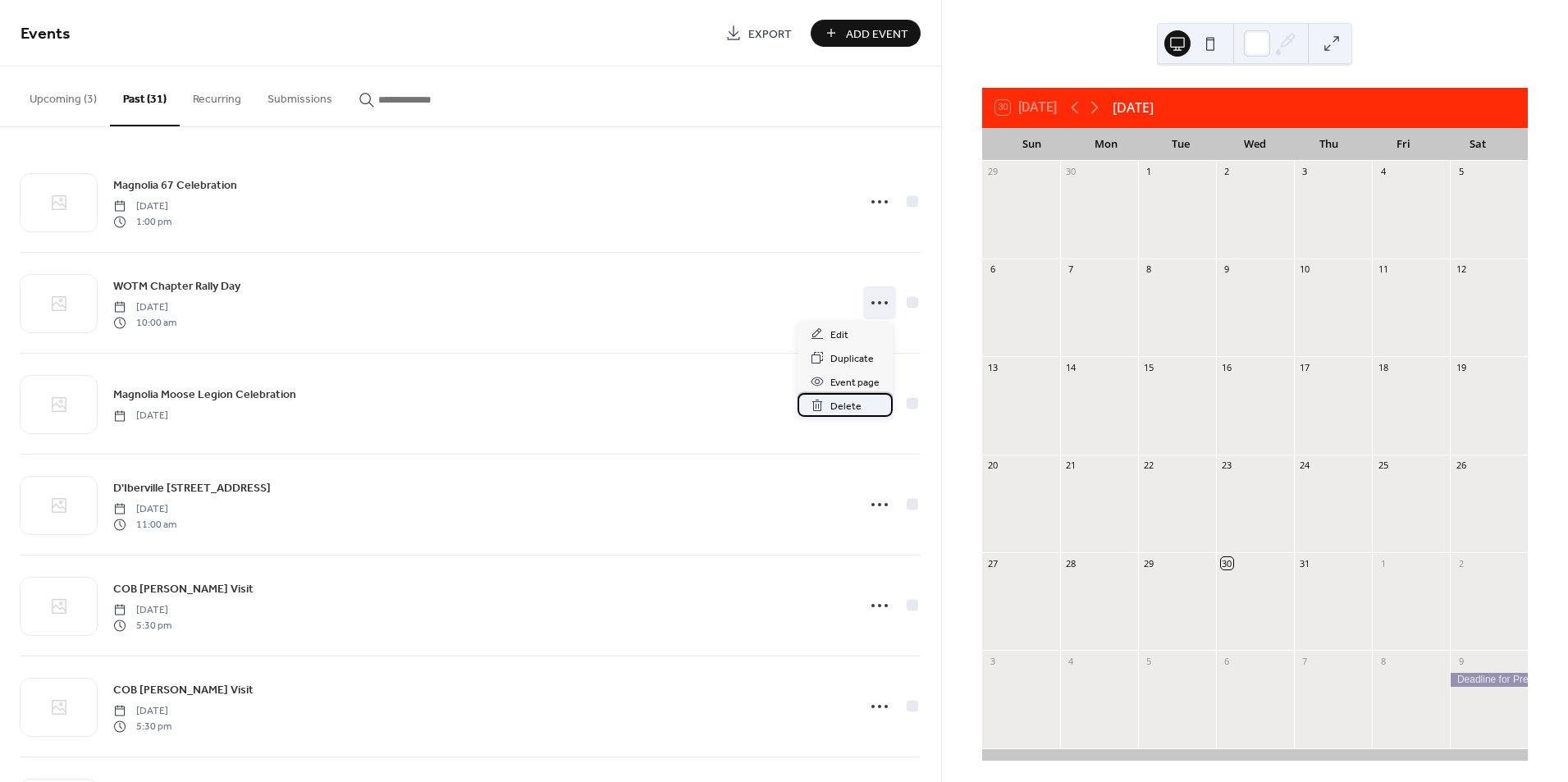 click on "Delete" at bounding box center (846, 406) 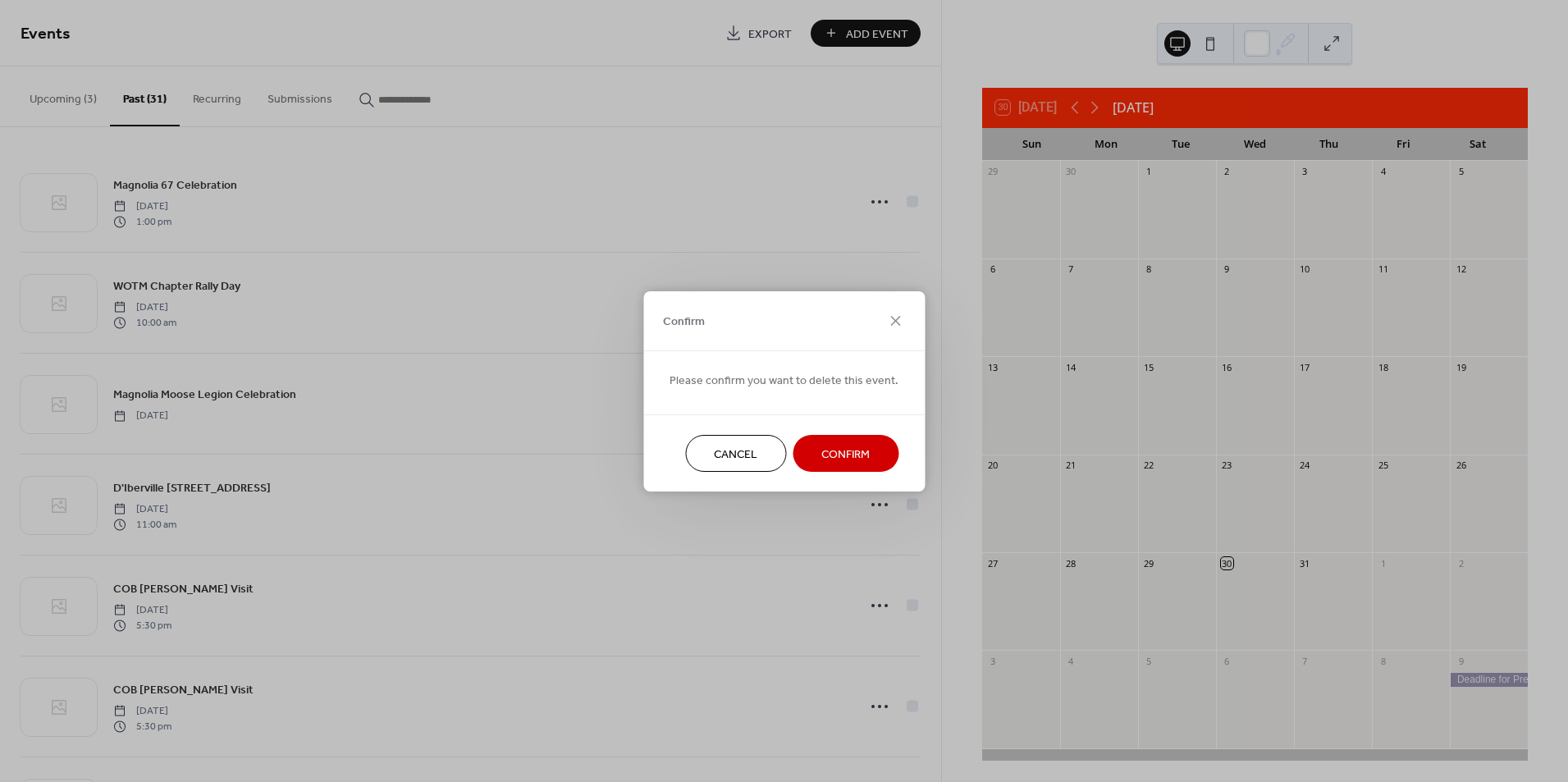 click on "Confirm" at bounding box center (845, 454) 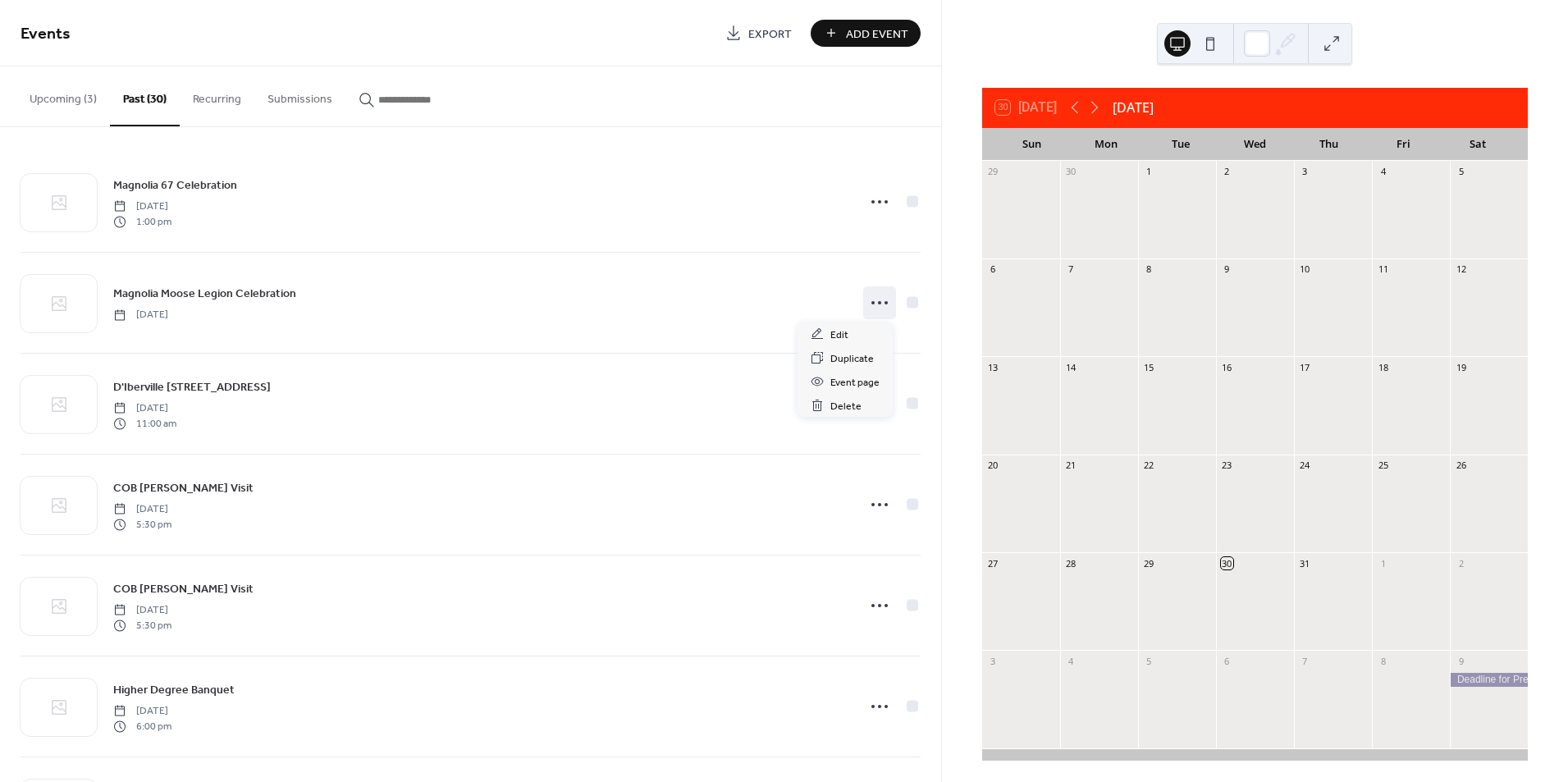 drag, startPoint x: 870, startPoint y: 301, endPoint x: 865, endPoint y: 320, distance: 19.646883 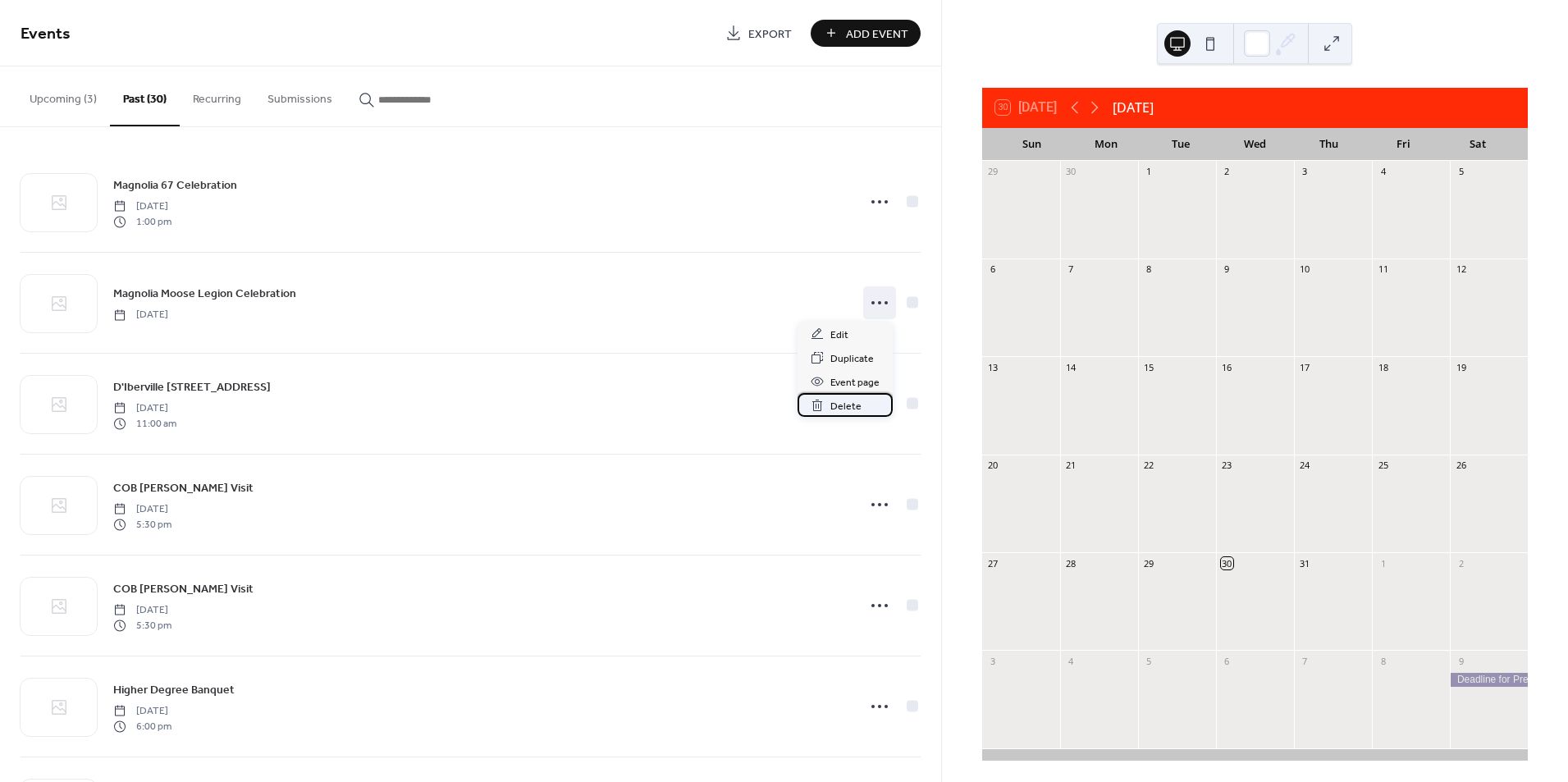 click on "Delete" at bounding box center (846, 406) 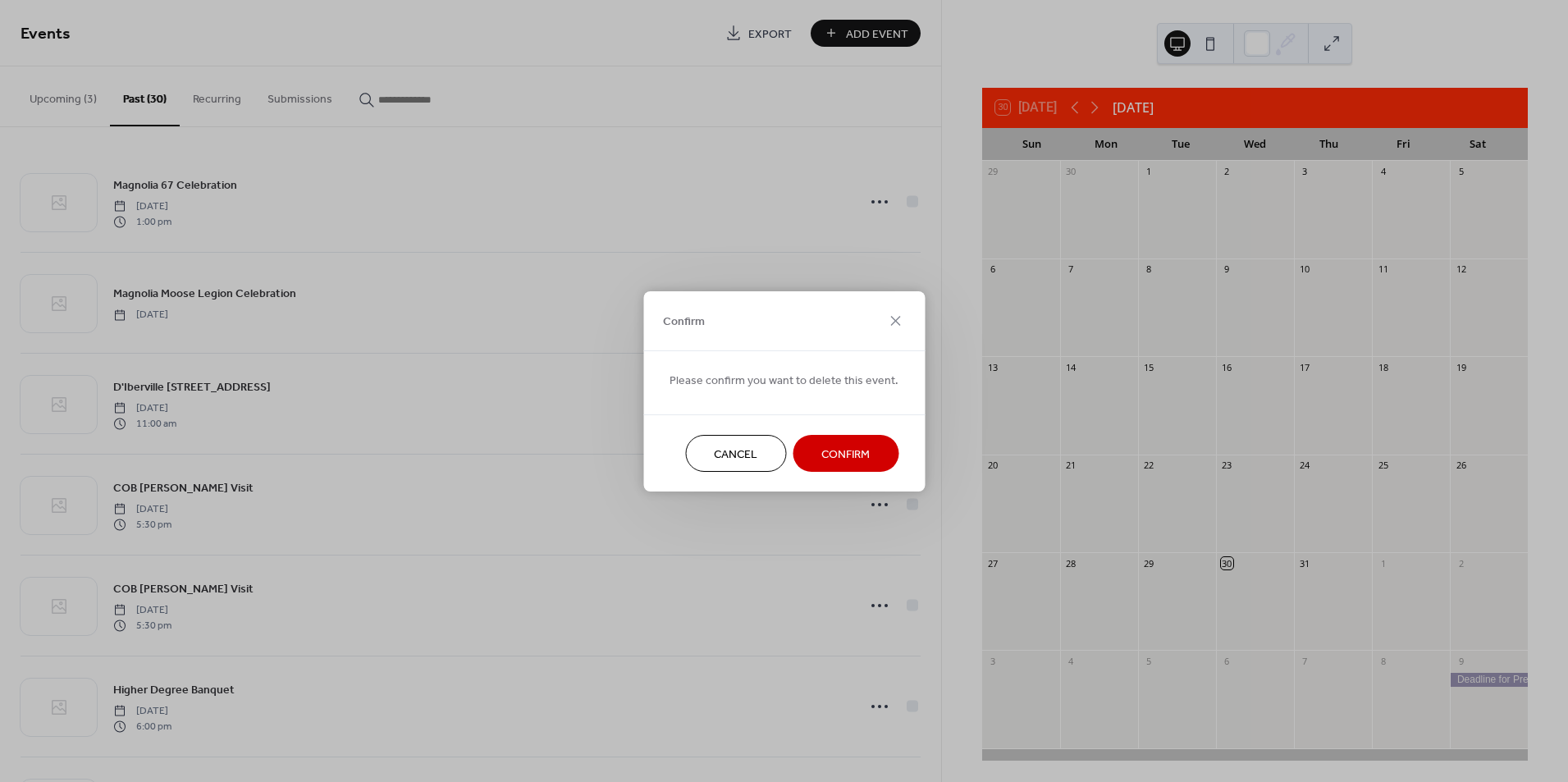 click on "Confirm" at bounding box center (845, 454) 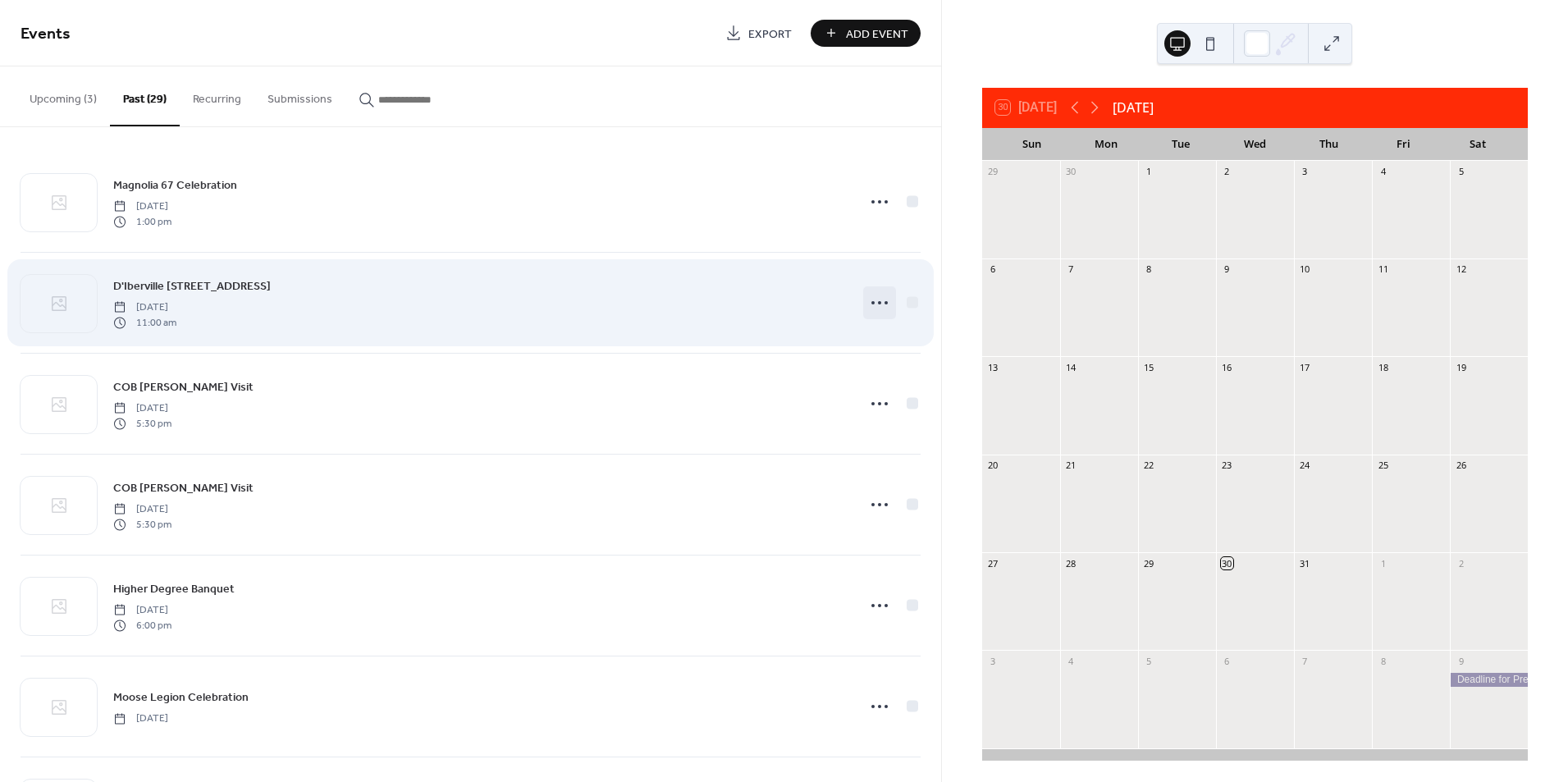 click 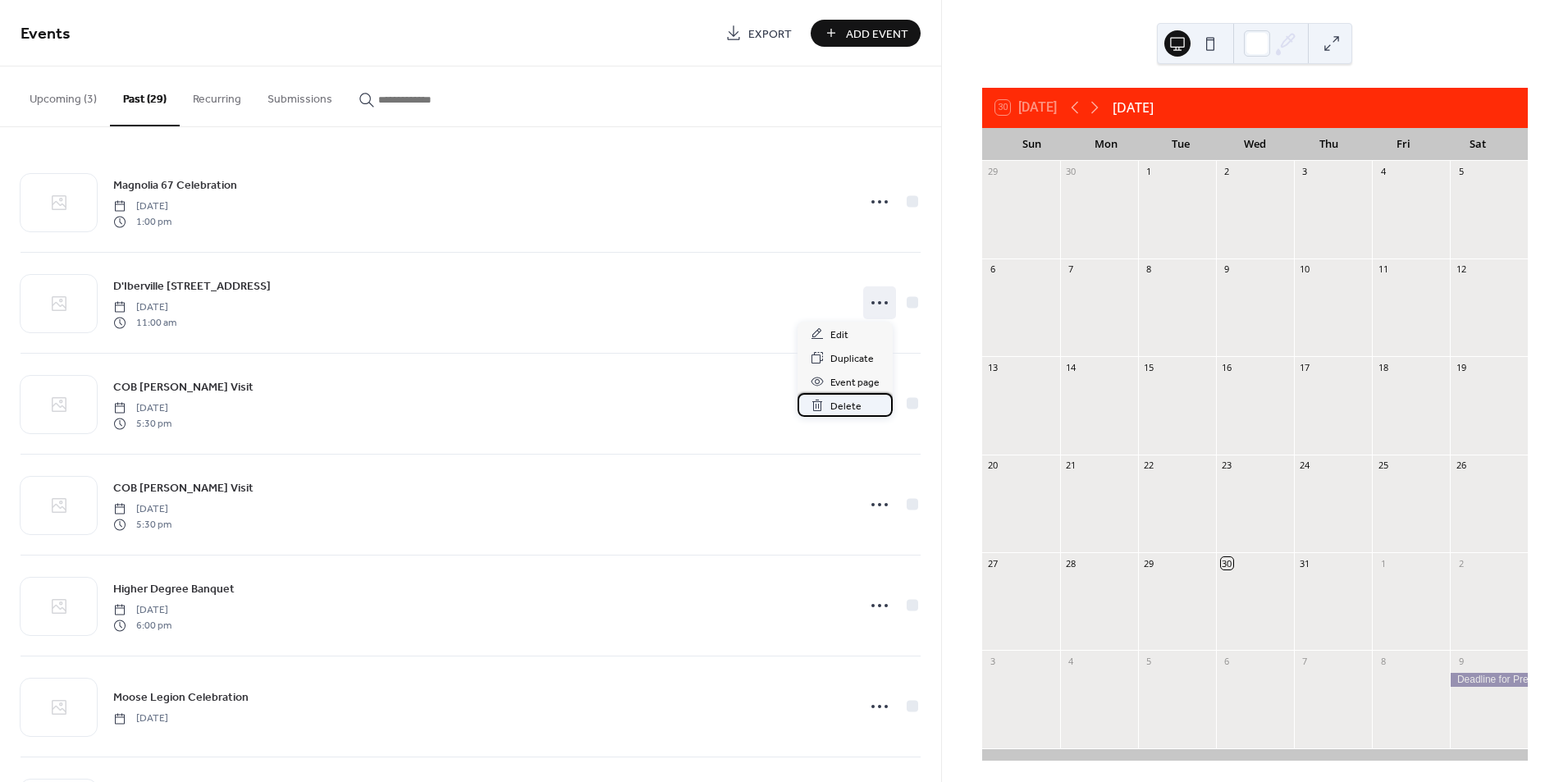 click on "Delete" at bounding box center [846, 406] 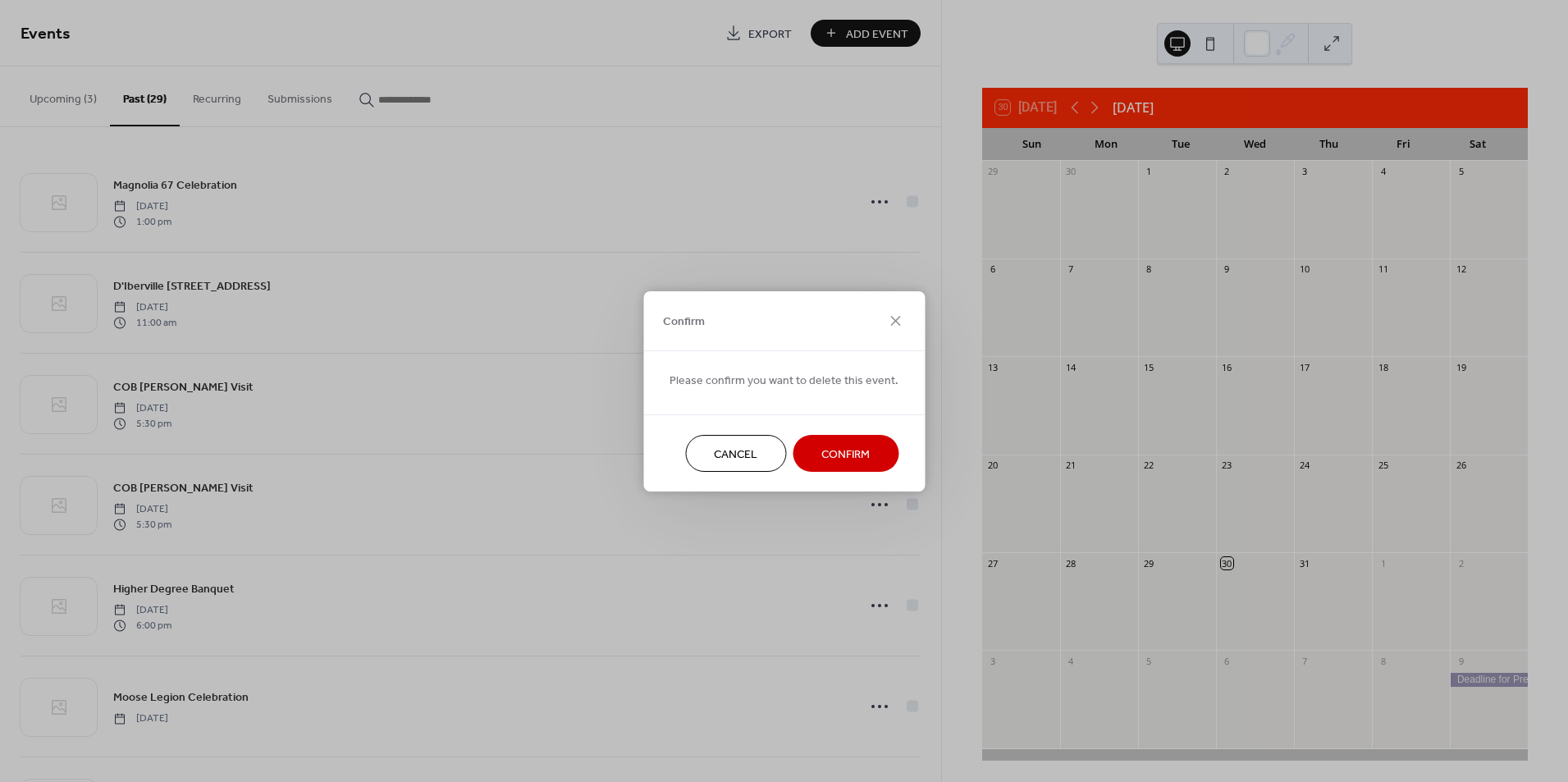 click on "Confirm" at bounding box center (845, 454) 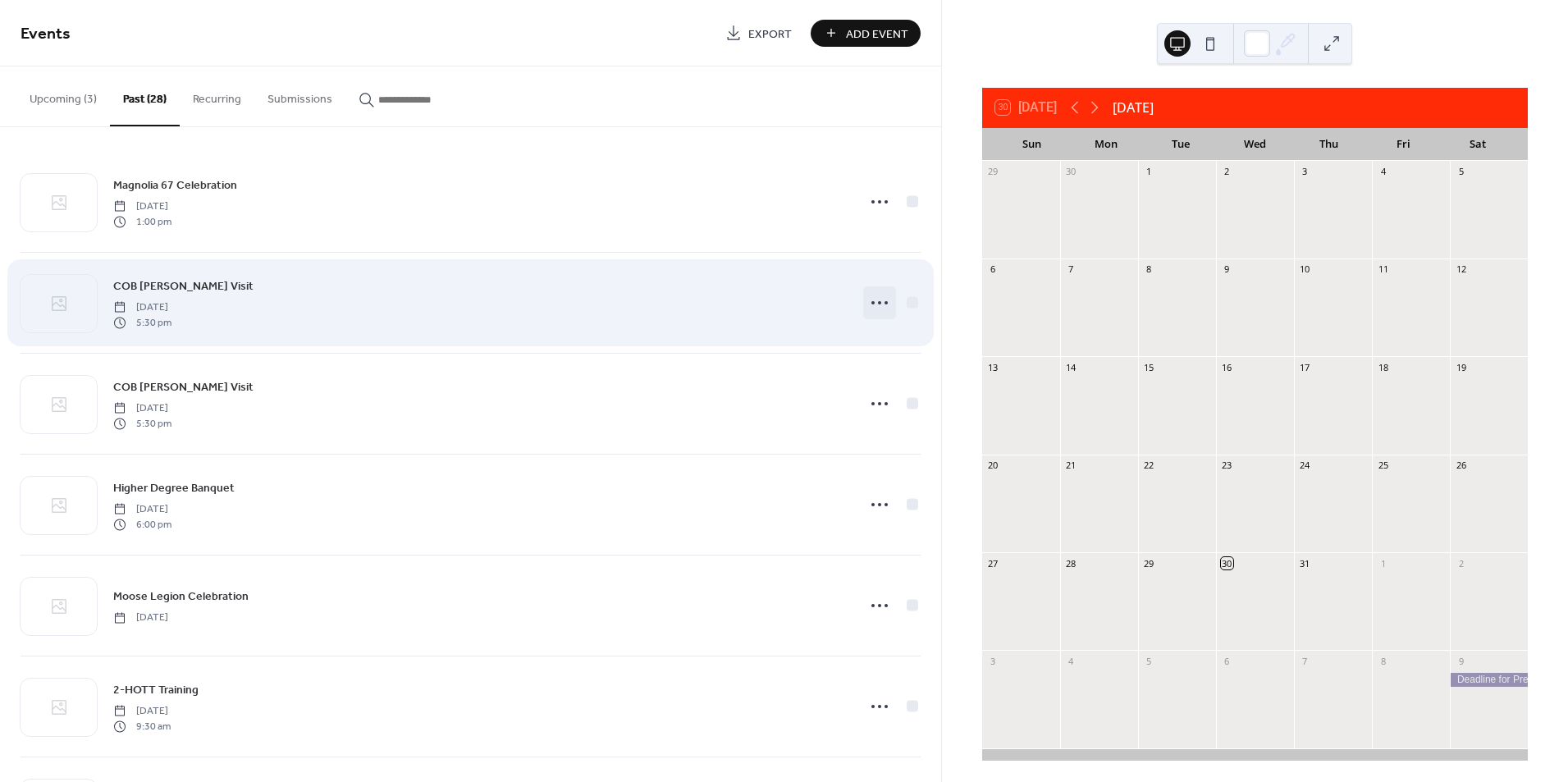 click at bounding box center [880, 303] 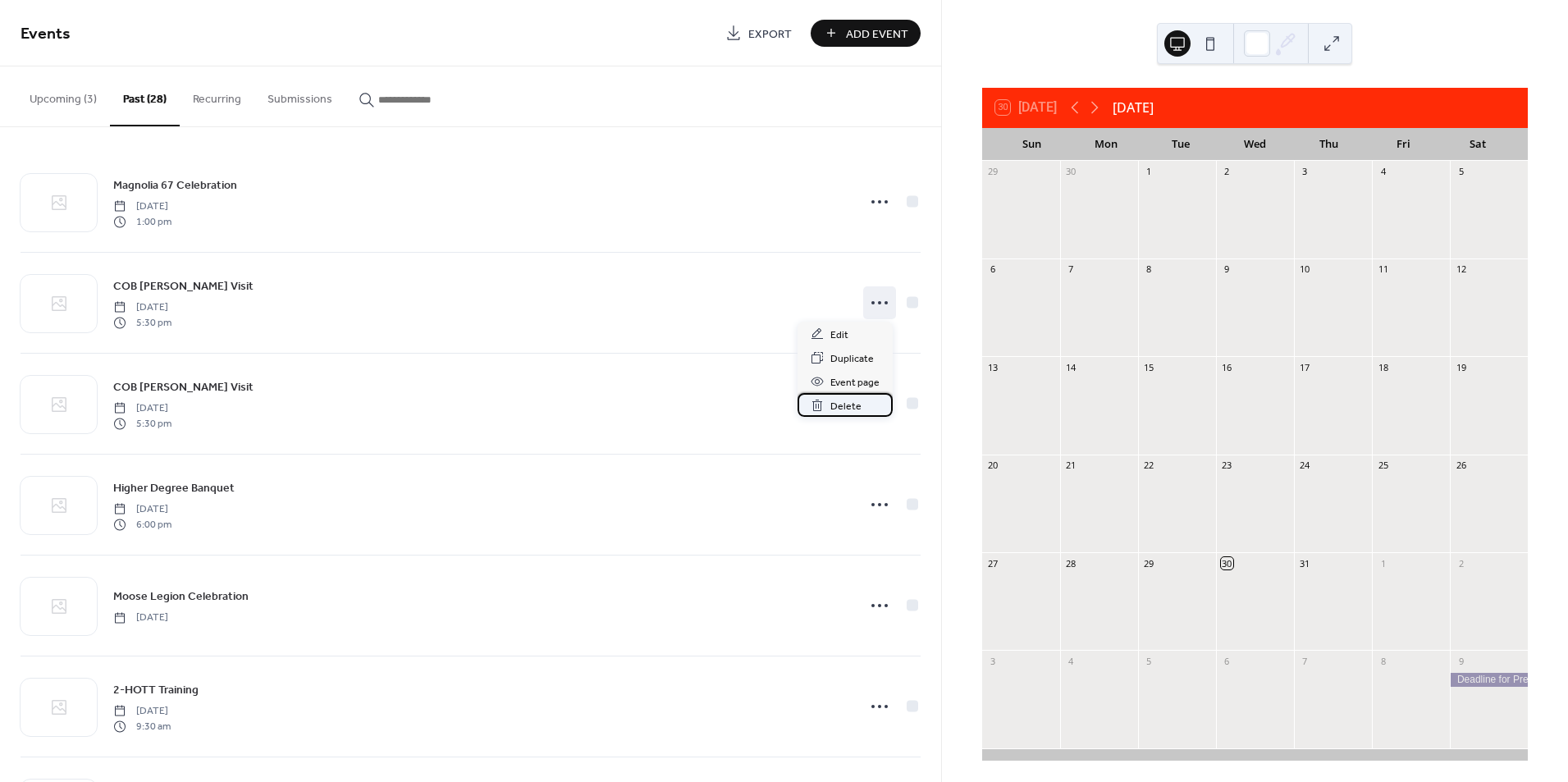 click on "Delete" at bounding box center [846, 406] 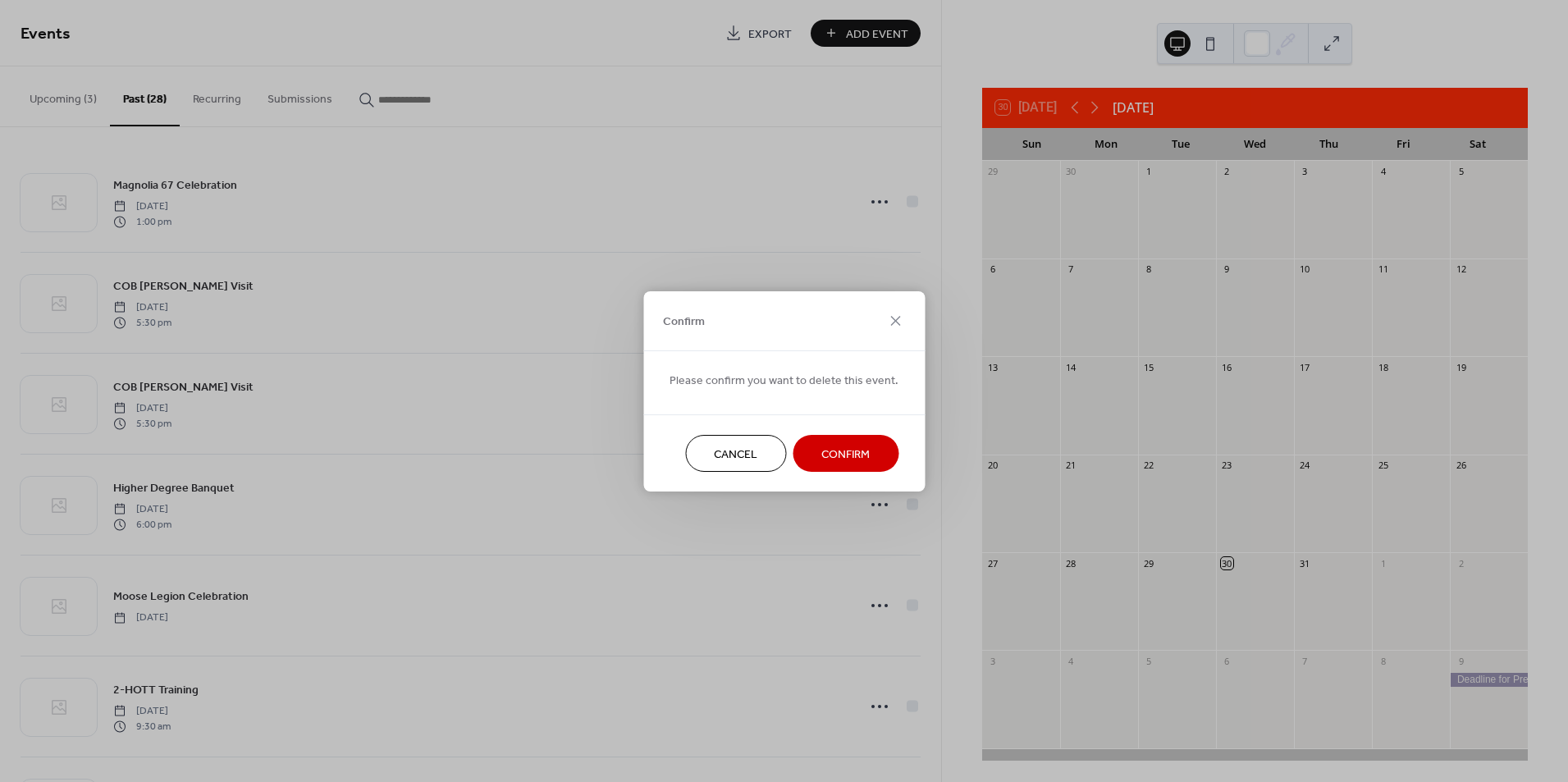 click on "Confirm" at bounding box center [845, 454] 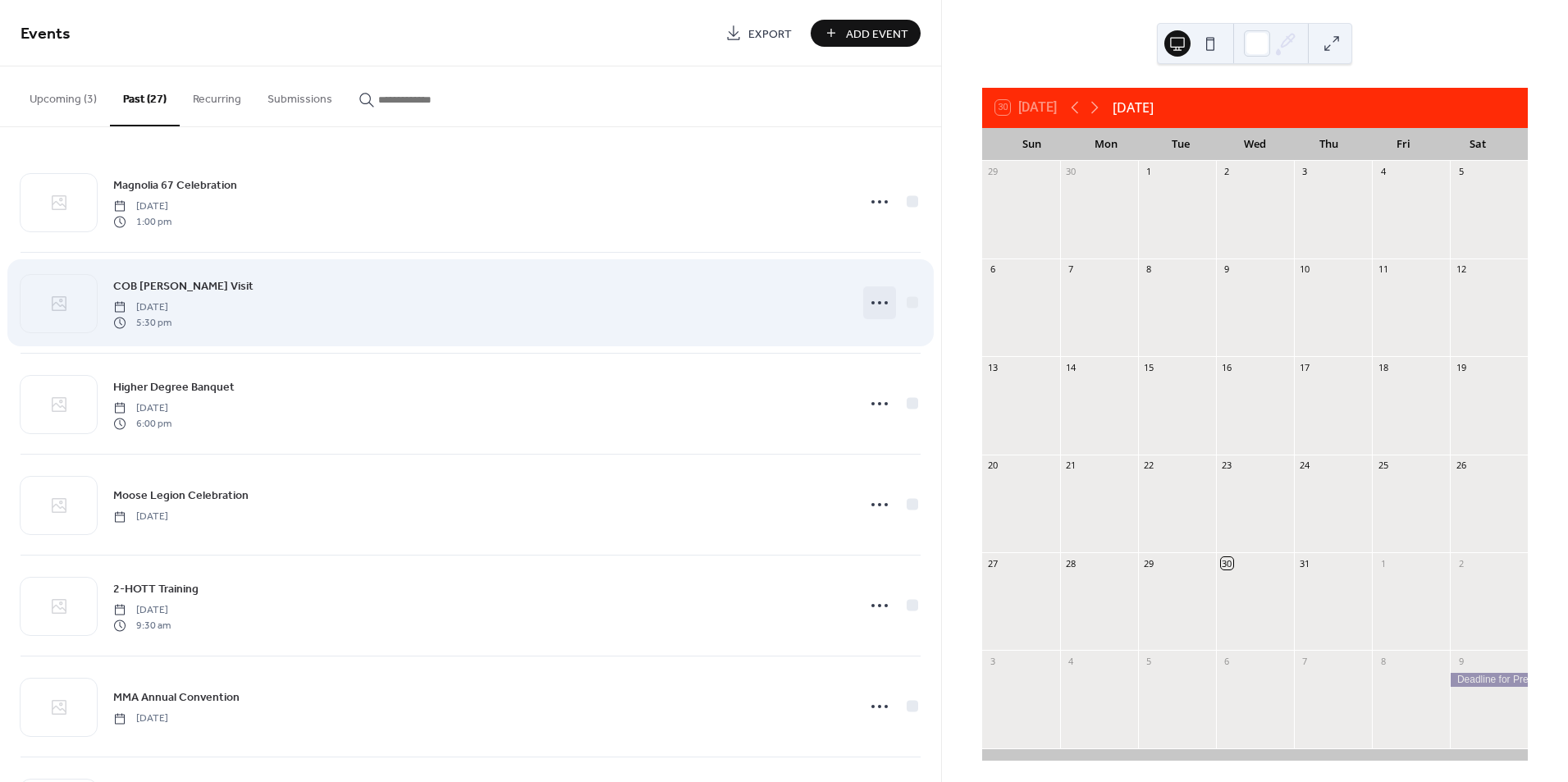click 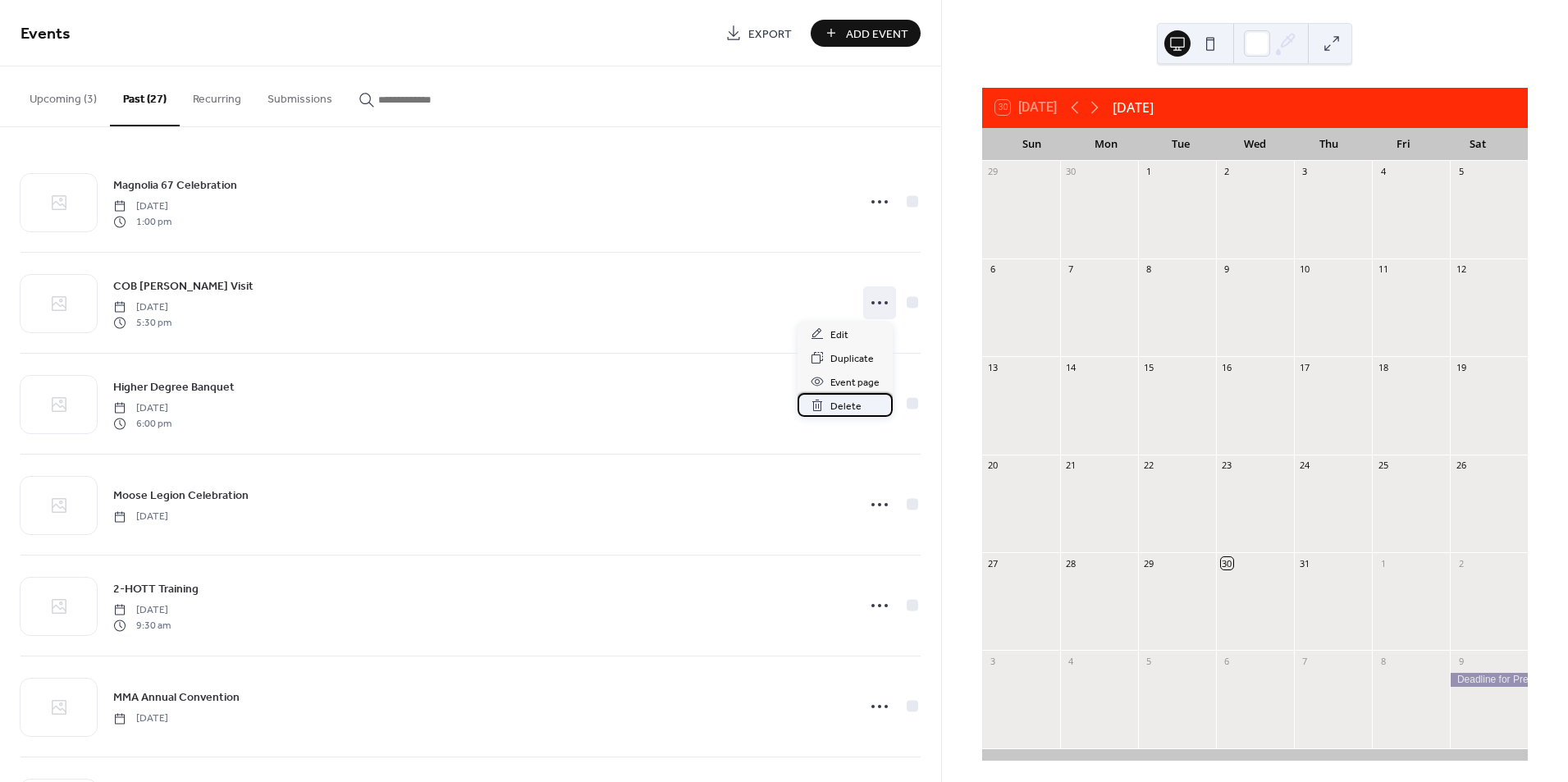 click on "Delete" at bounding box center (846, 406) 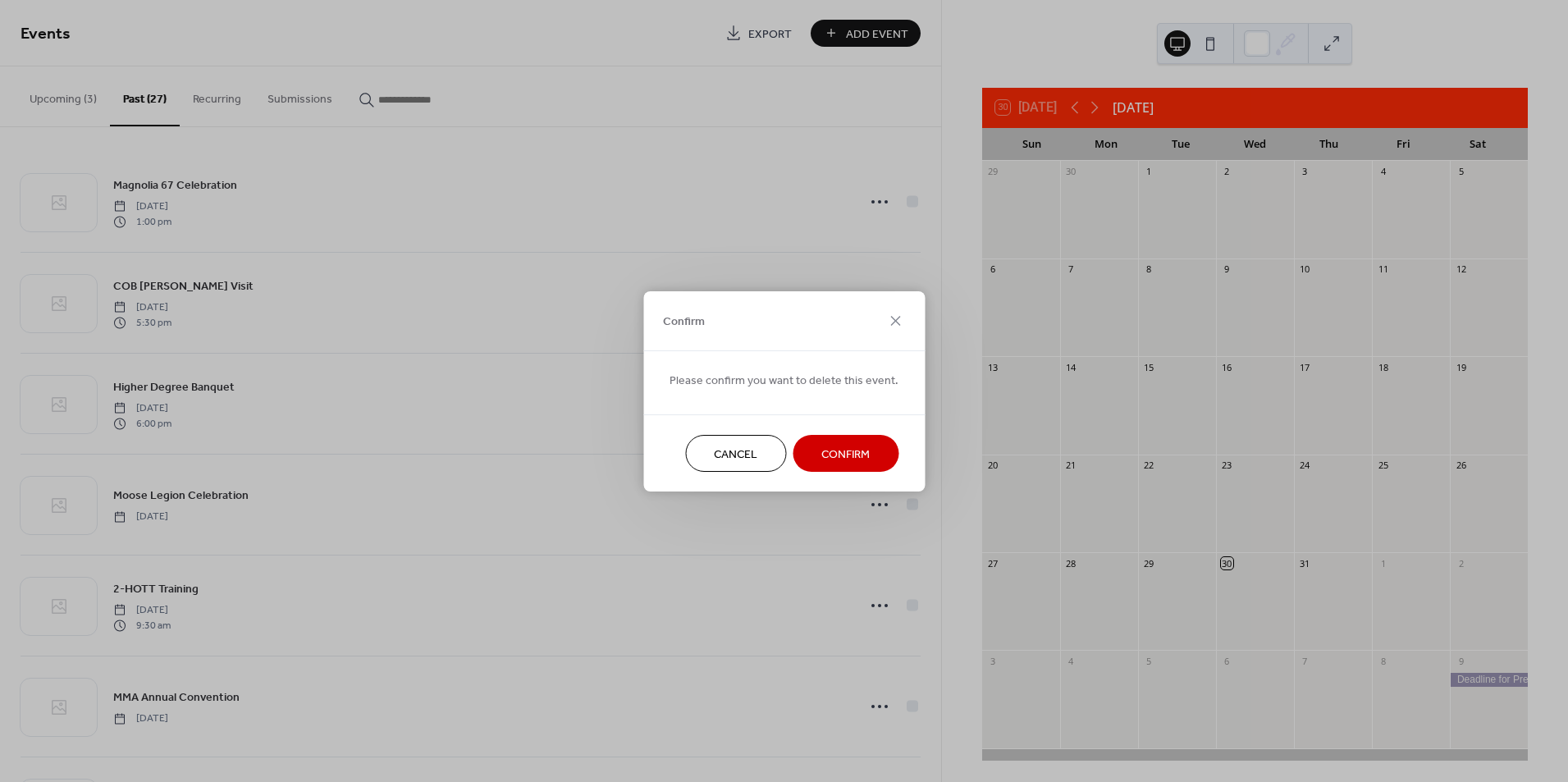 click on "Confirm" at bounding box center (845, 454) 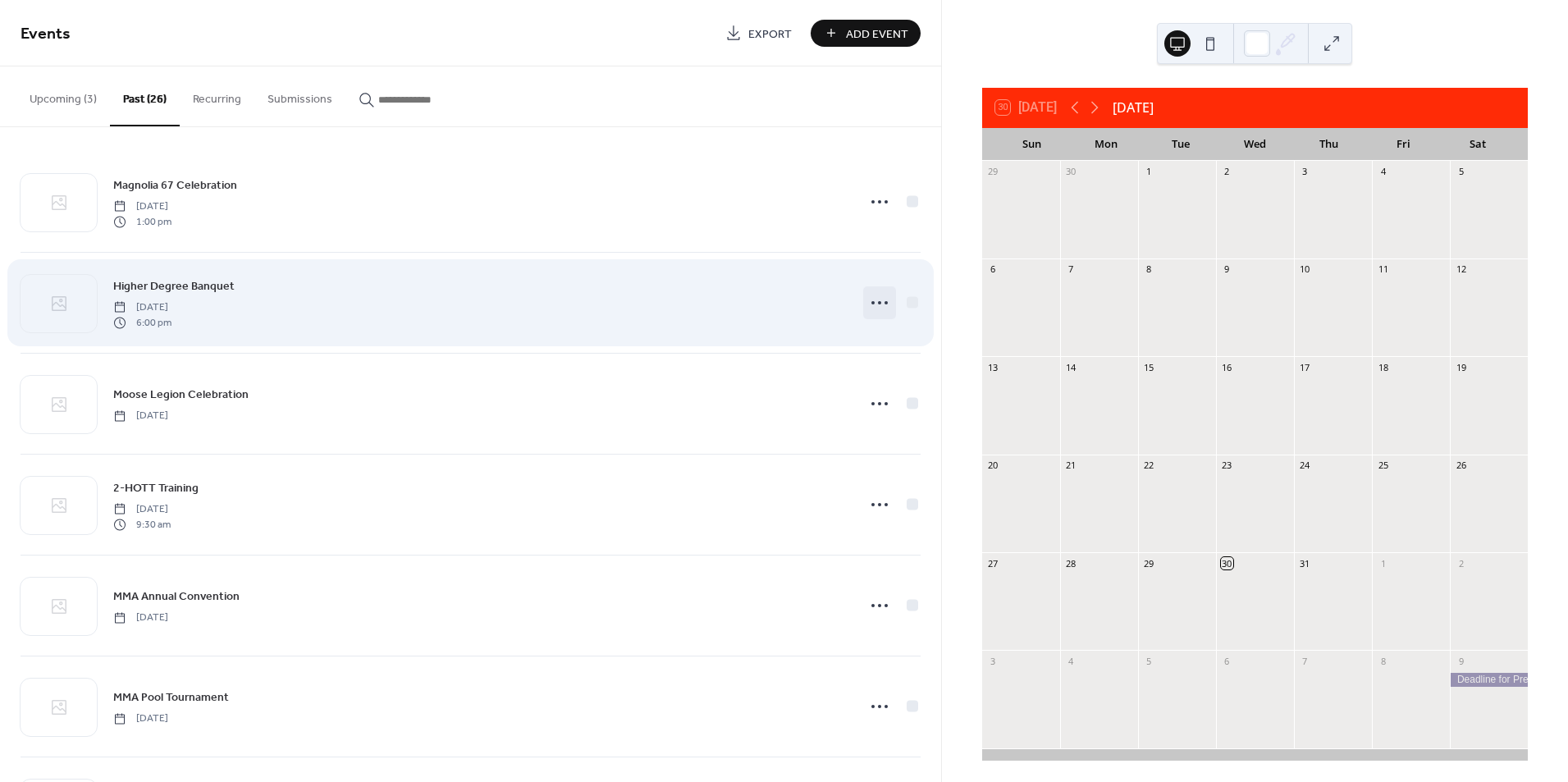 click 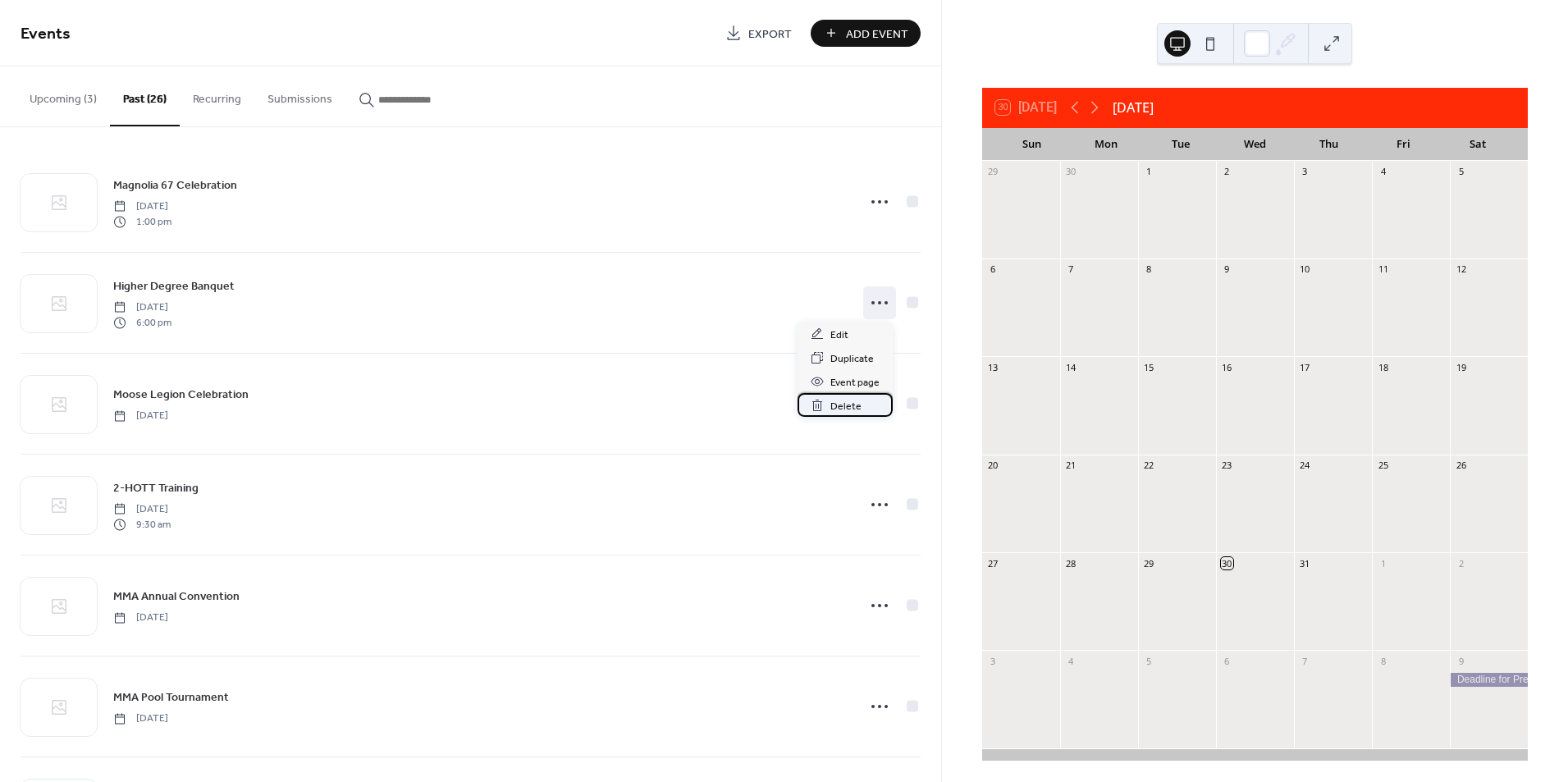click on "Delete" at bounding box center (846, 406) 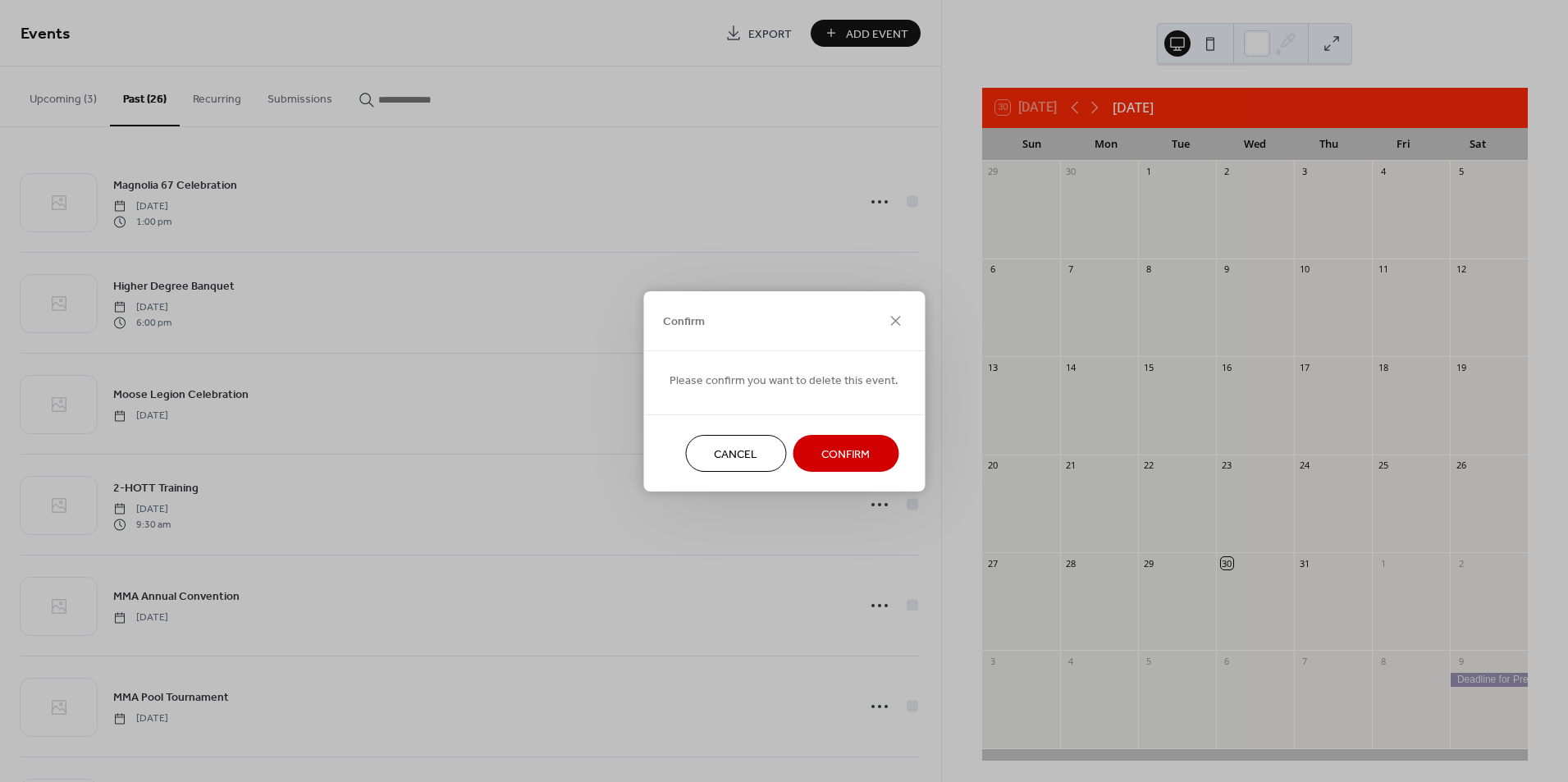 click on "Confirm" at bounding box center (845, 454) 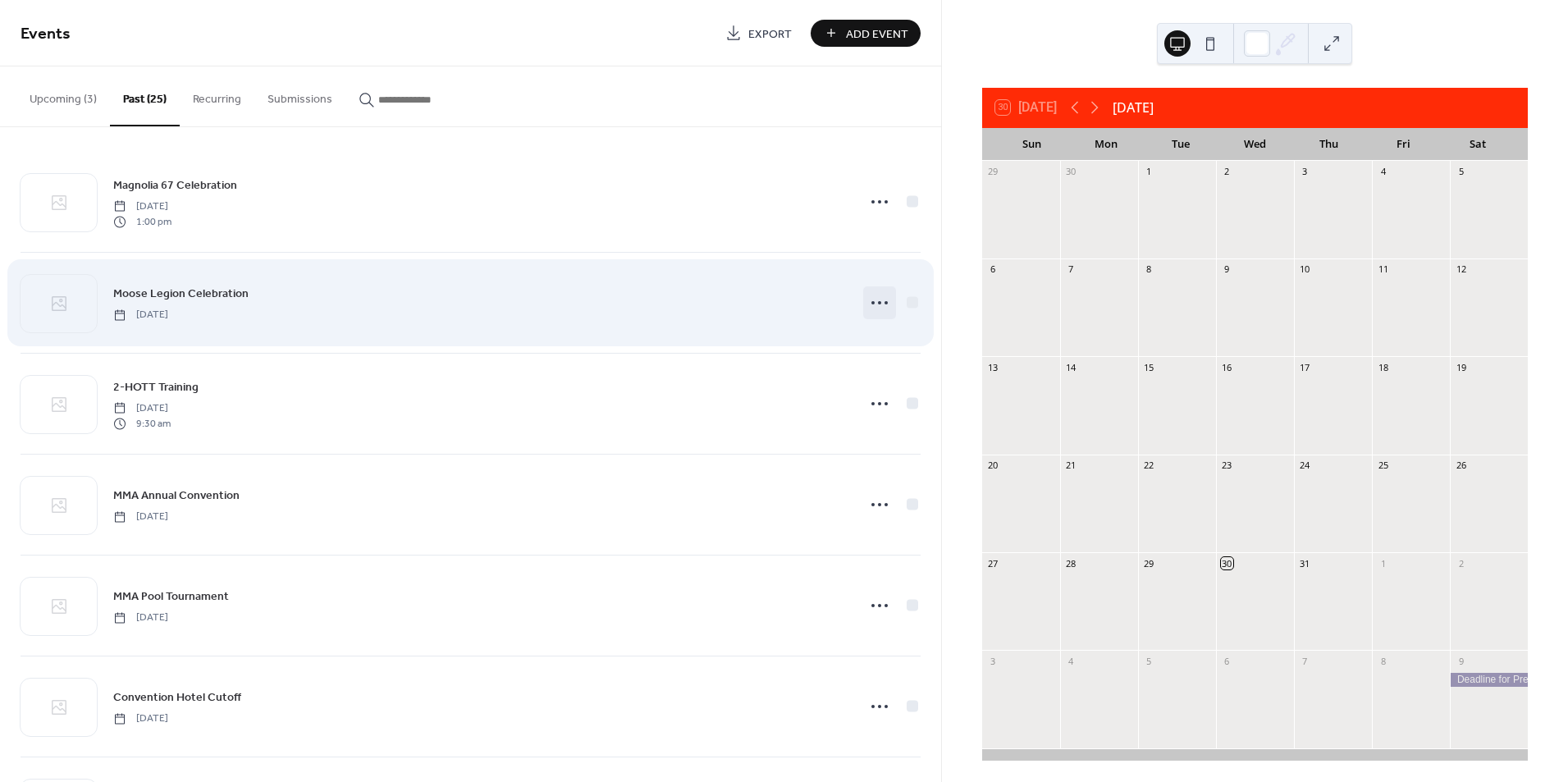 click 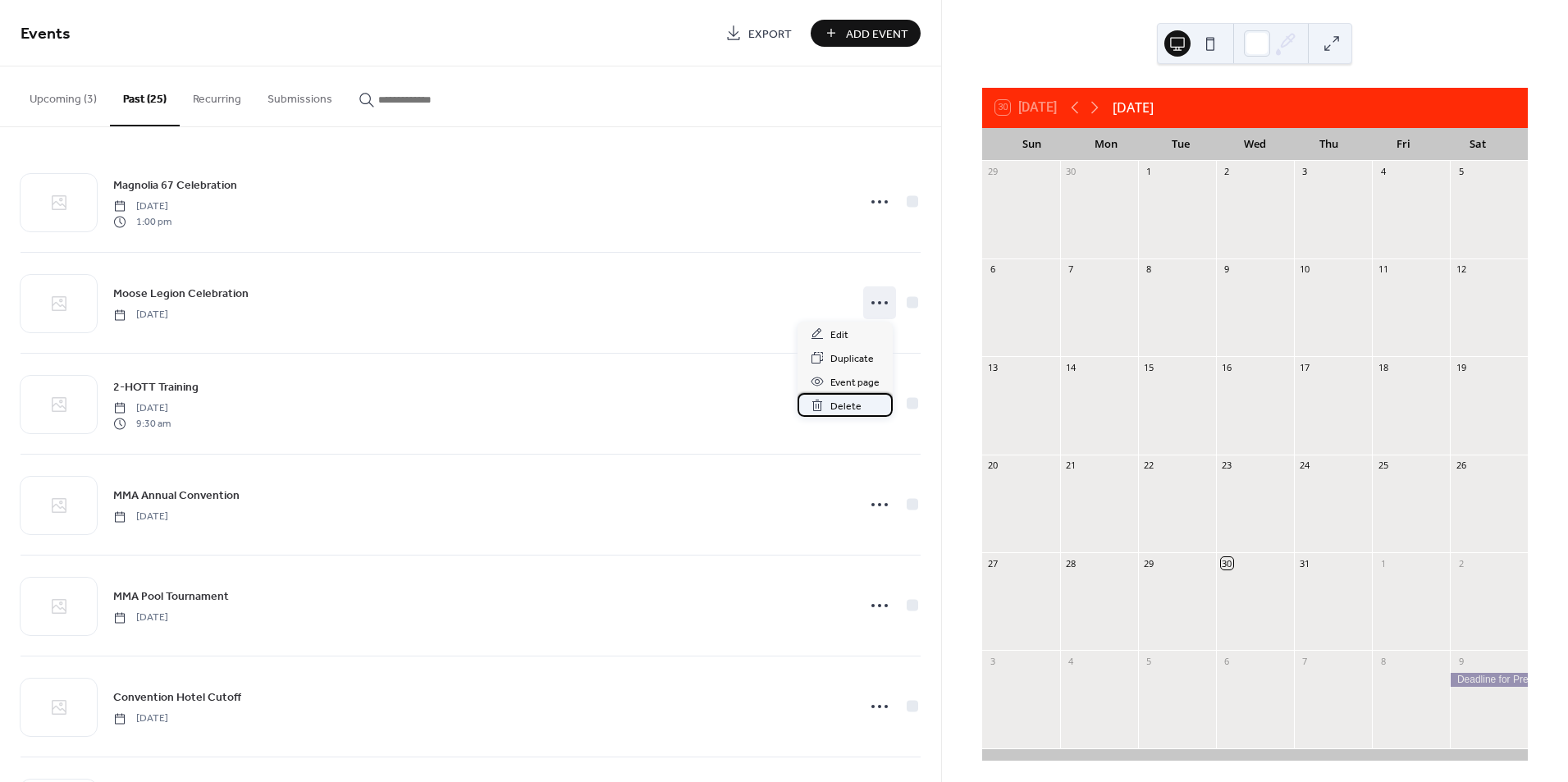 click on "Delete" at bounding box center (846, 406) 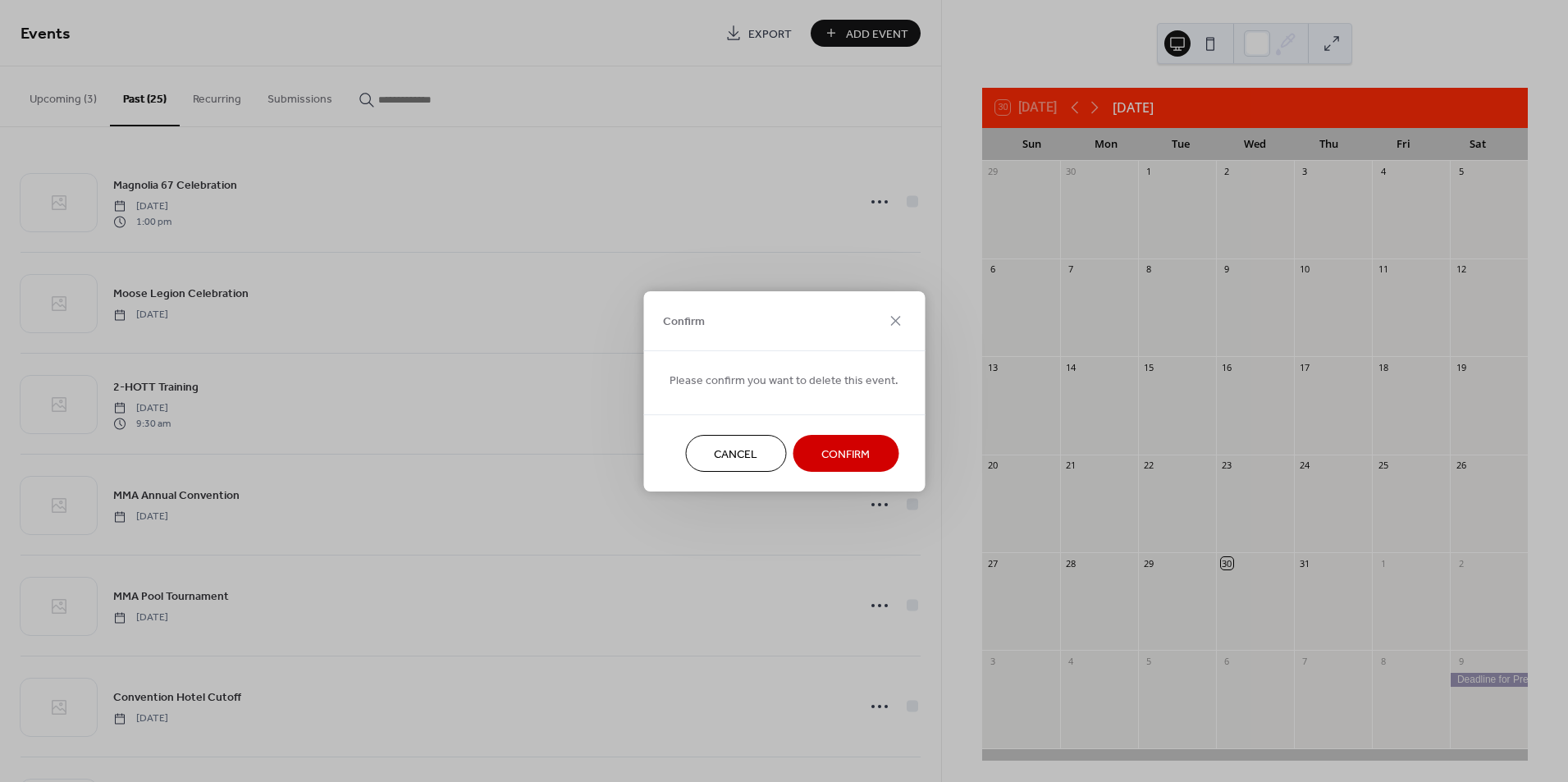 click on "Confirm" at bounding box center [845, 454] 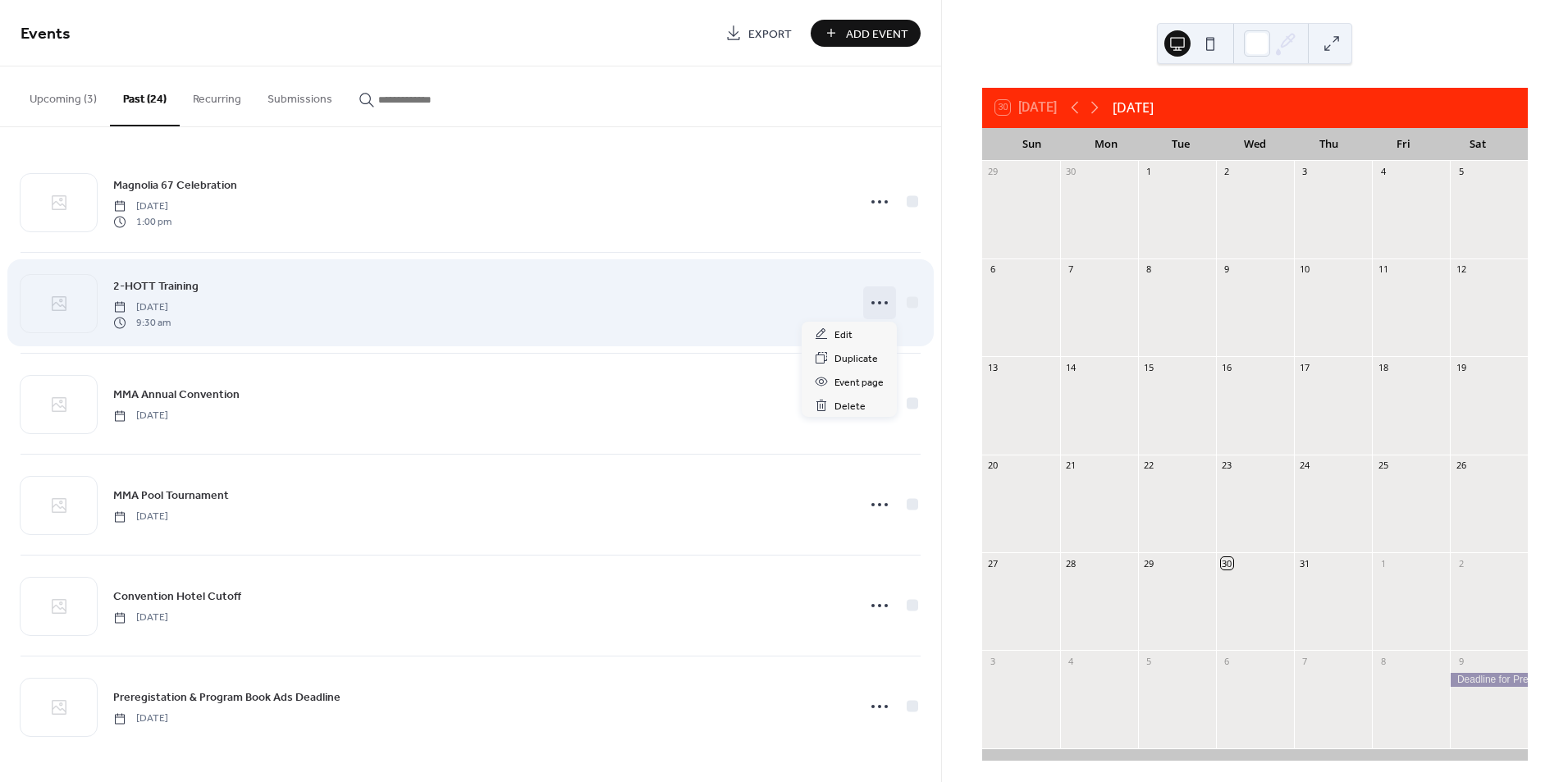click 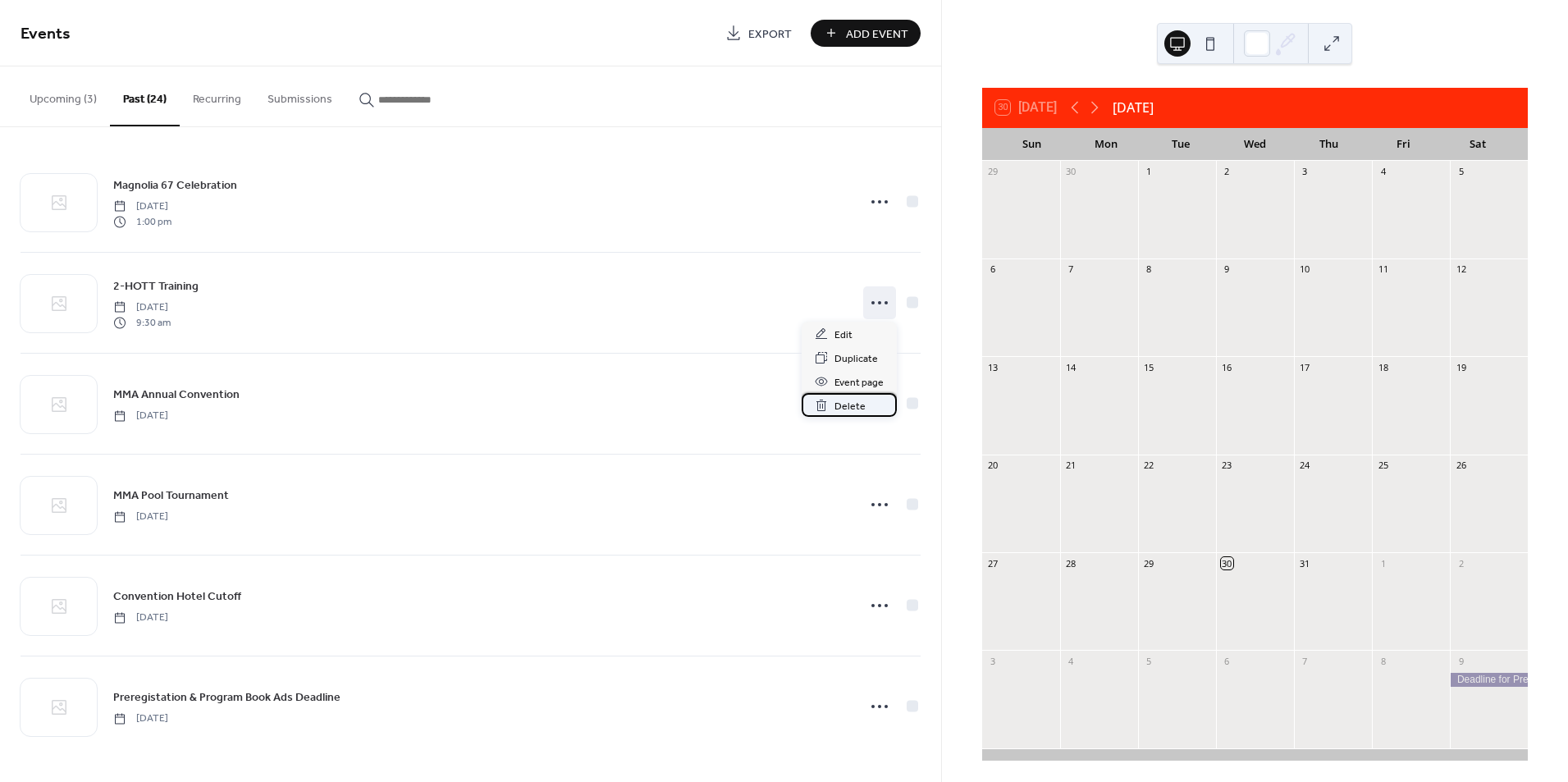 click on "Delete" at bounding box center (850, 406) 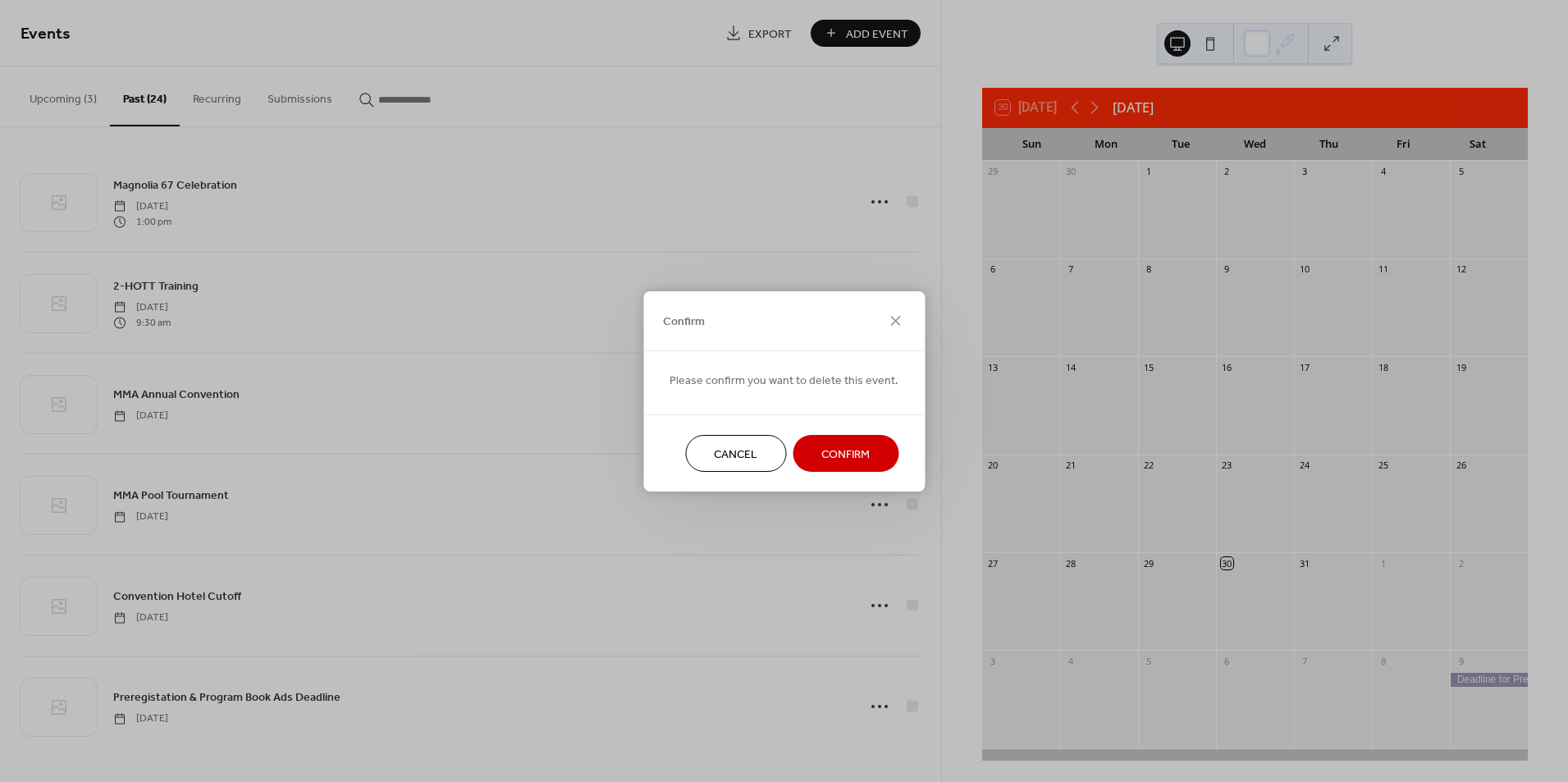 click on "Confirm" at bounding box center [845, 454] 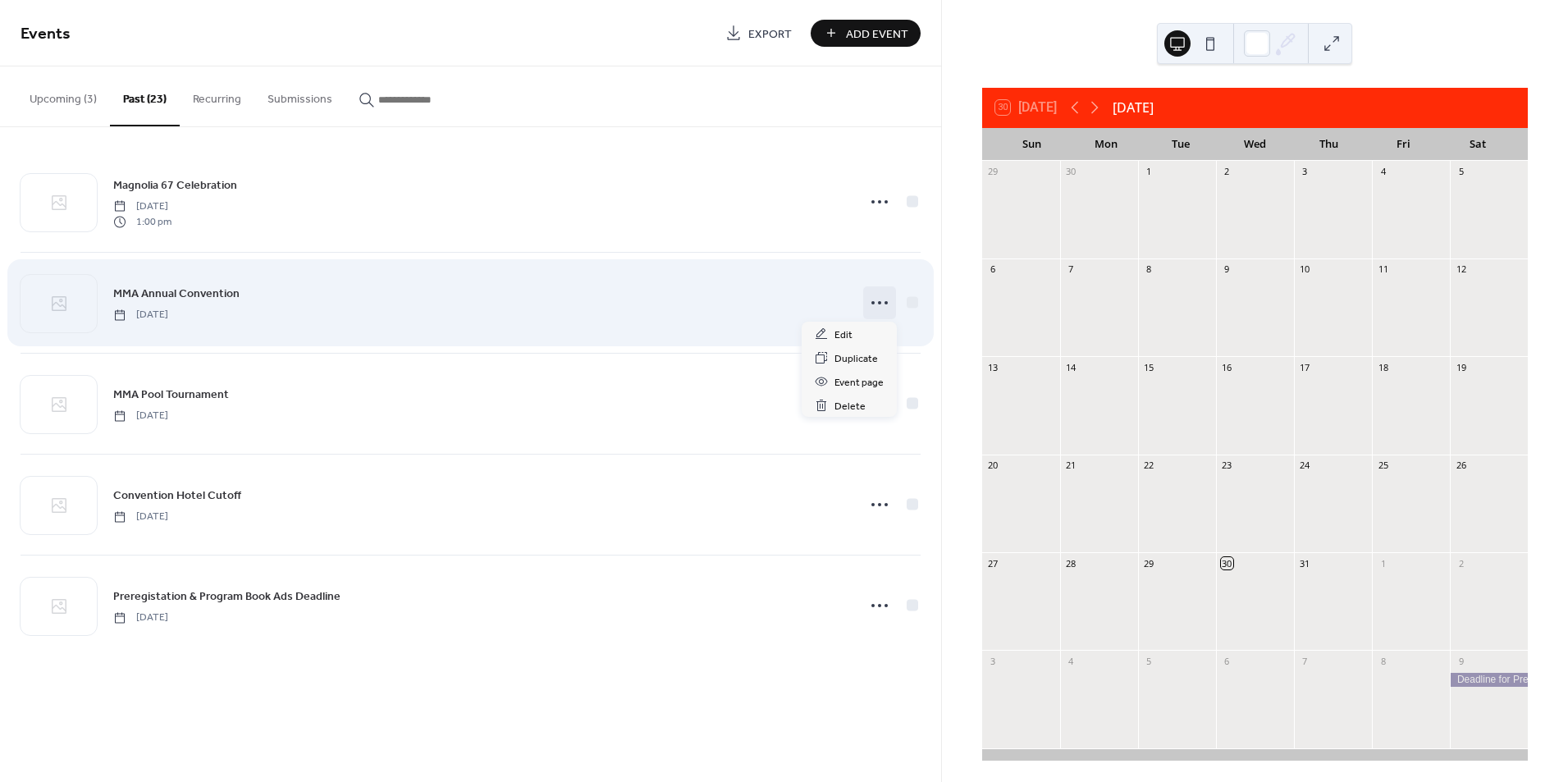 click 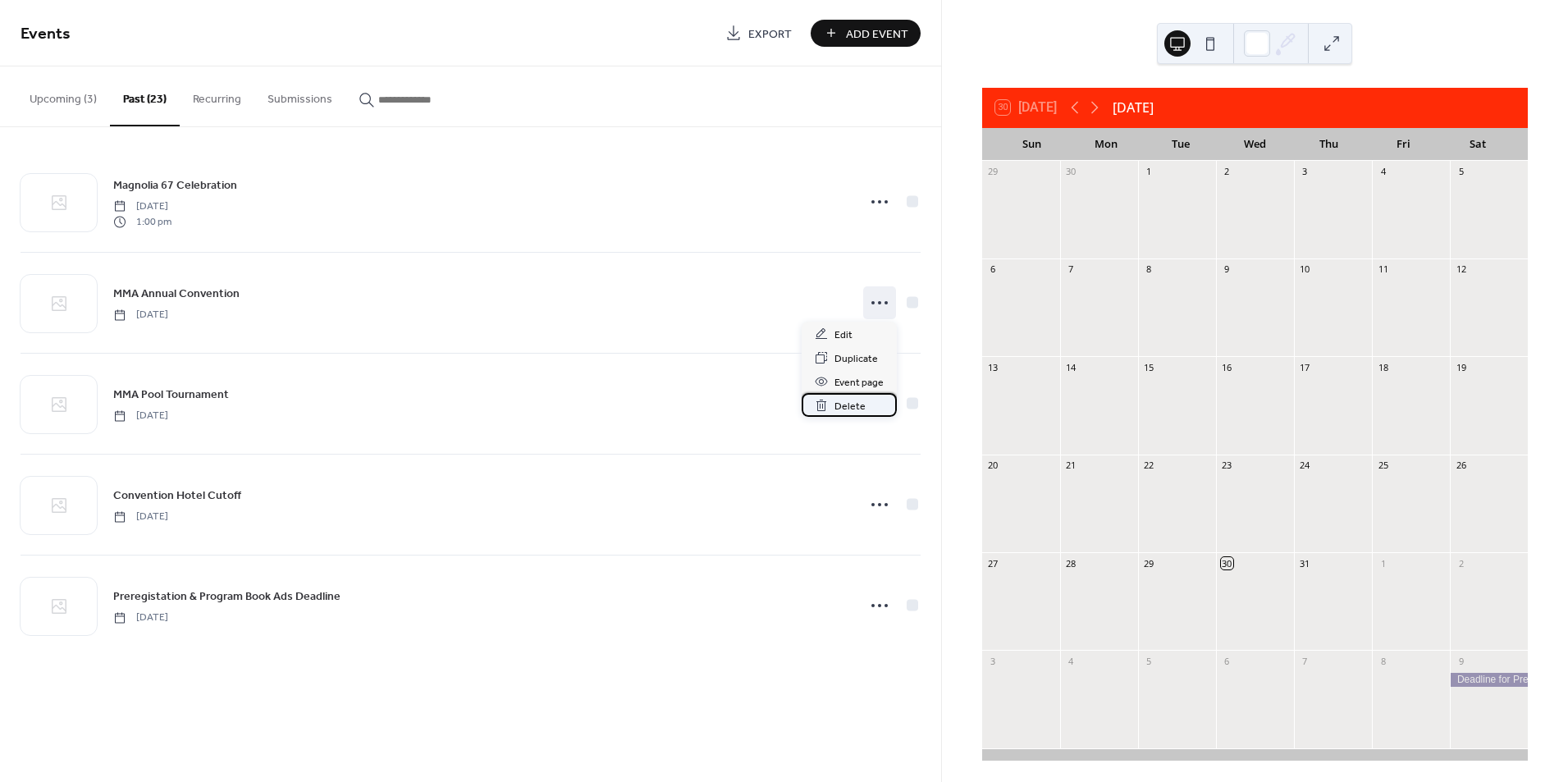 click on "Delete" at bounding box center (850, 406) 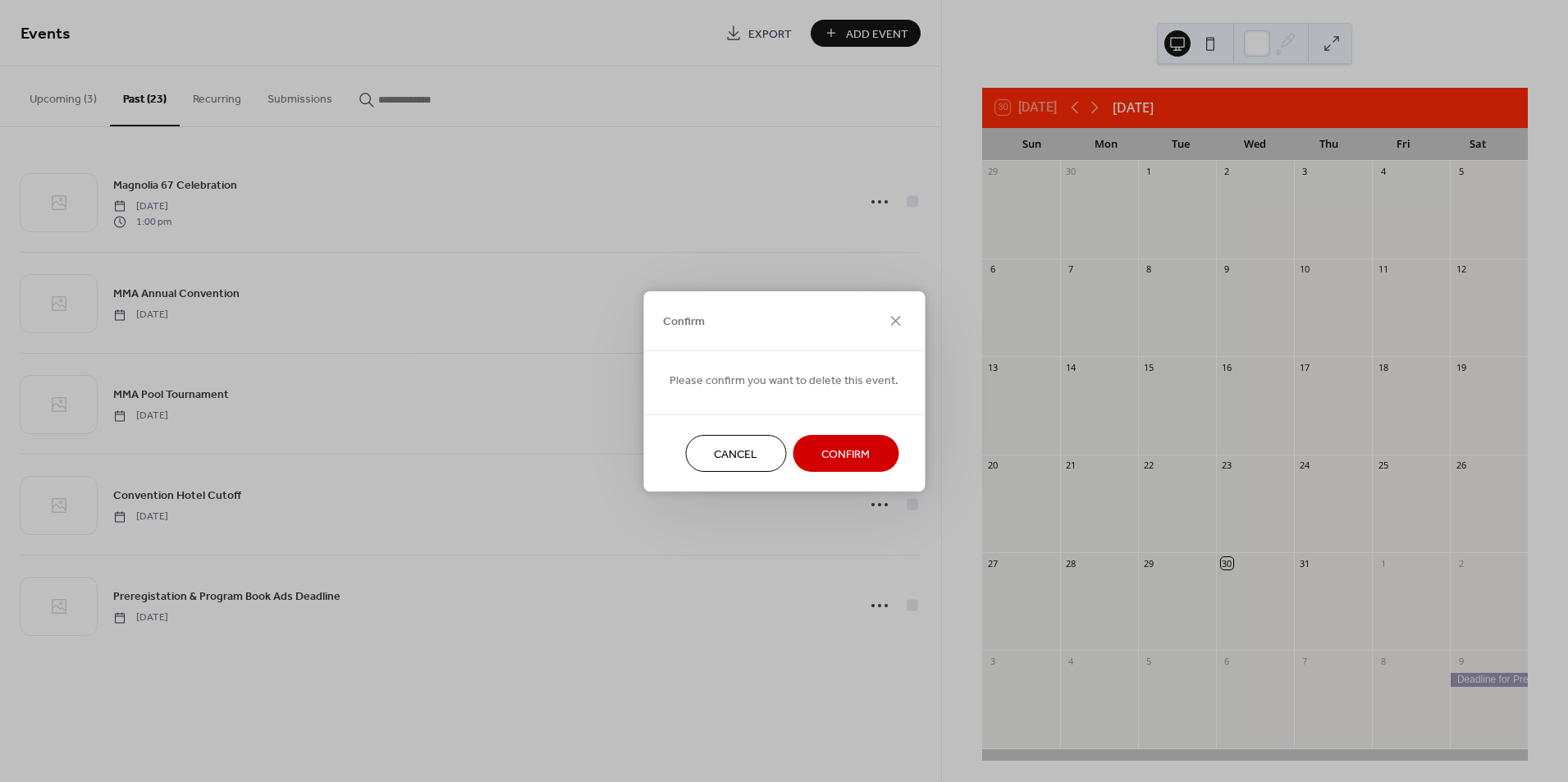 click on "Confirm" at bounding box center (845, 454) 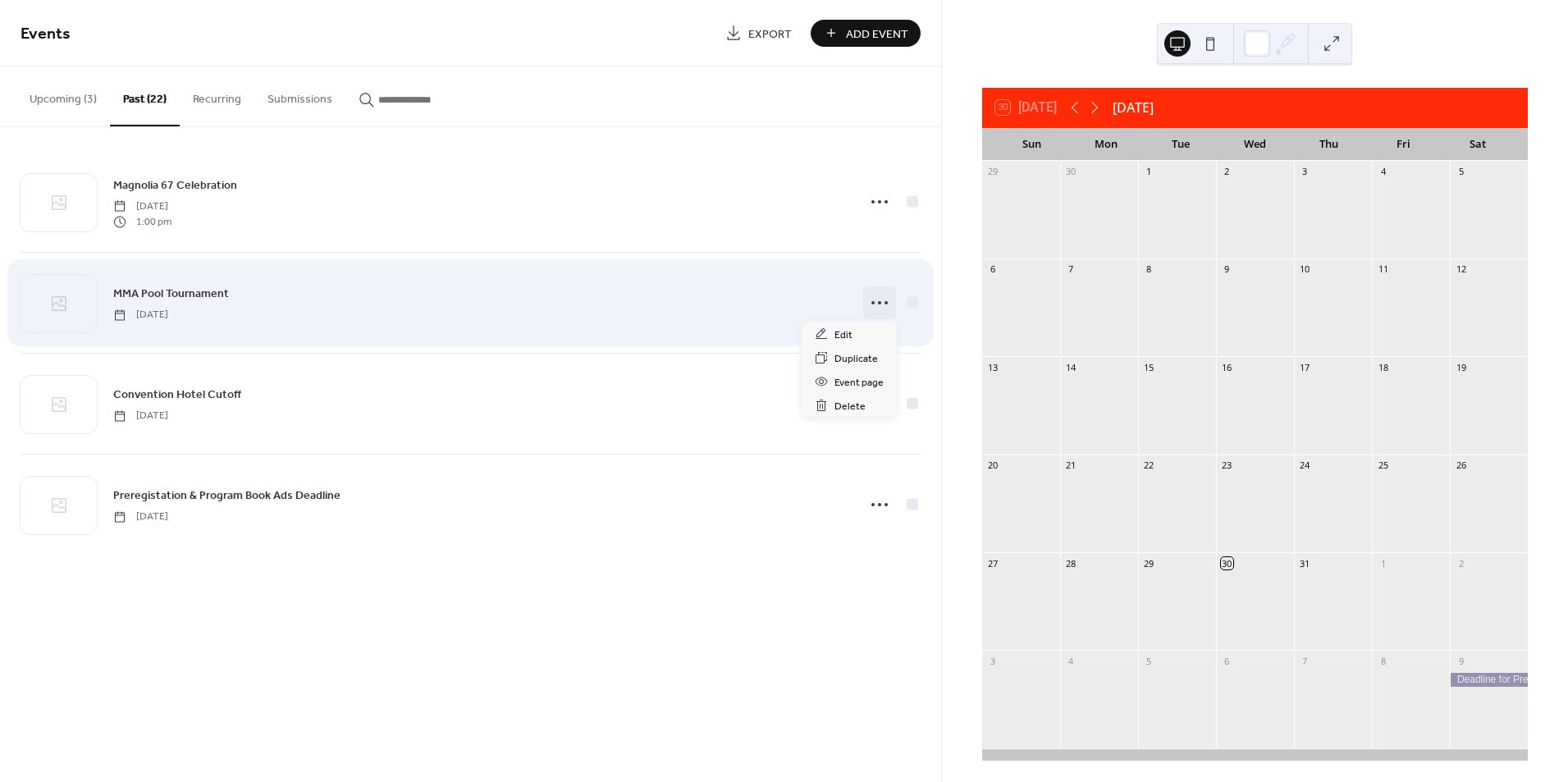 click 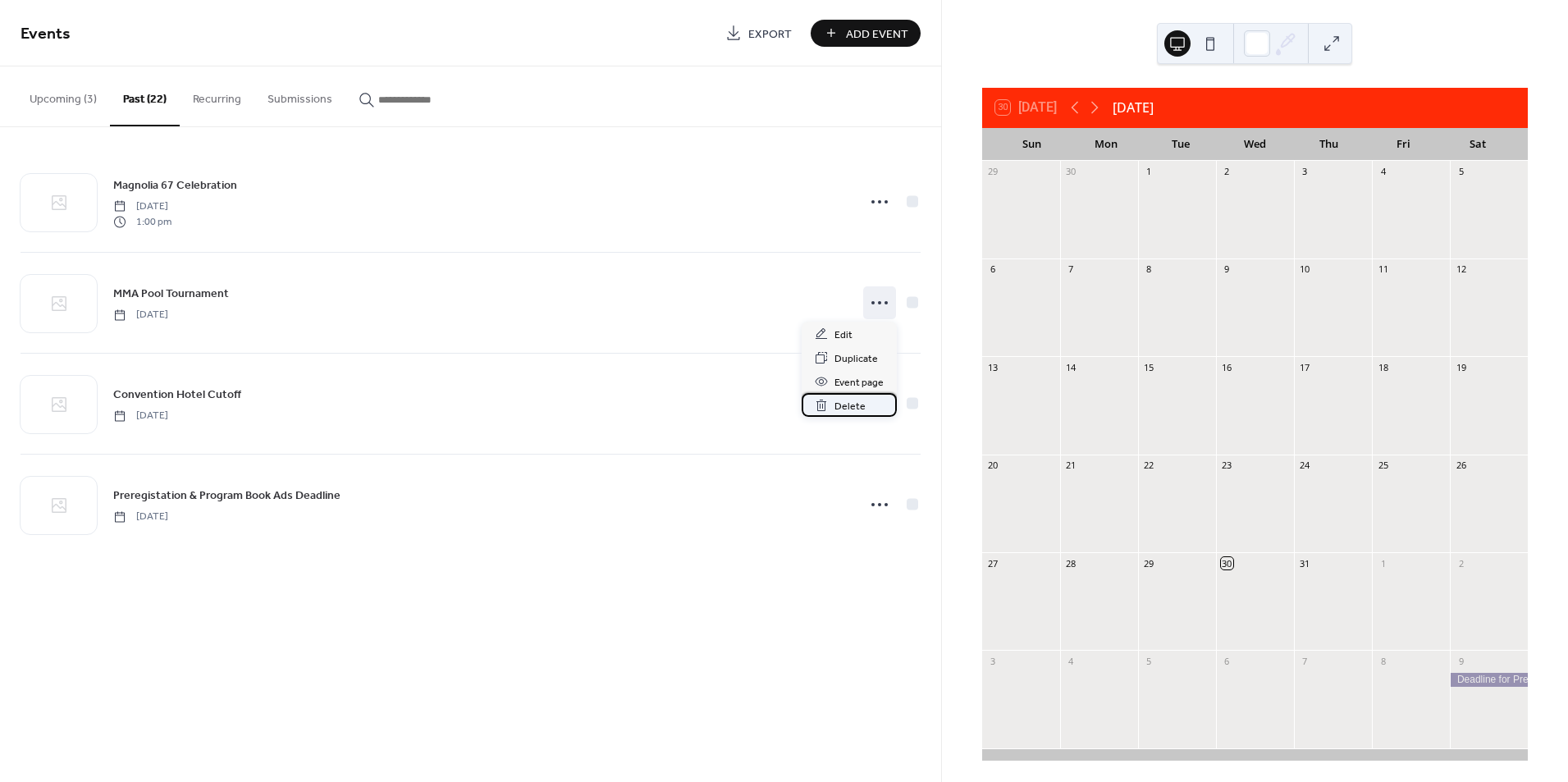 click on "Delete" at bounding box center (850, 406) 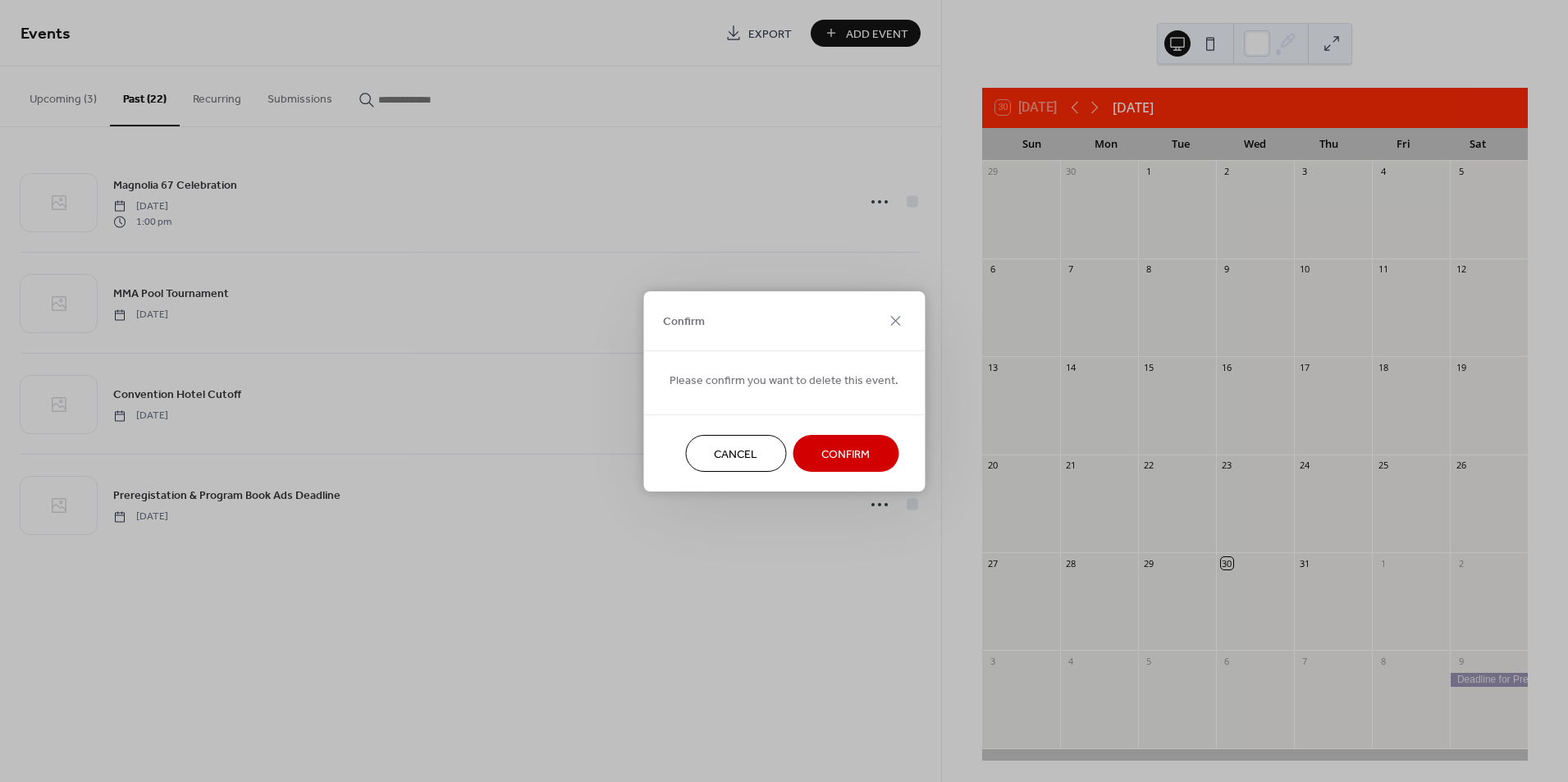 click on "Confirm" at bounding box center [845, 454] 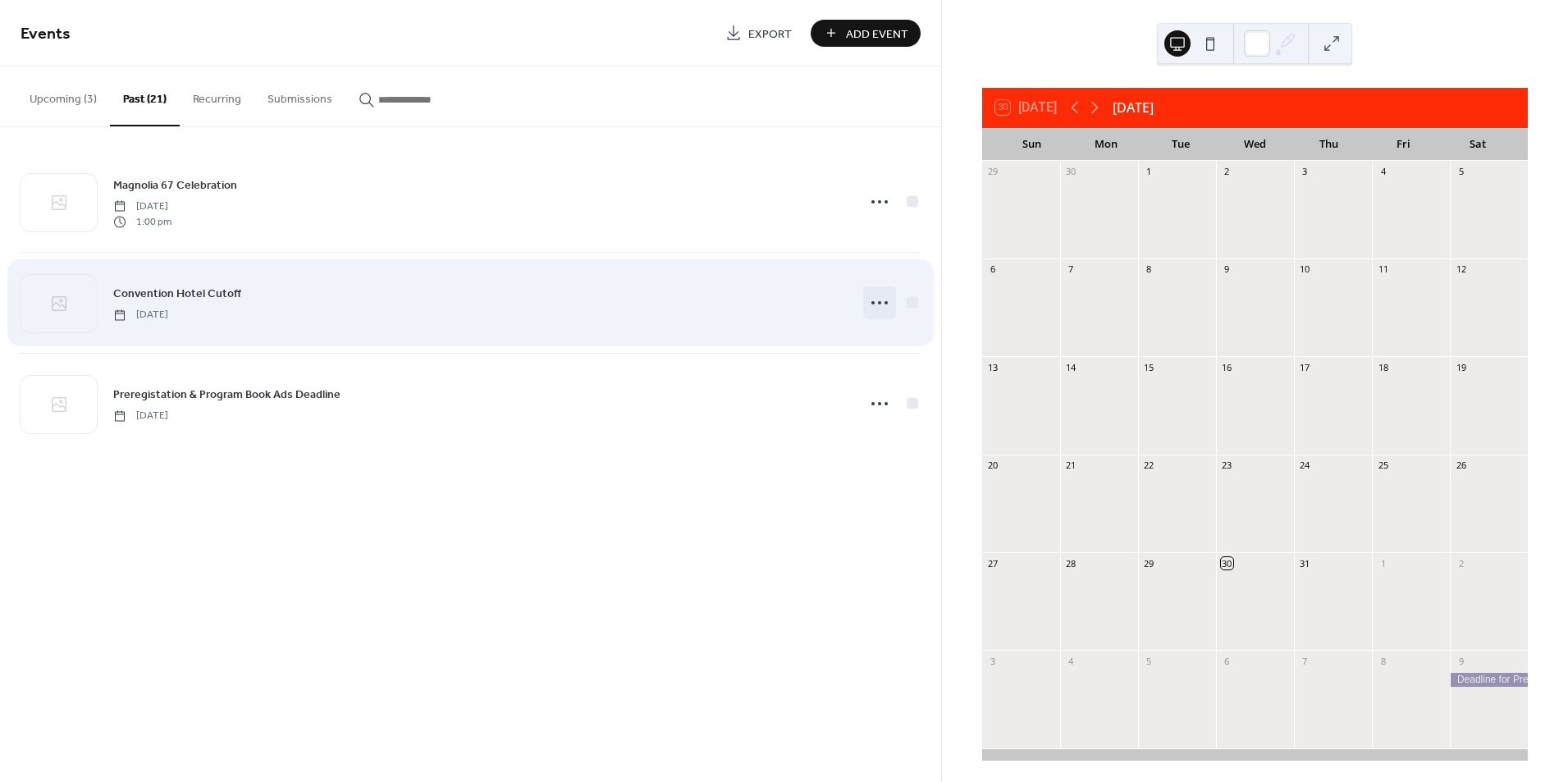 click 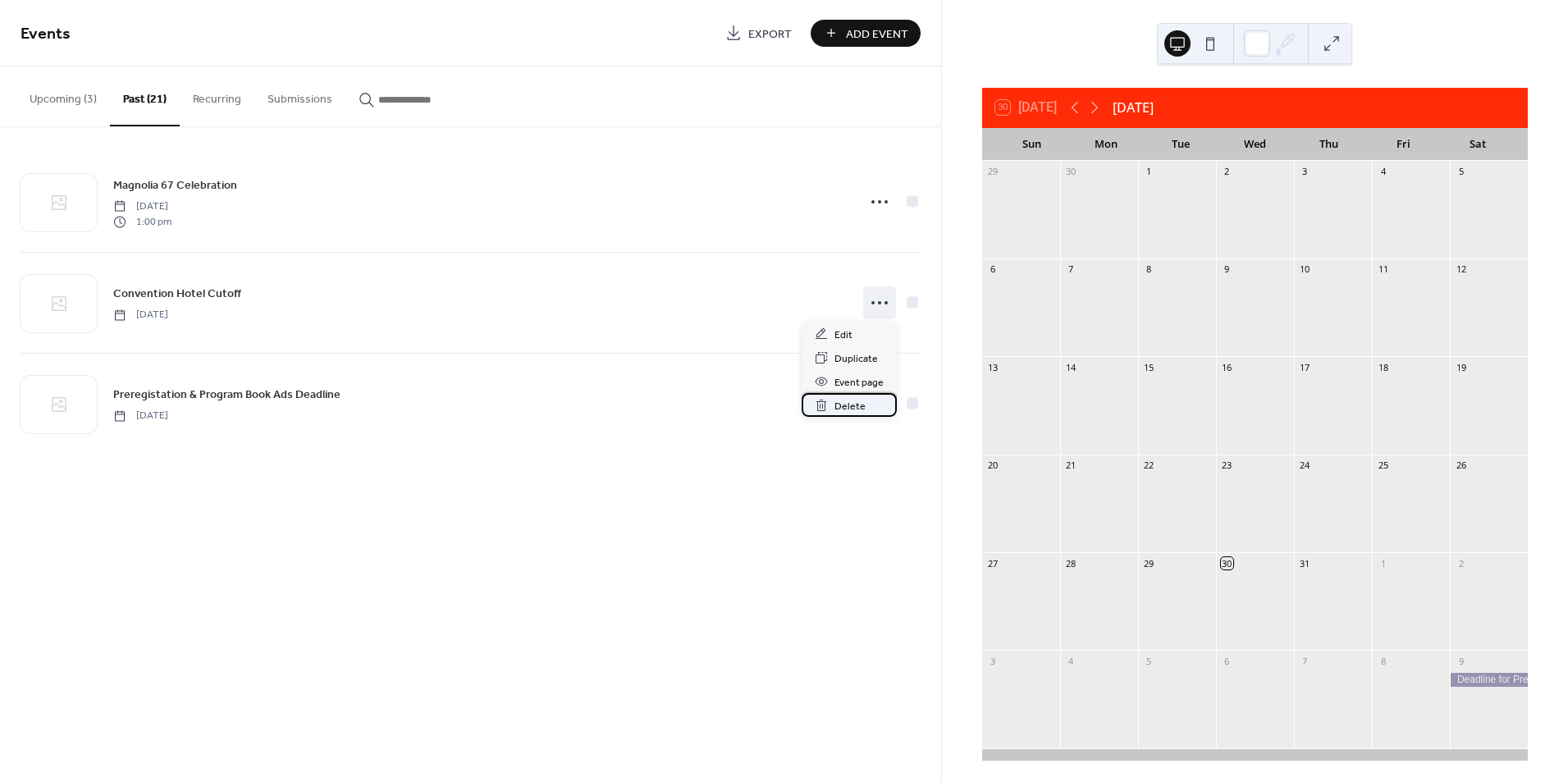 click on "Delete" at bounding box center (849, 405) 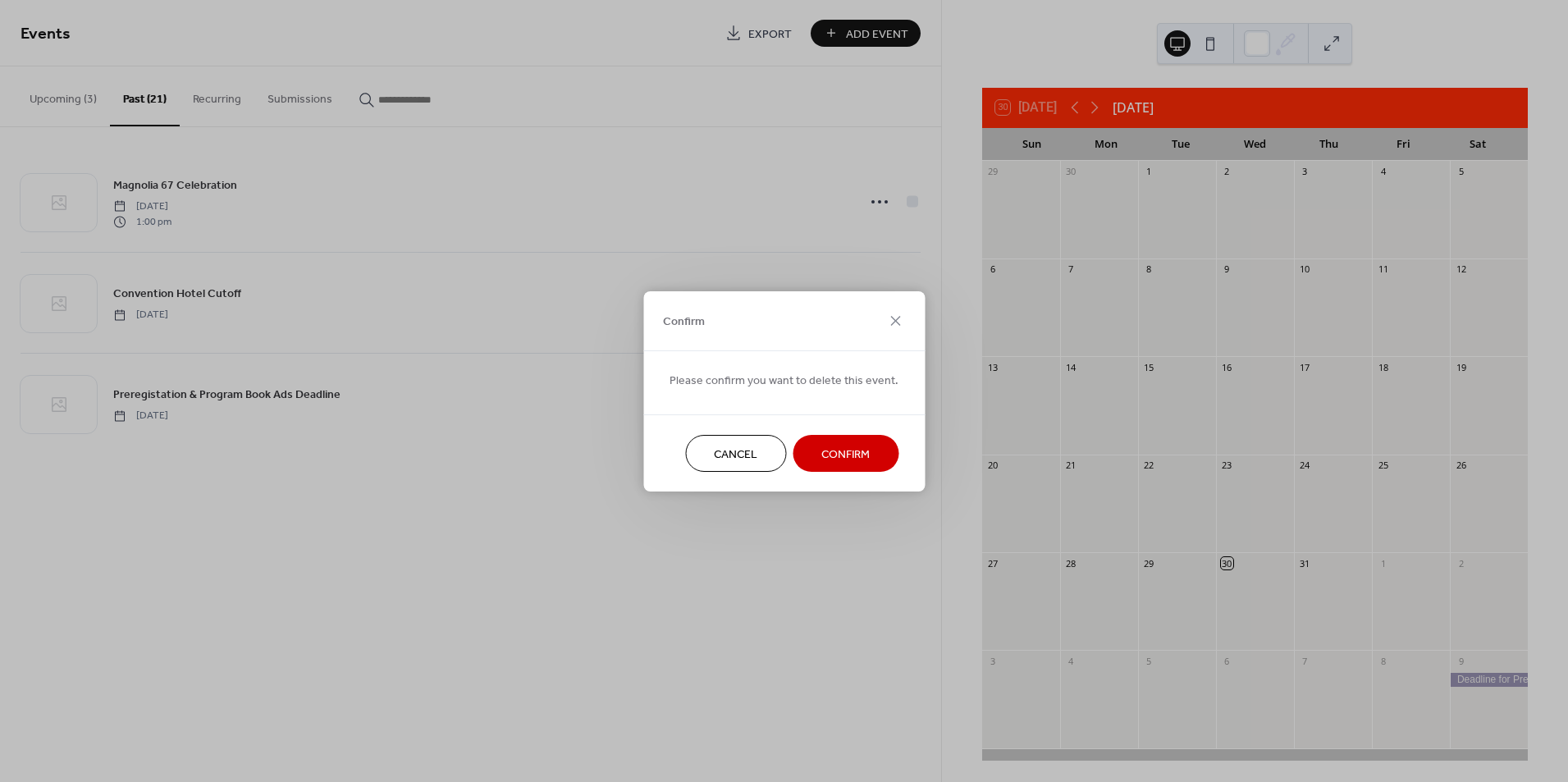 click on "Confirm" at bounding box center (845, 454) 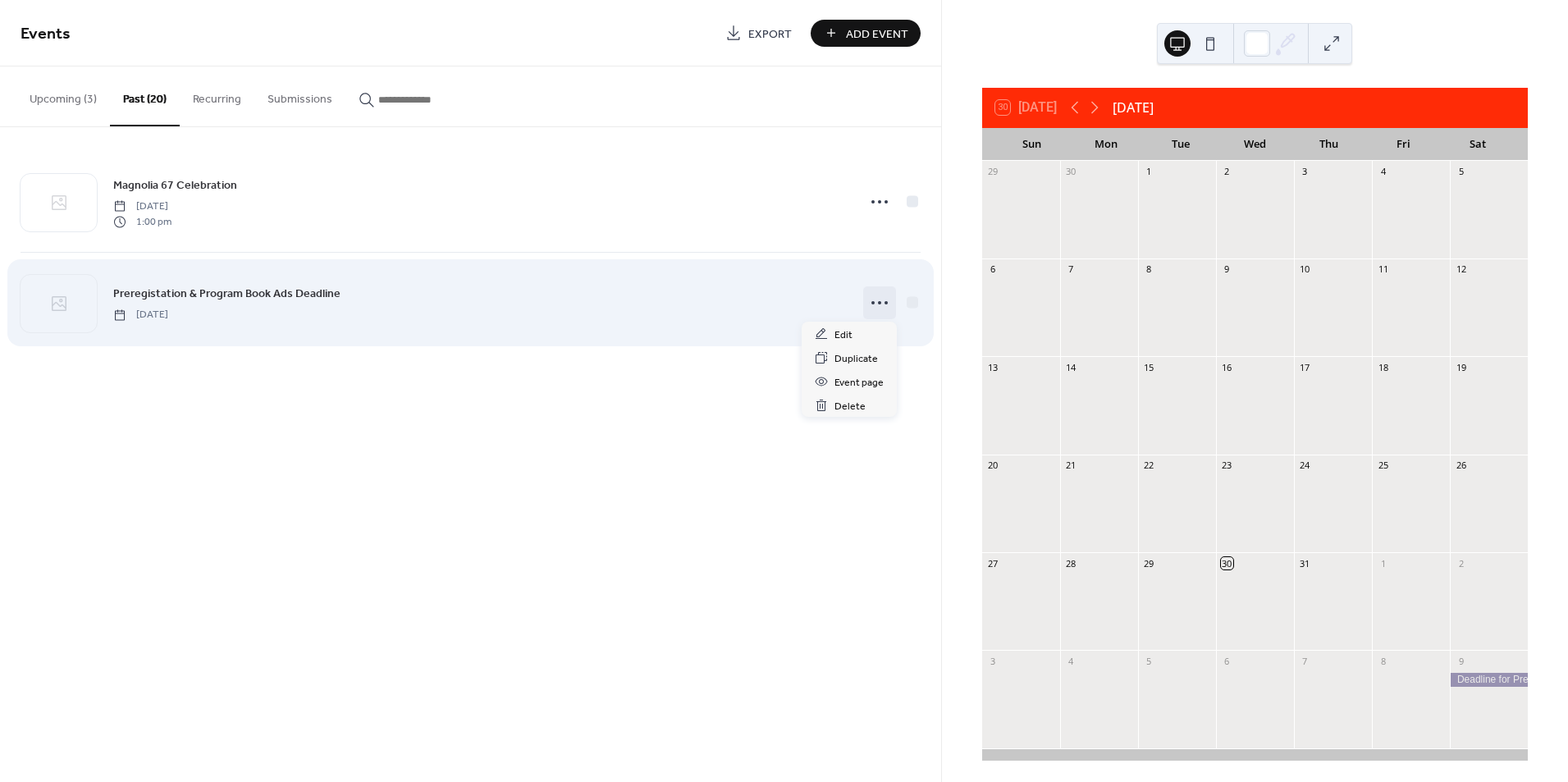 click 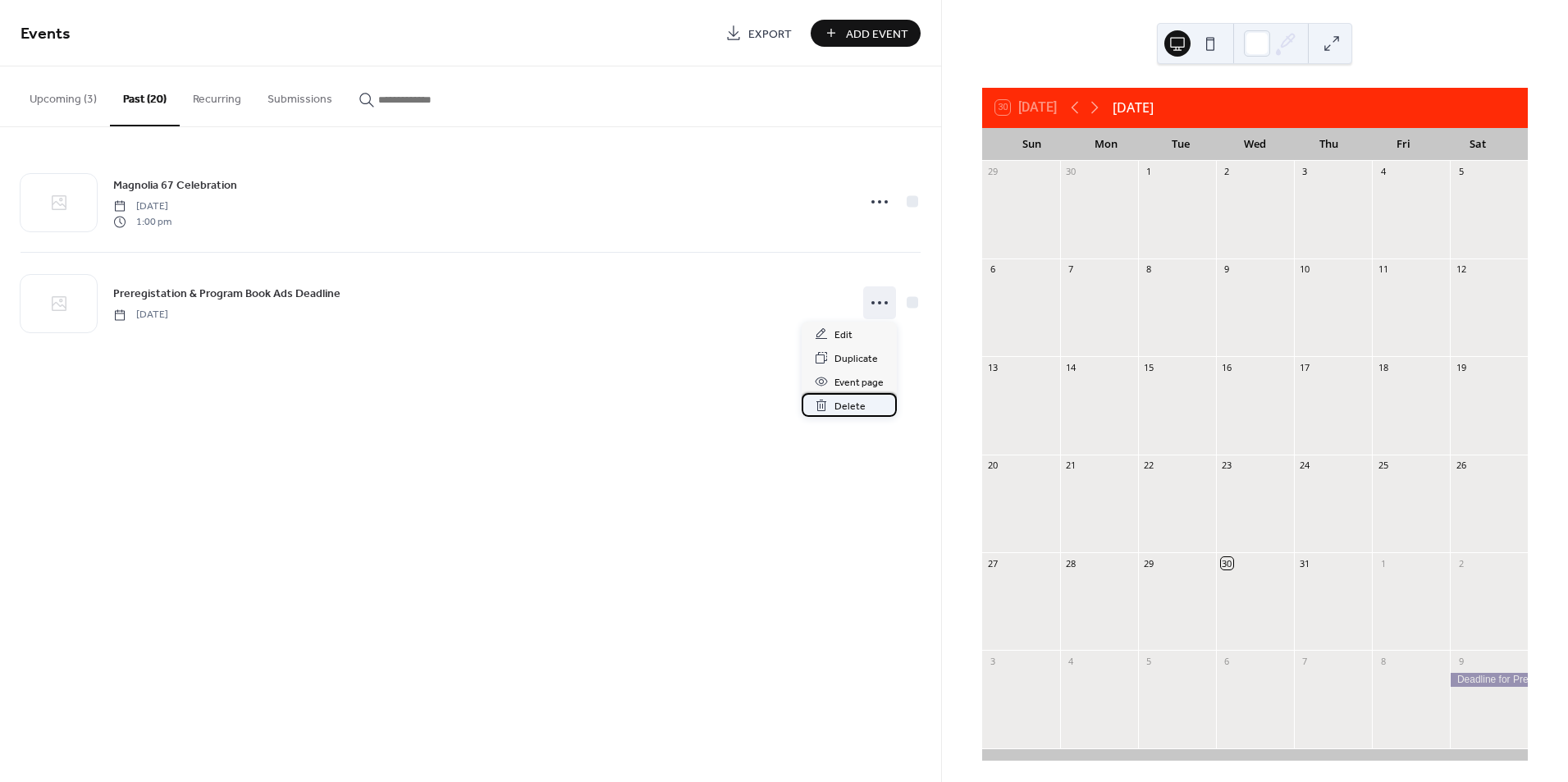 click on "Delete" at bounding box center (850, 406) 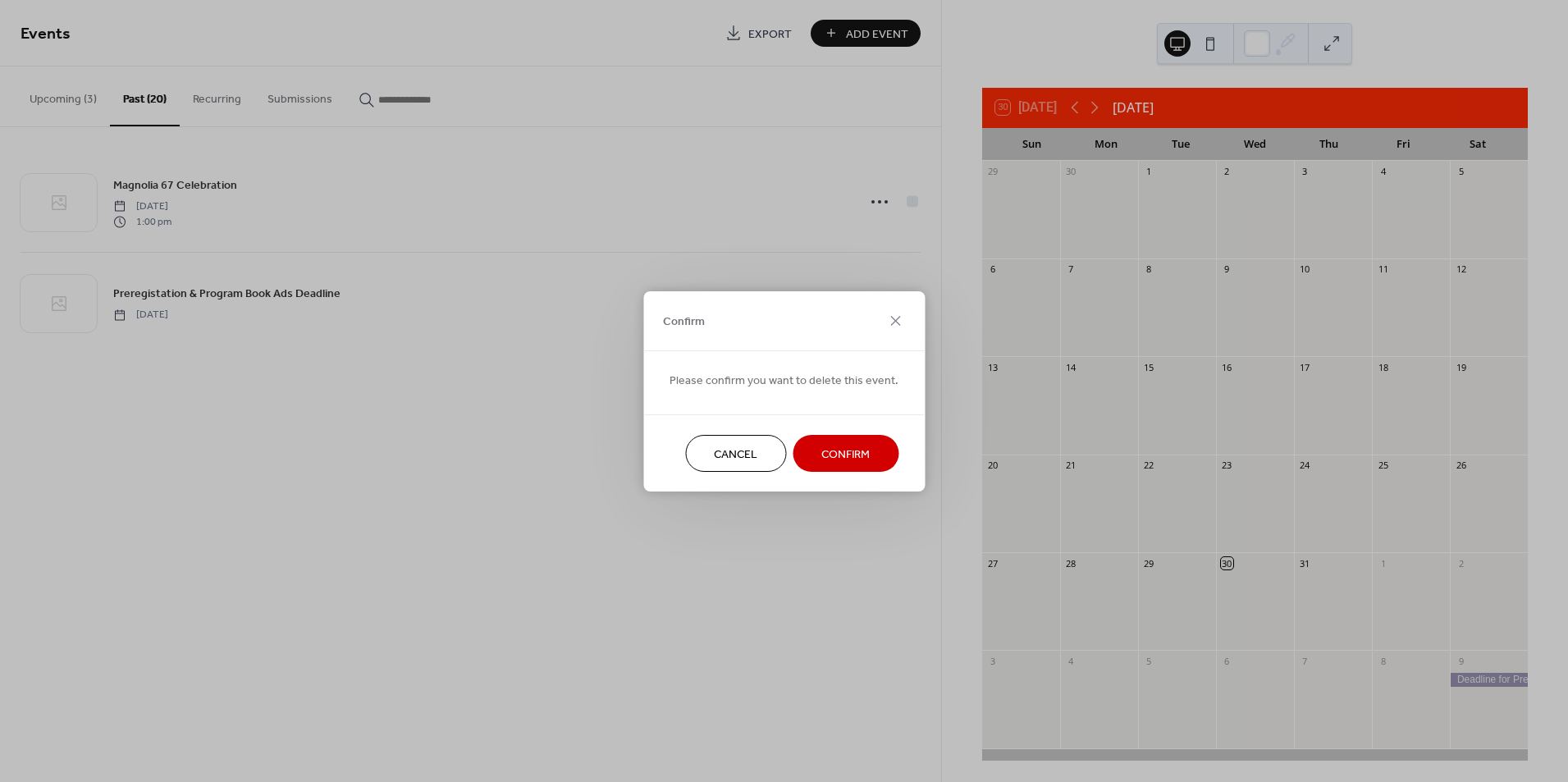 click on "Confirm" at bounding box center [845, 454] 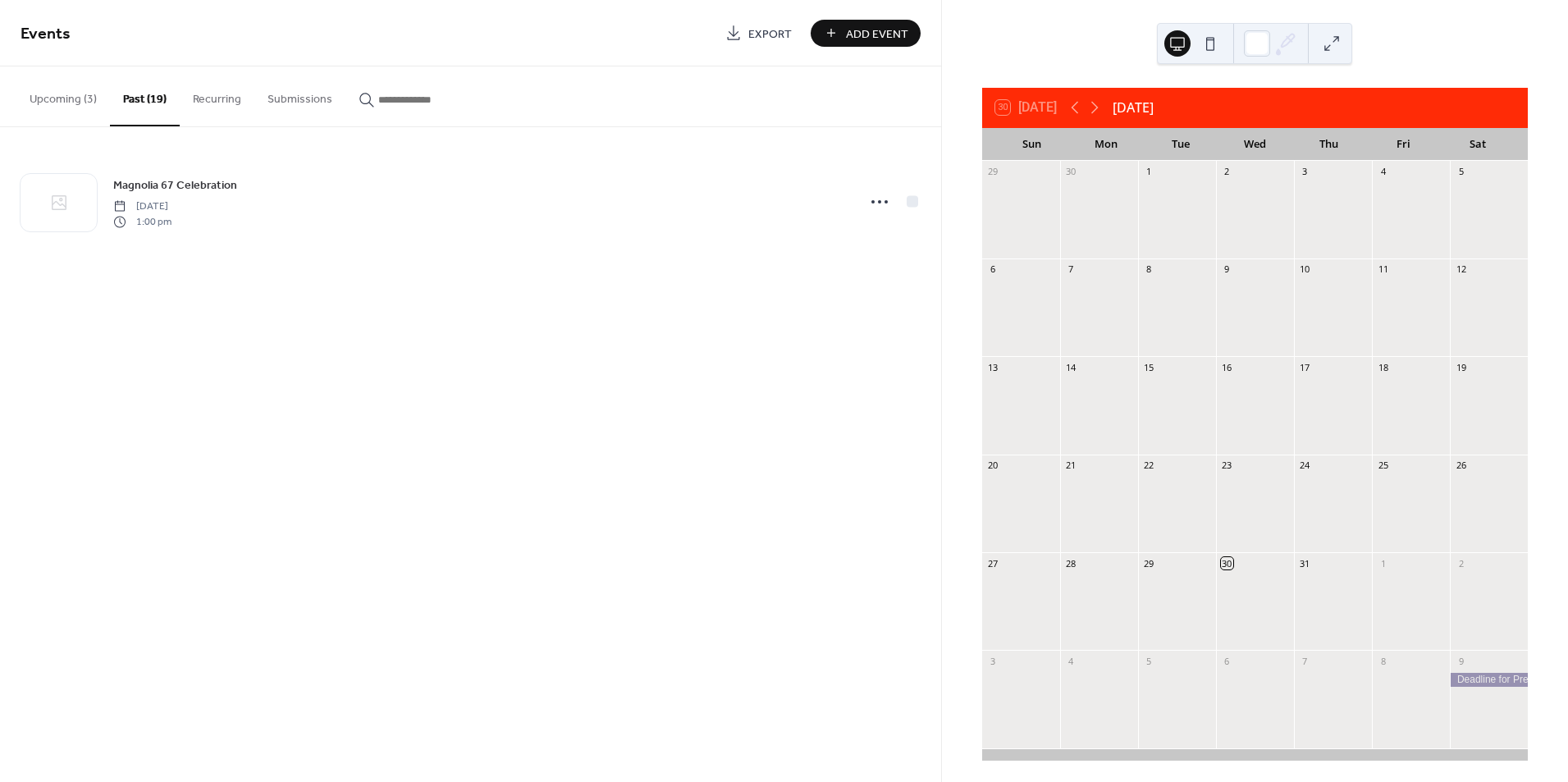 click on "Past (19)" at bounding box center (144, 96) 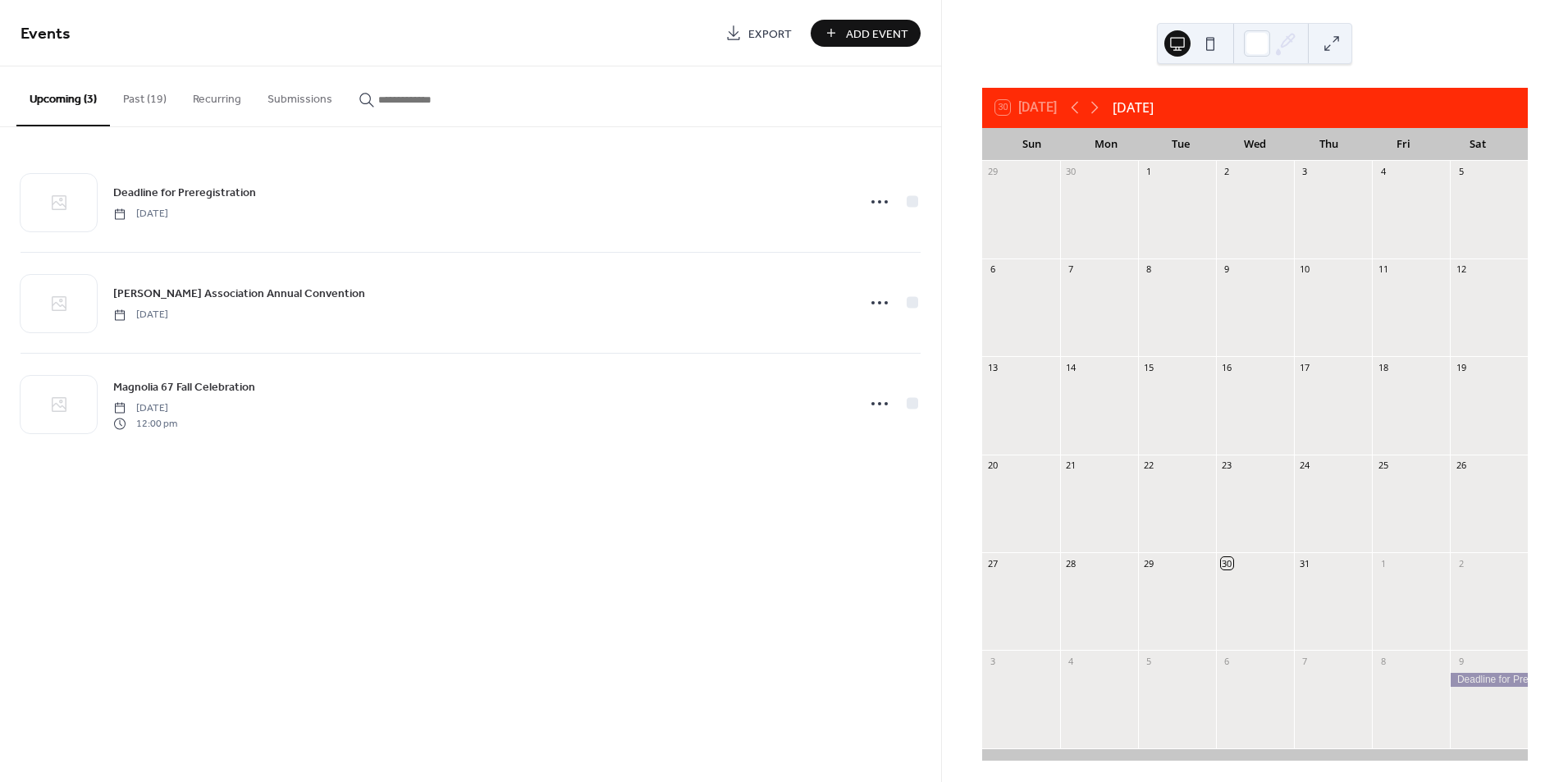 click on "Past (19)" at bounding box center [144, 95] 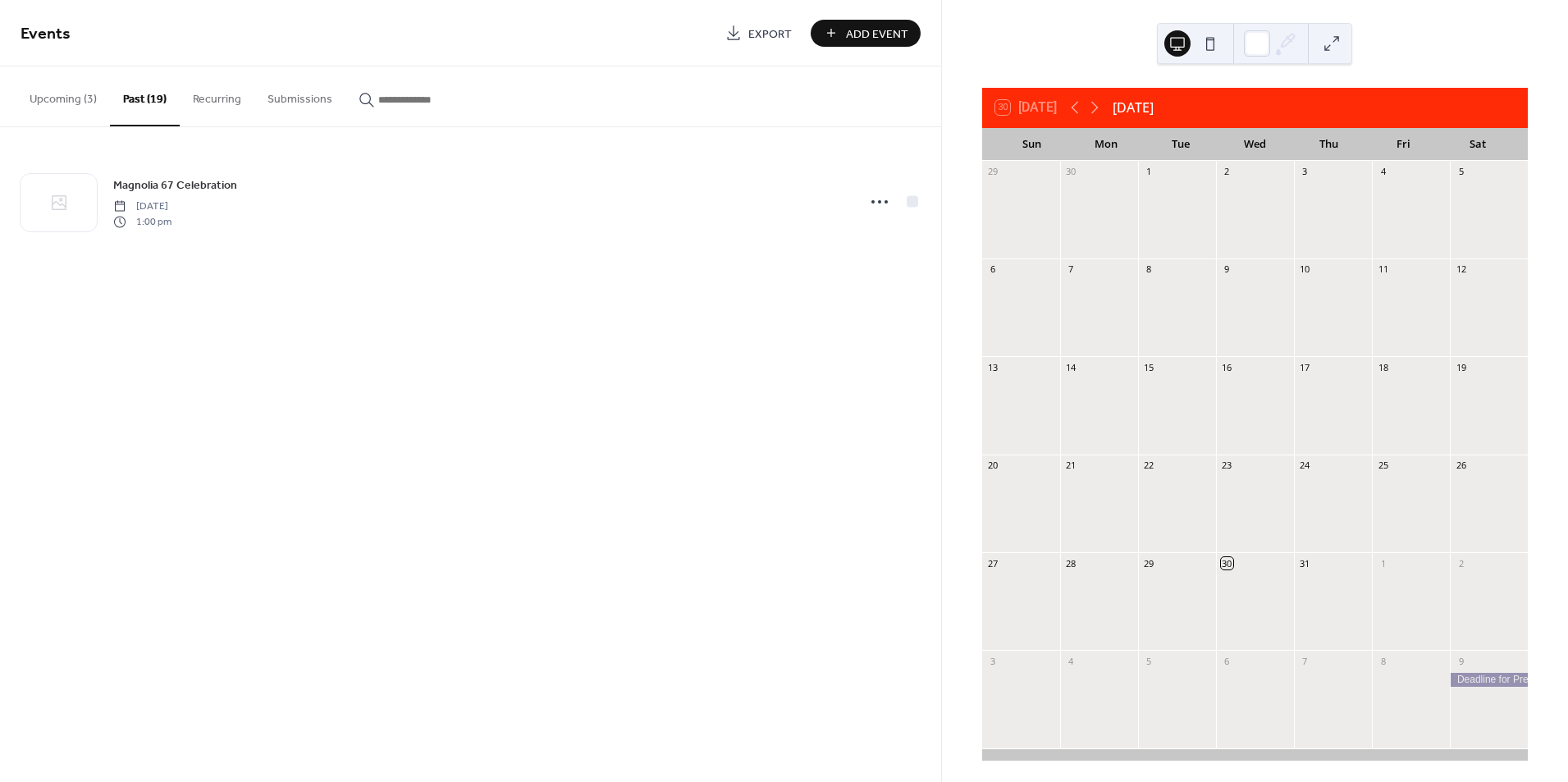 click on "Past (19)" at bounding box center [144, 96] 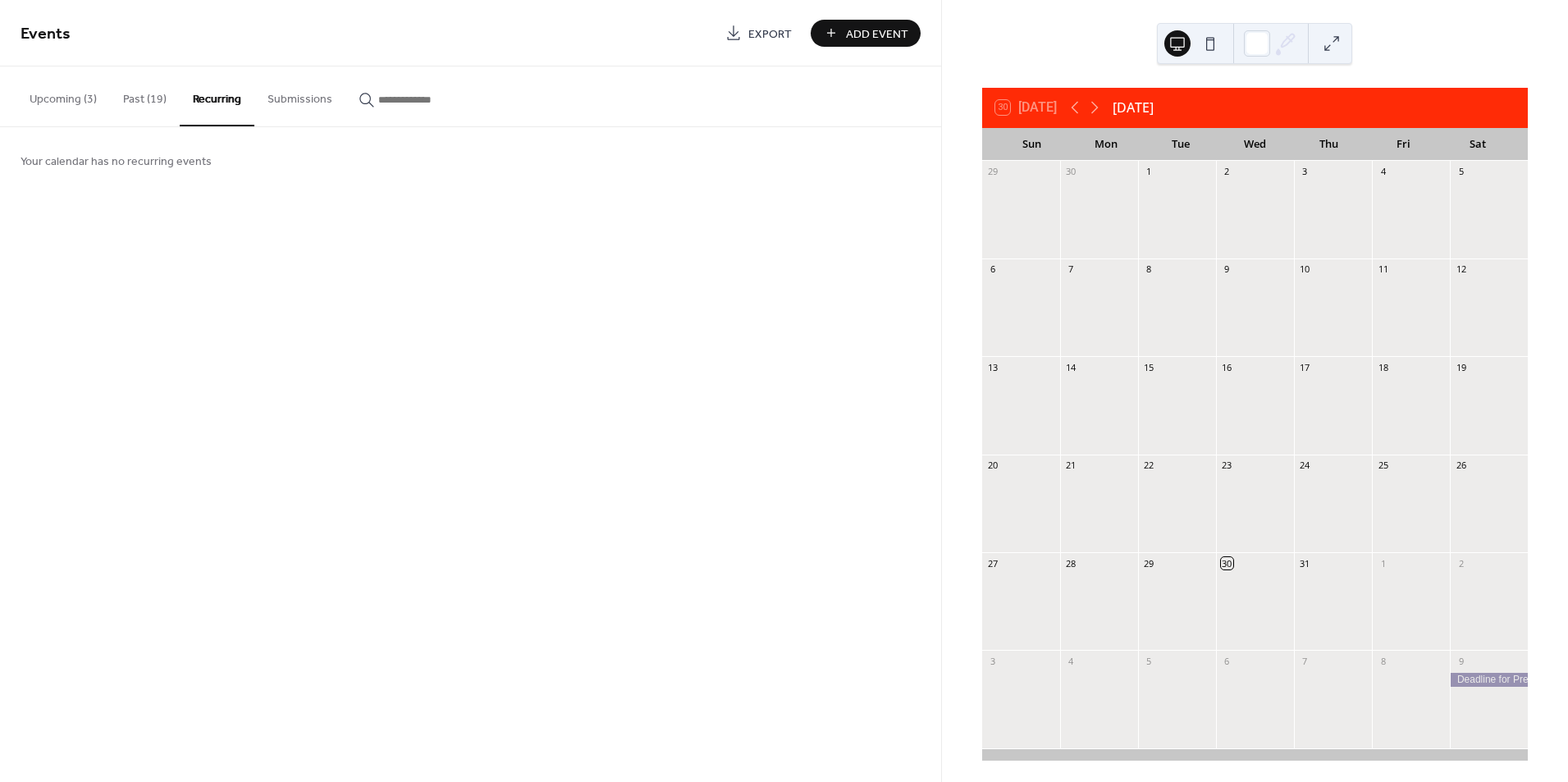 click on "Submissions" at bounding box center (299, 95) 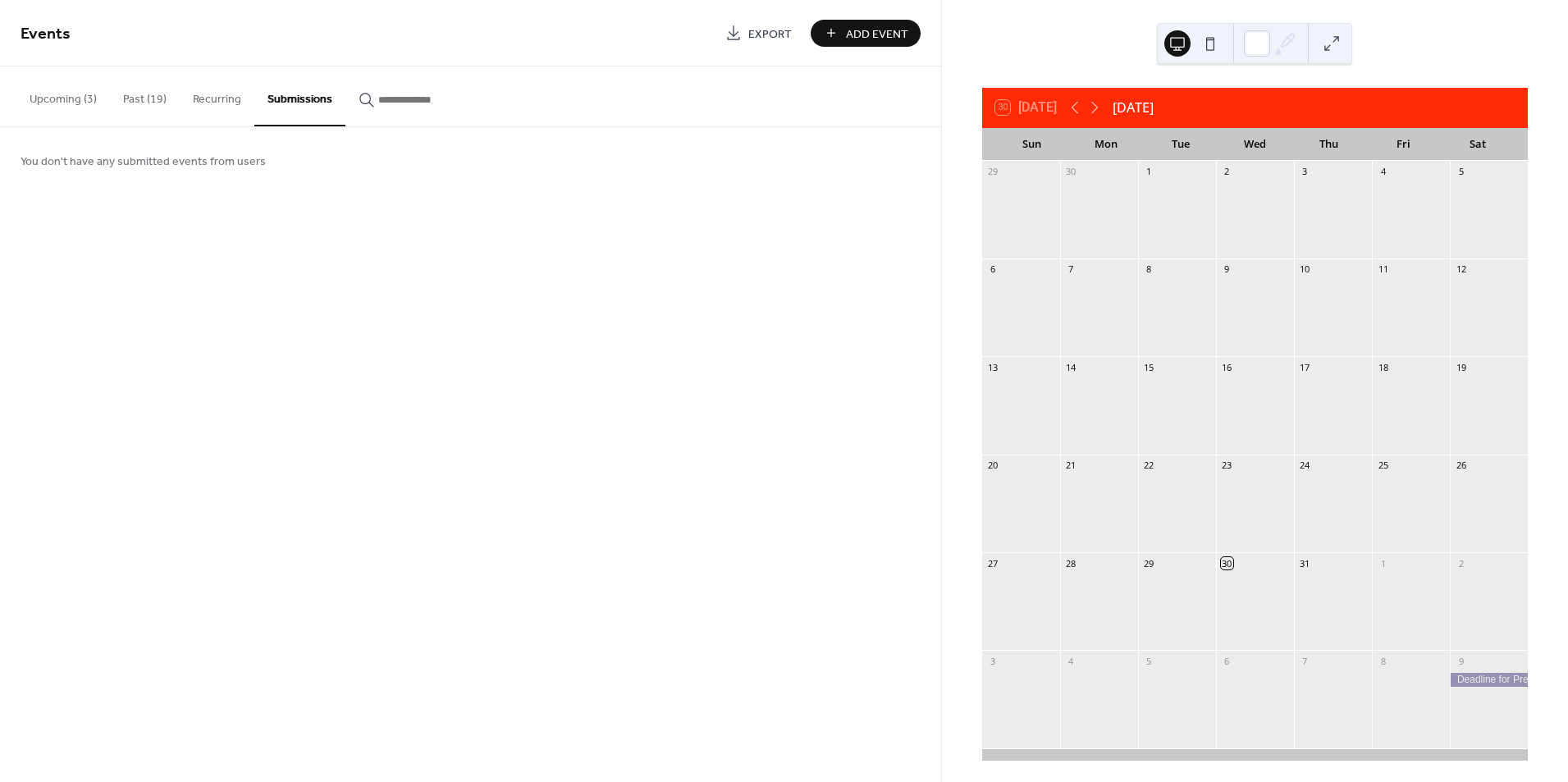 click at bounding box center [427, 99] 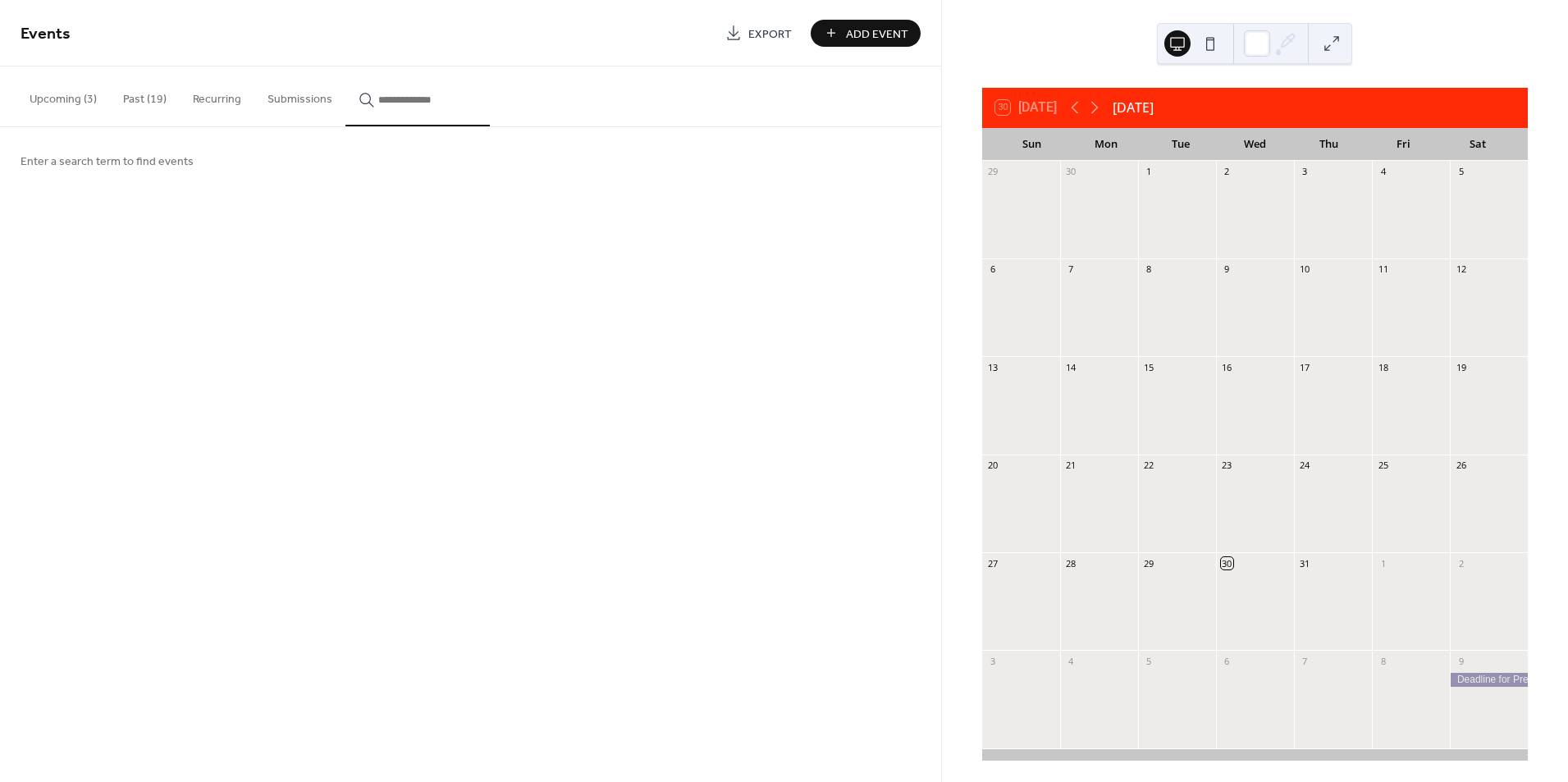 click on "Upcoming (3)" at bounding box center [63, 95] 